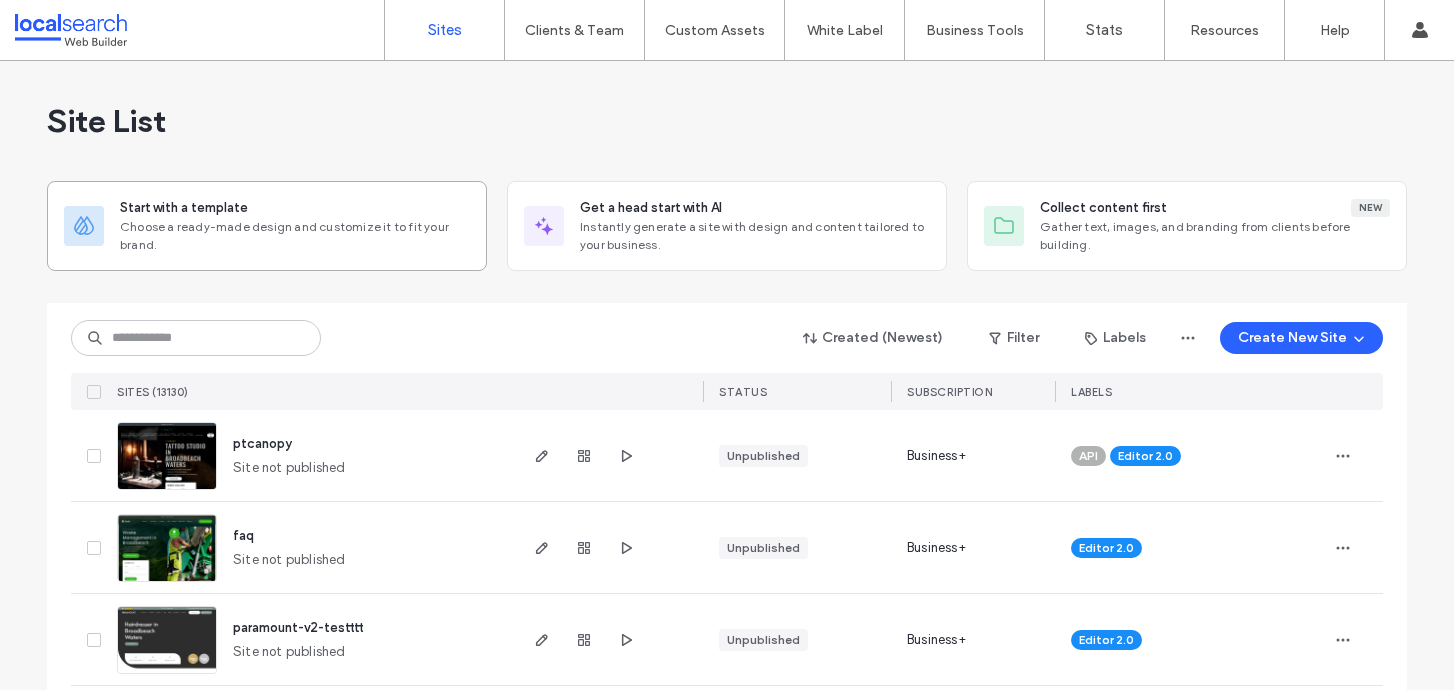 scroll, scrollTop: 0, scrollLeft: 0, axis: both 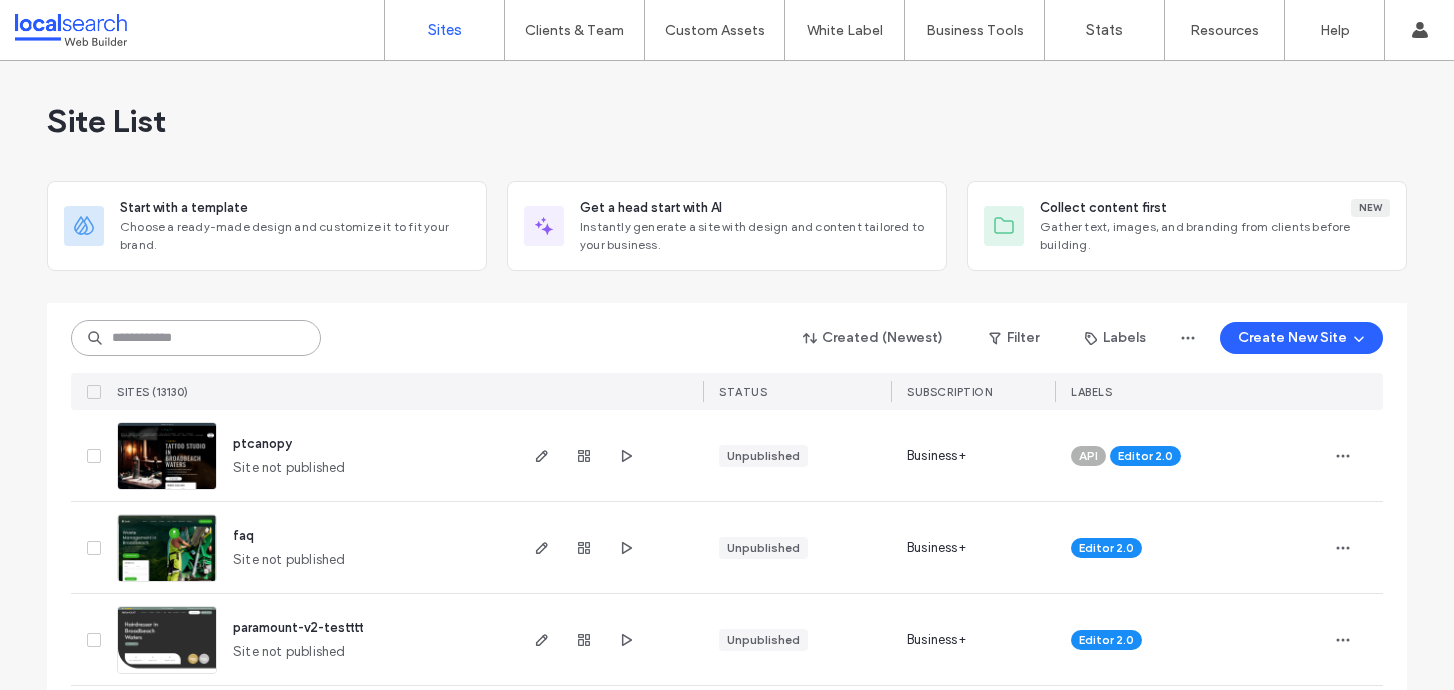 click at bounding box center (196, 338) 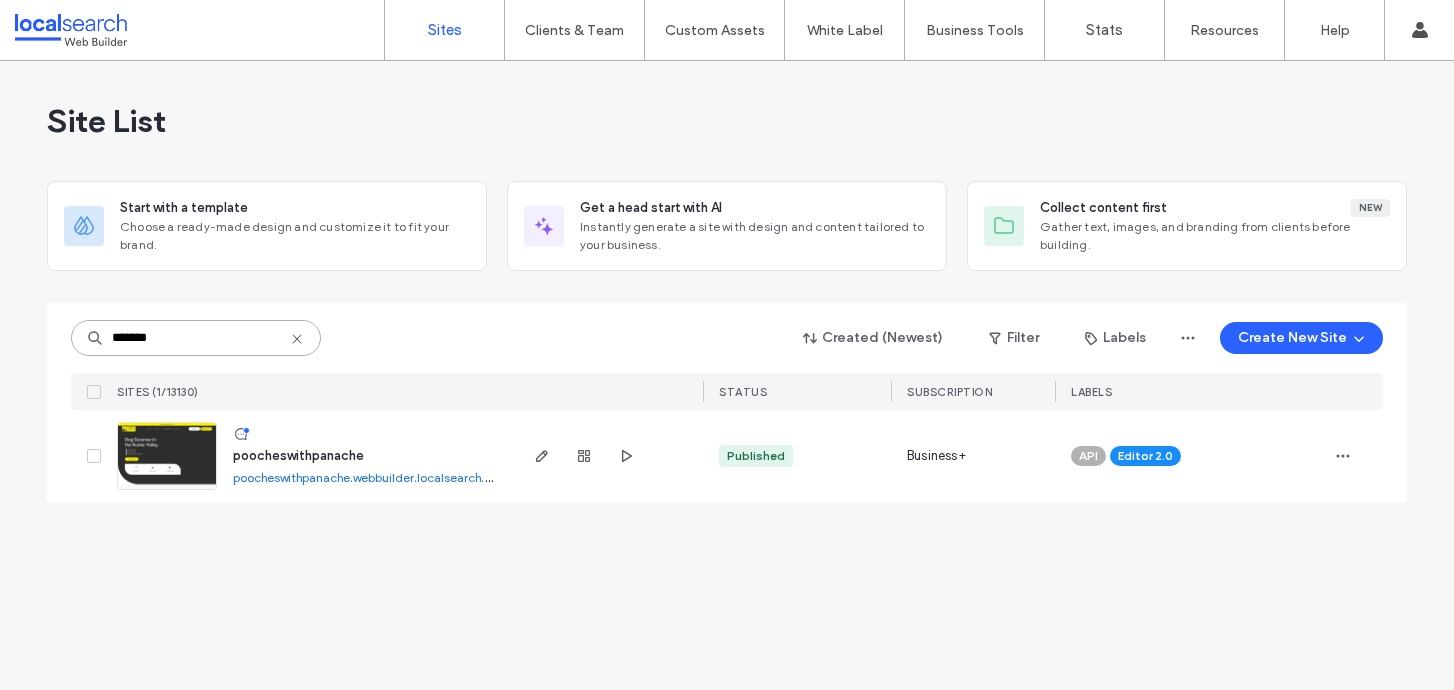 type on "*******" 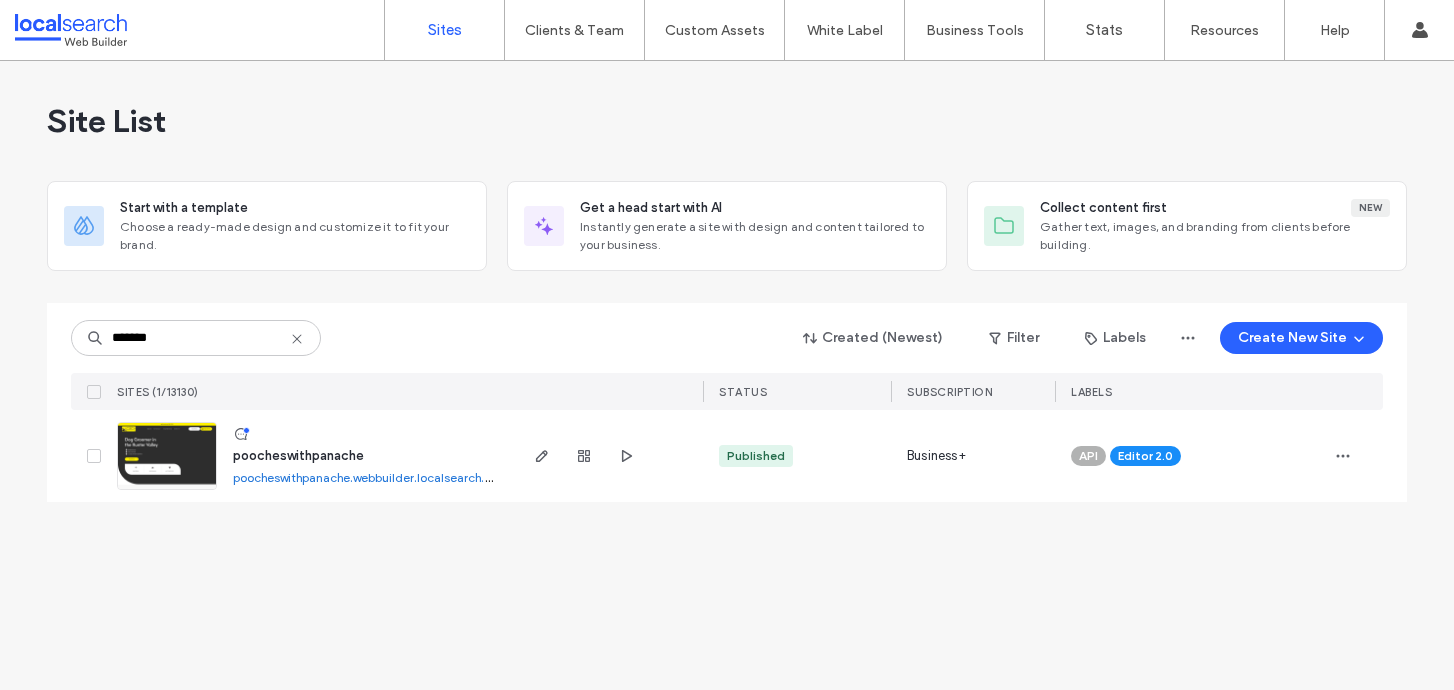 click on "poocheswithpanache" at bounding box center (298, 455) 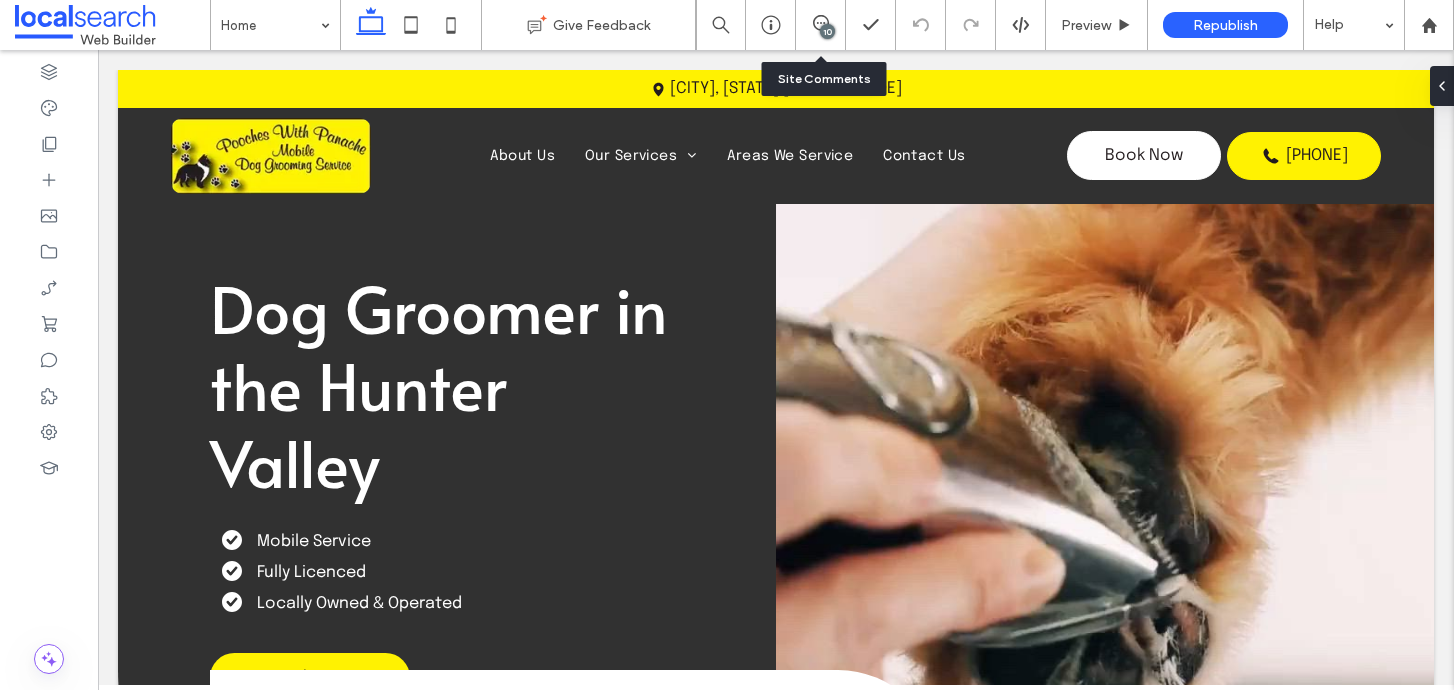 scroll, scrollTop: 0, scrollLeft: 0, axis: both 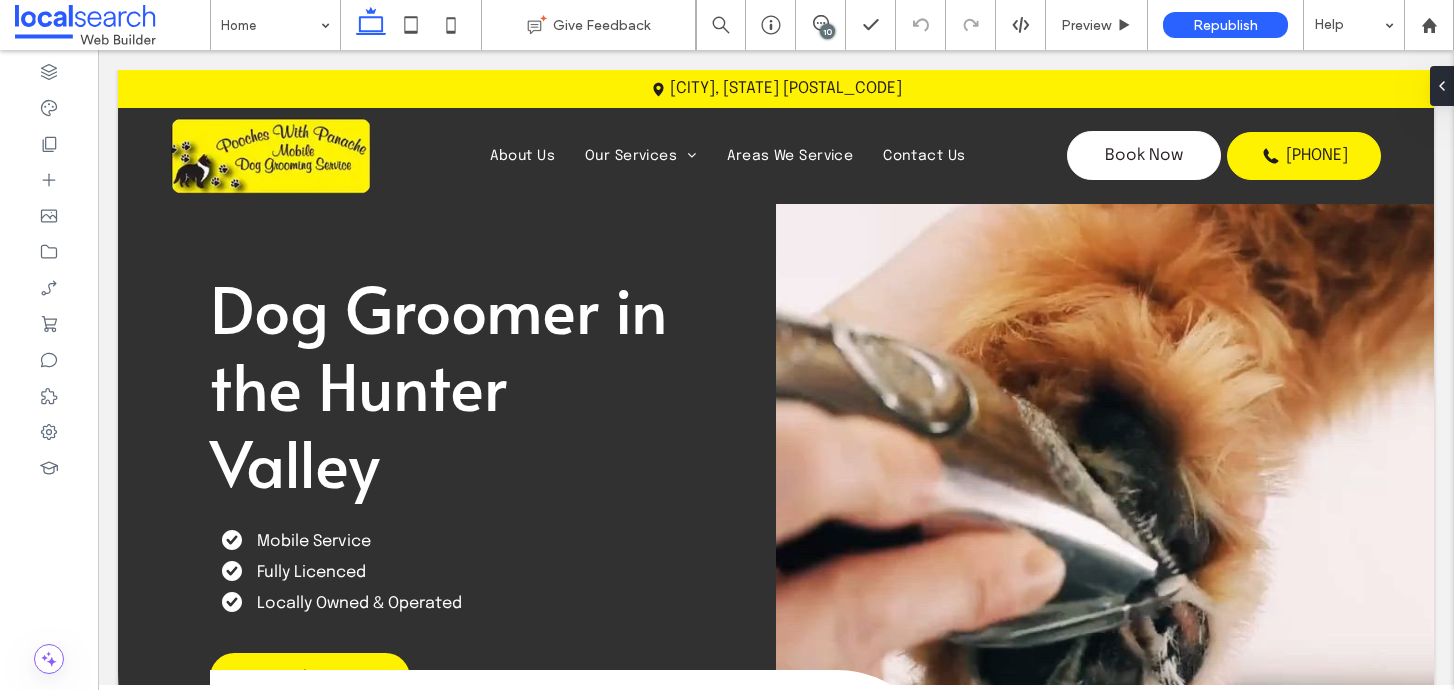 click on "10" at bounding box center [827, 31] 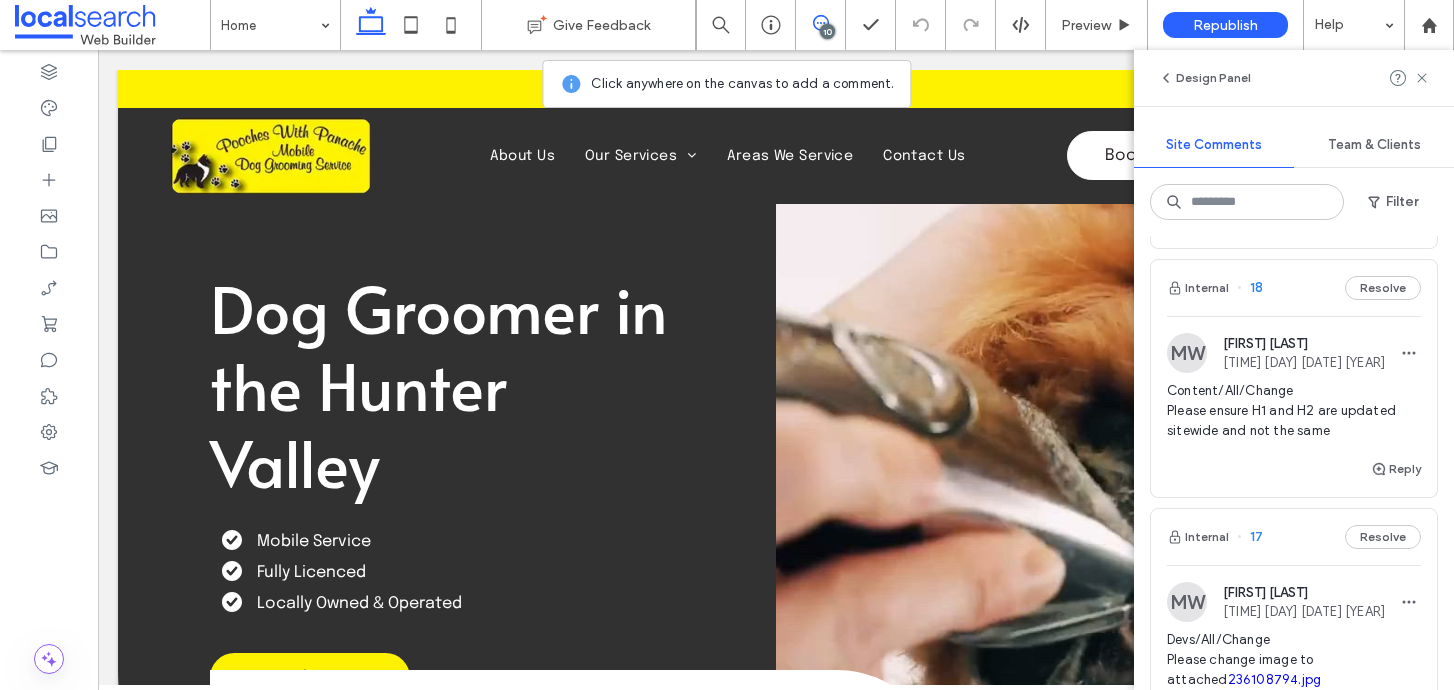 scroll, scrollTop: 325, scrollLeft: 0, axis: vertical 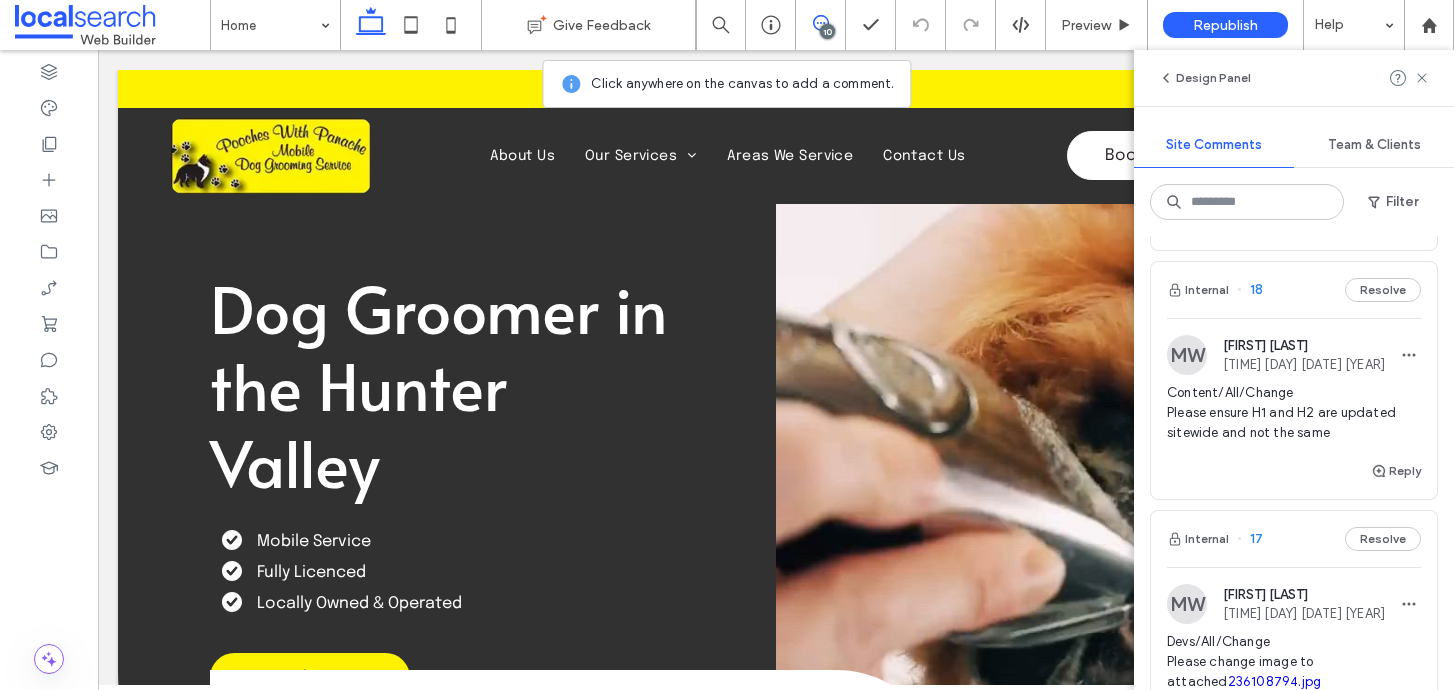 click on "Content/All/Change
Please ensure H1 and H2 are updated sitewide and not the same" at bounding box center [1294, 413] 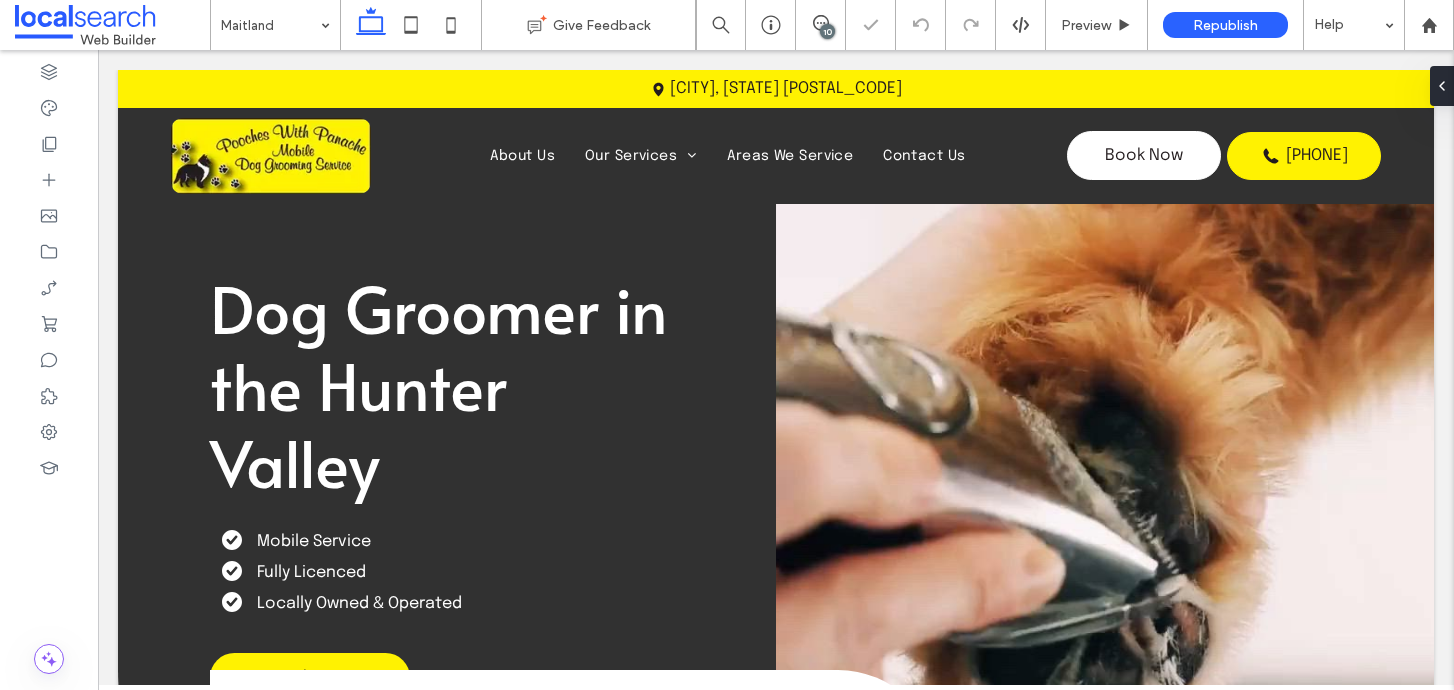scroll, scrollTop: 0, scrollLeft: 0, axis: both 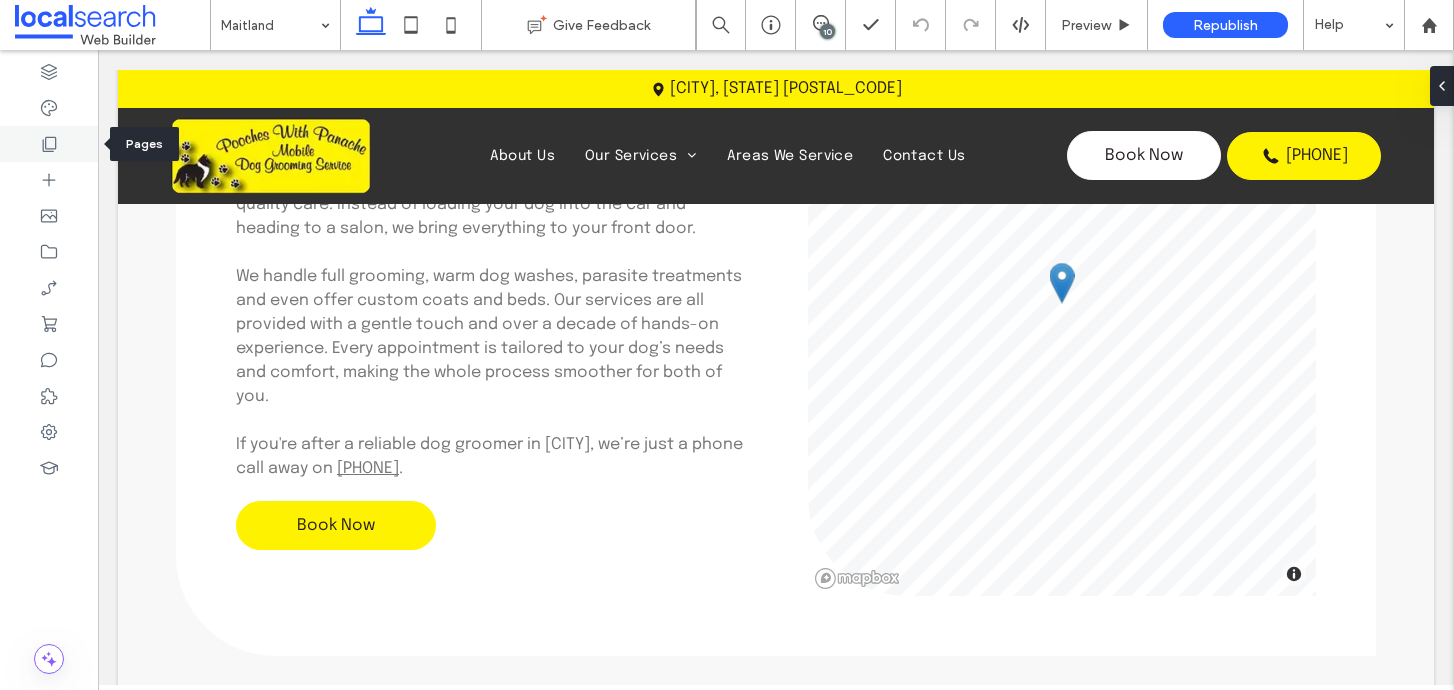 click at bounding box center (49, 144) 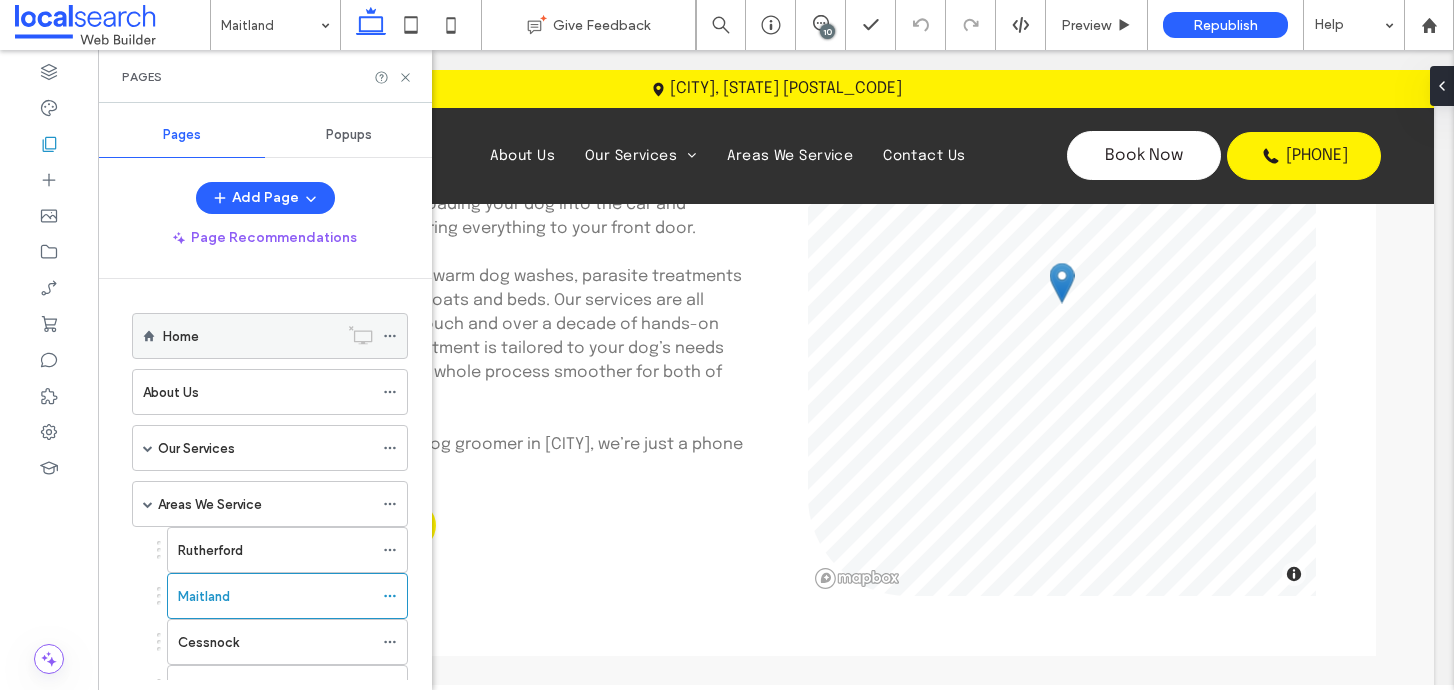 click on "Home" at bounding box center [250, 336] 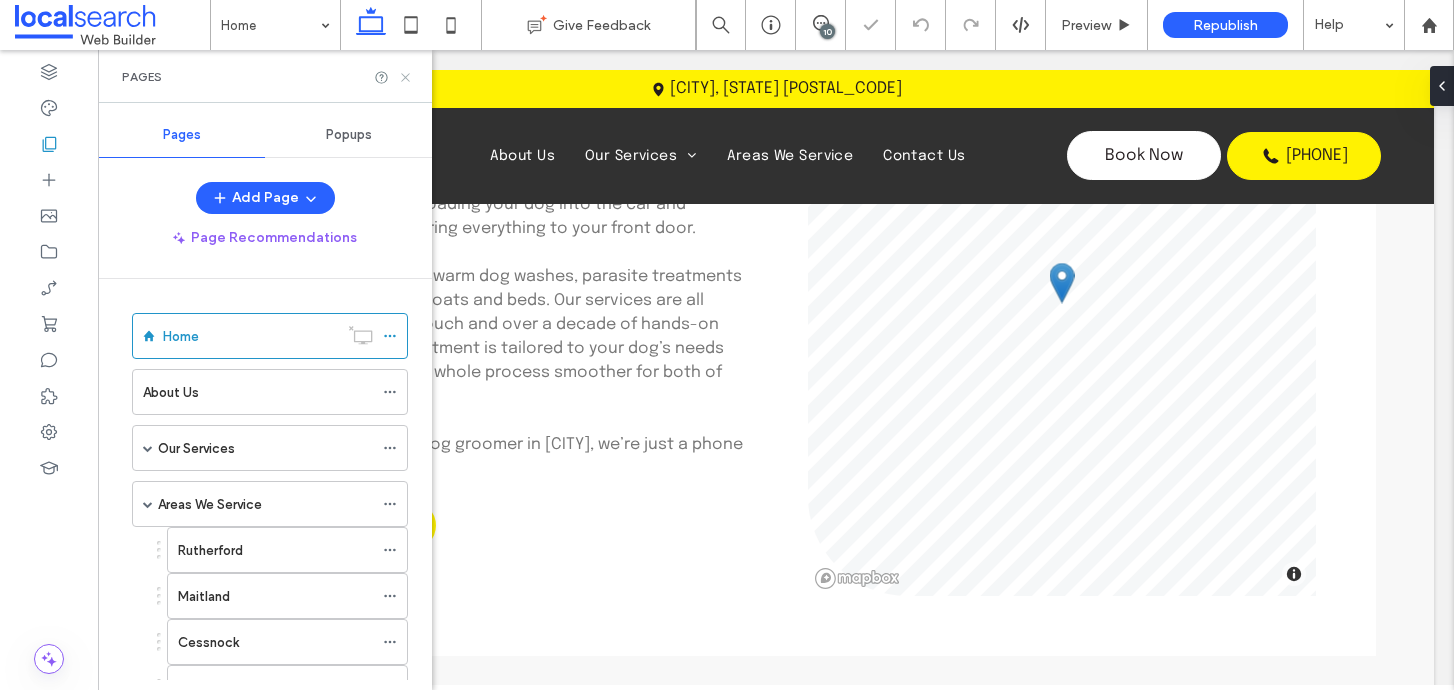 click 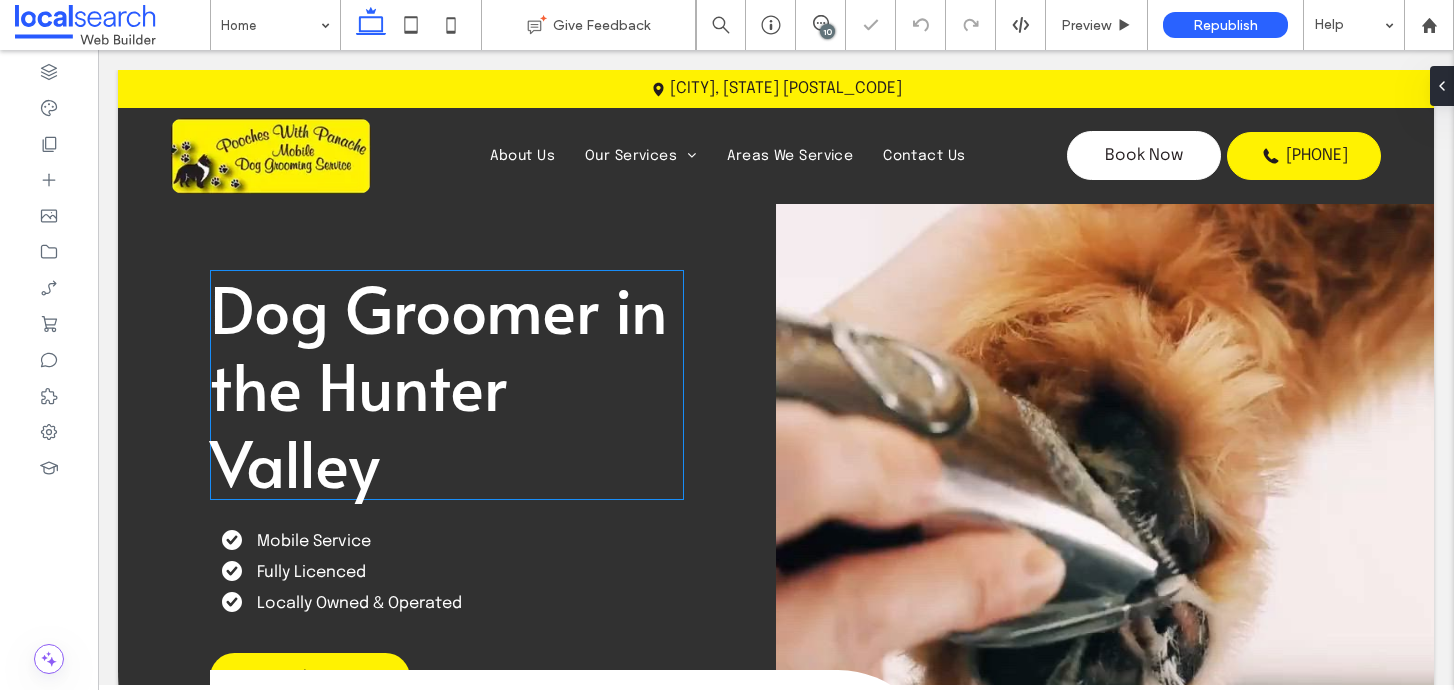 scroll, scrollTop: 528, scrollLeft: 0, axis: vertical 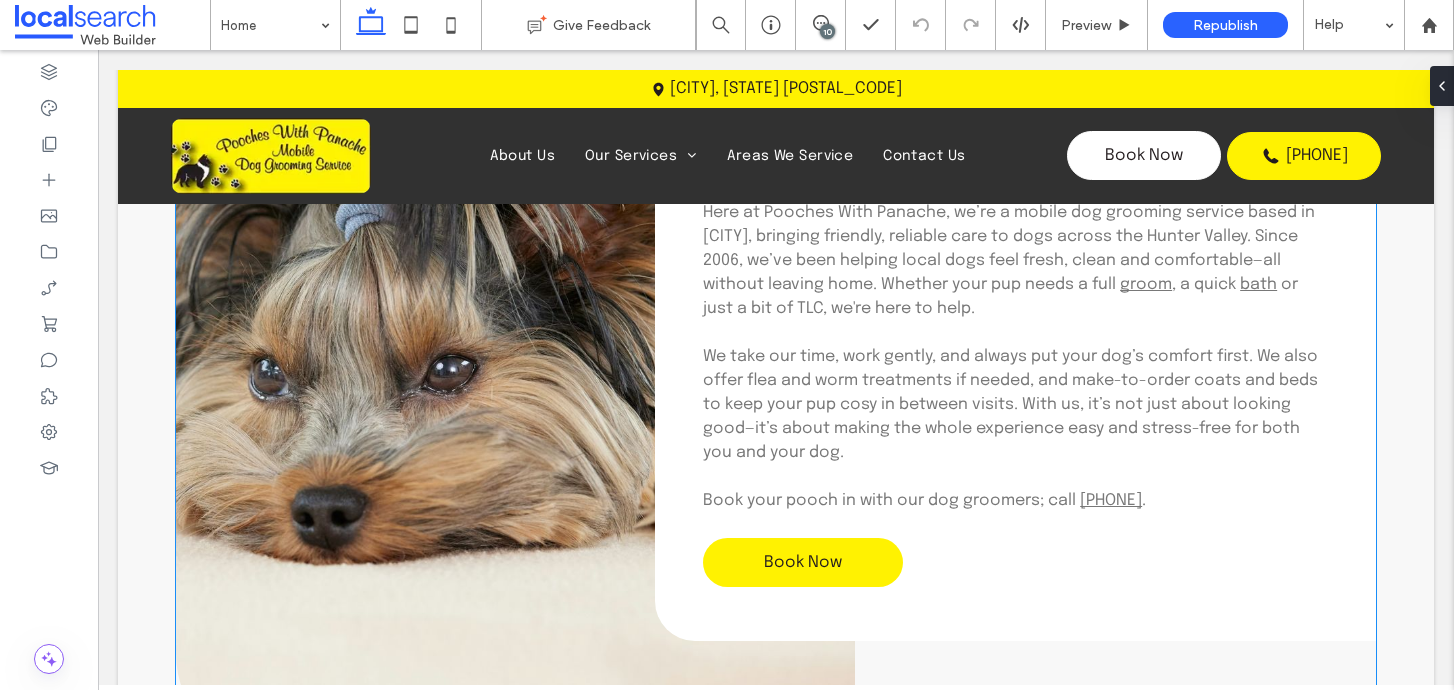 click on "We take our time, work gently, and always put your dog’s comfort first. We also offer flea and worm treatments if needed, and make-to-order coats and beds to keep your pup cosy in between visits. With us, it’s not just about looking good—it’s about making the whole experience easy and stress-free for both you and your dog." at bounding box center [1015, 405] 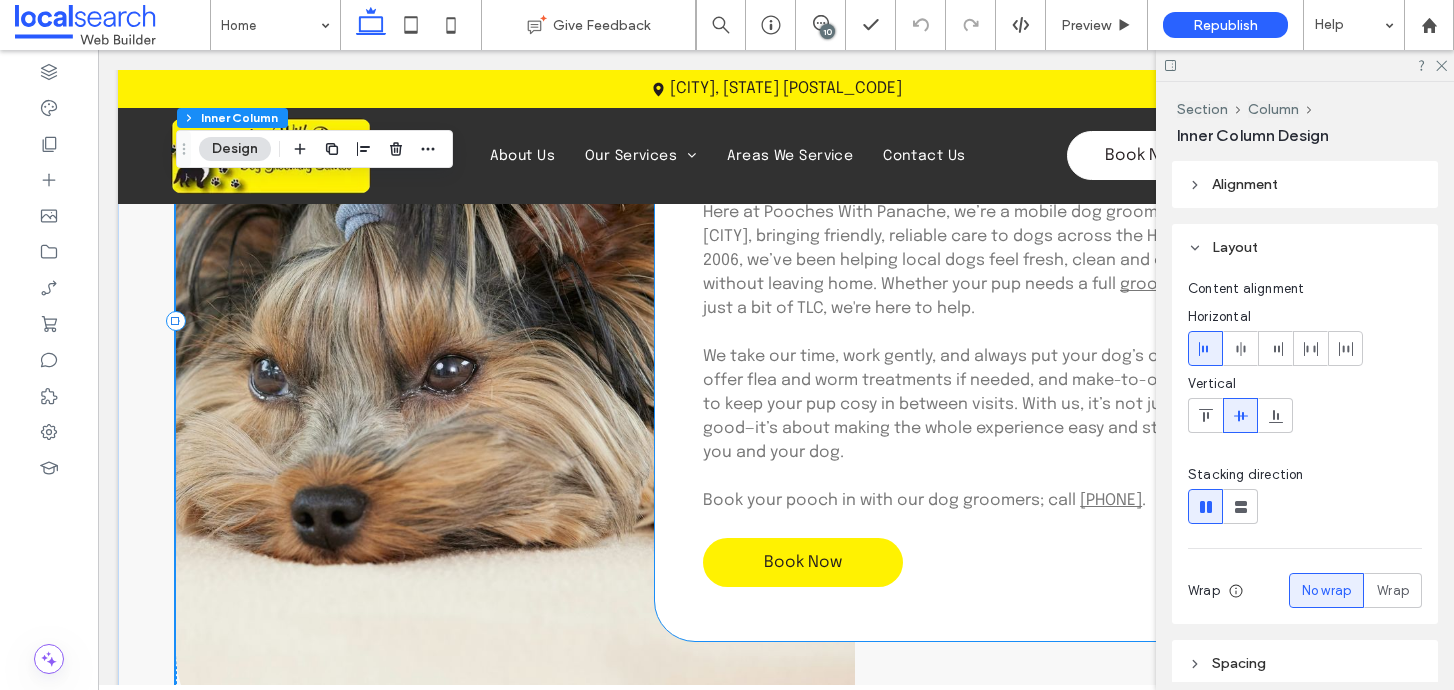 click at bounding box center (1015, 333) 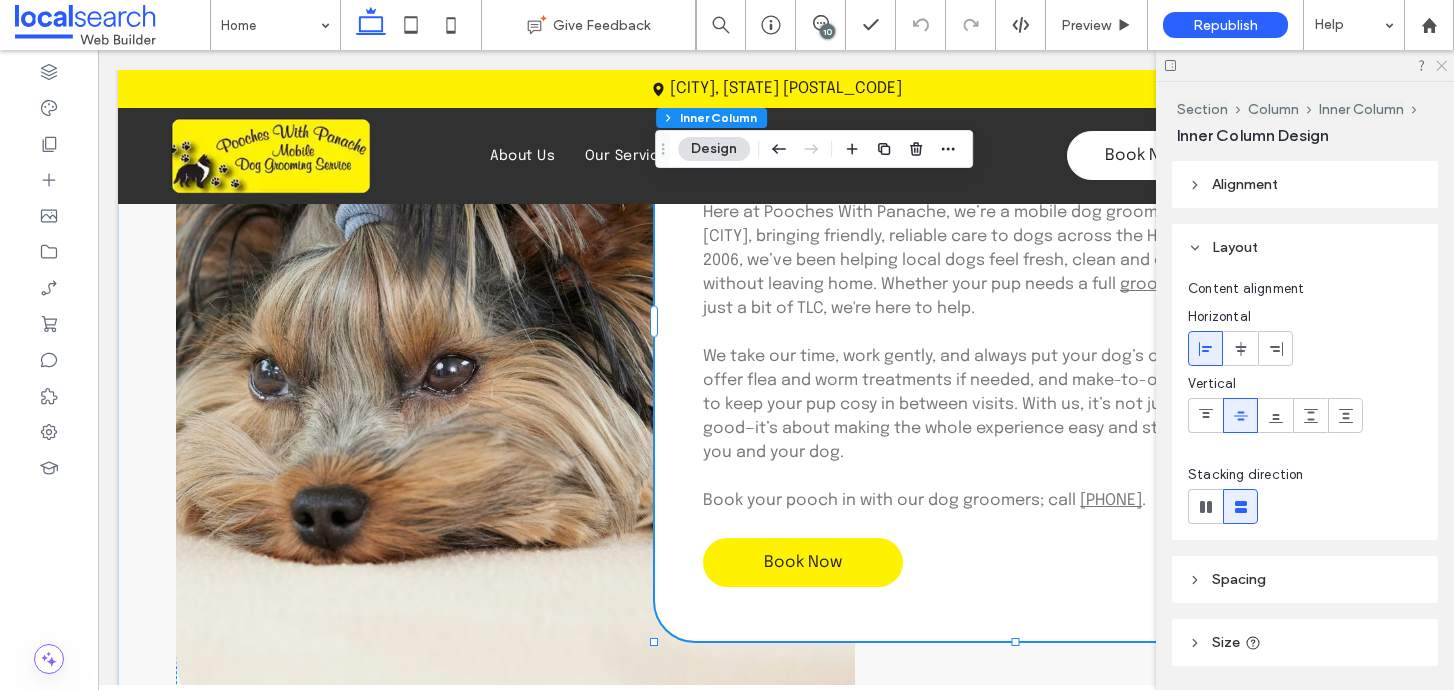 click 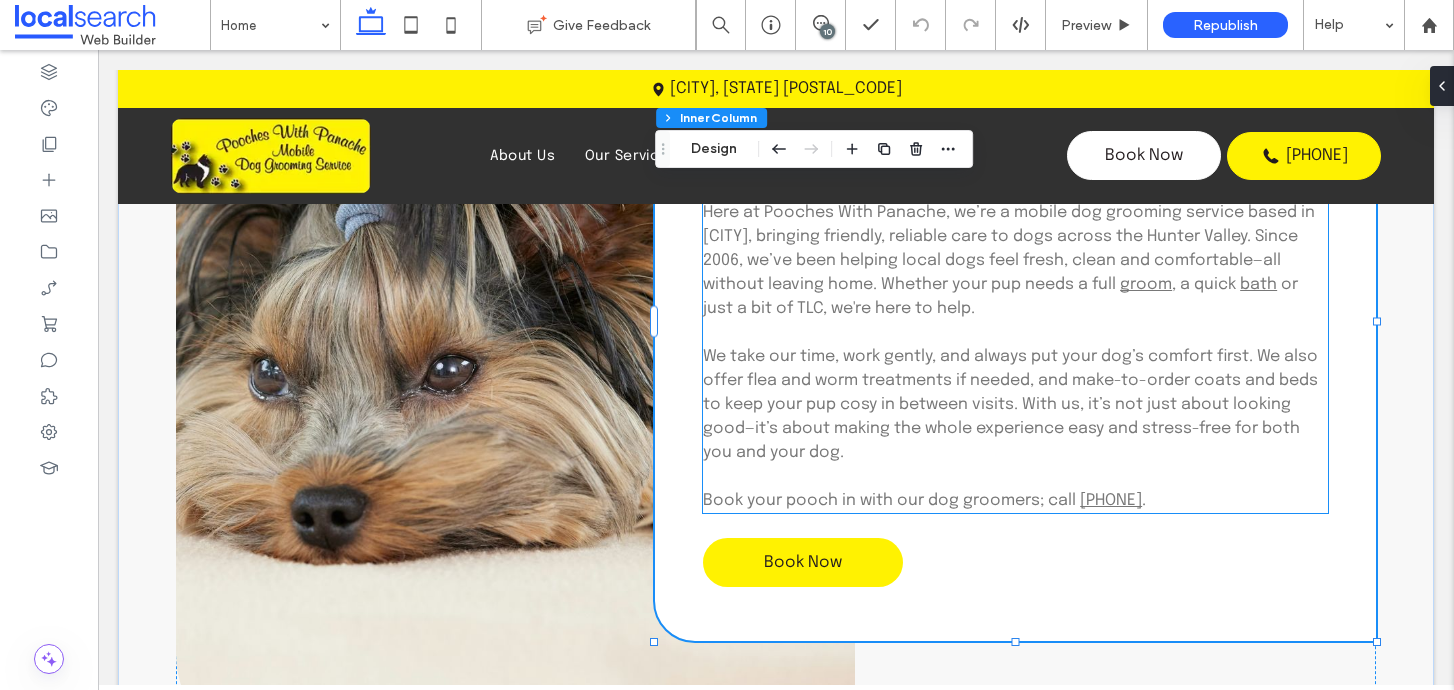 click on "We take our time, work gently, and always put your dog’s comfort first. We also offer flea and worm treatments if needed, and make-to-order coats and beds to keep your pup cosy in between visits. With us, it’s not just about looking good—it’s about making the whole experience easy and stress-free for both you and your dog." at bounding box center [1015, 405] 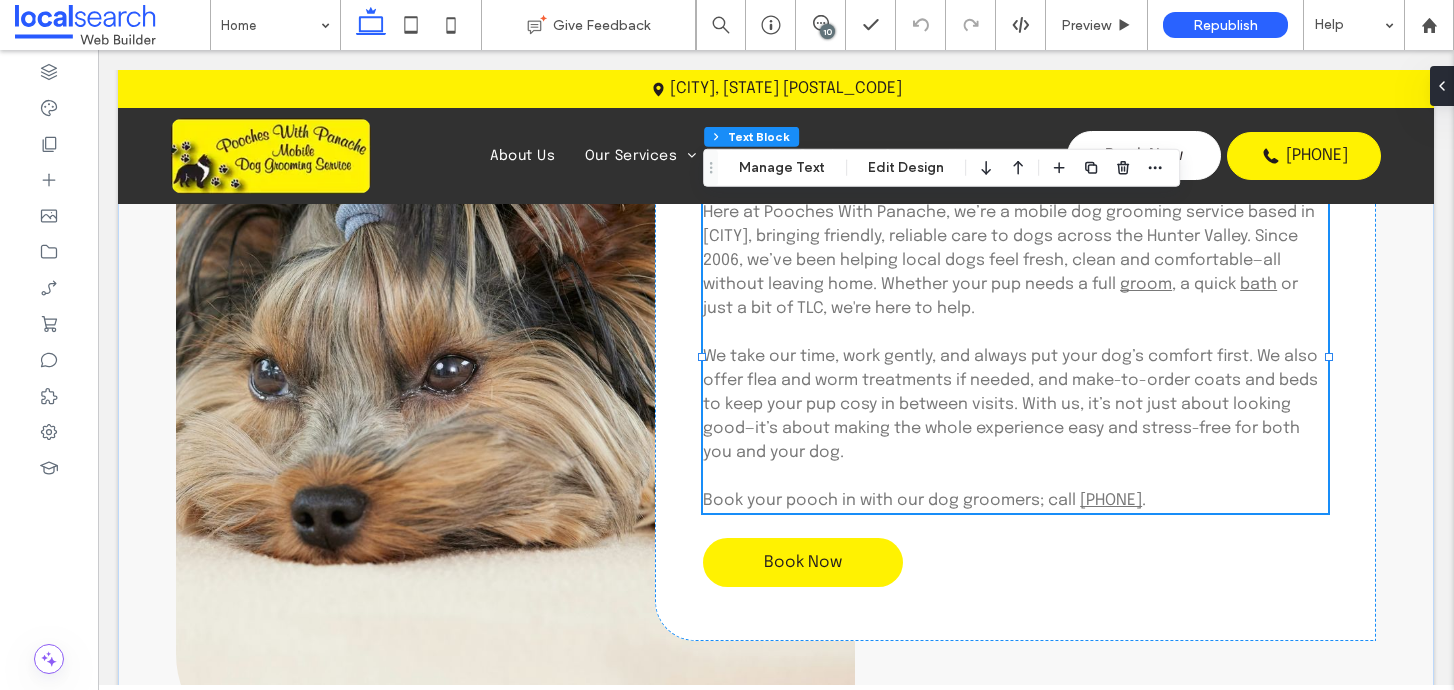 click on "We take our time, work gently, and always put your dog’s comfort first. We also offer flea and worm treatments if needed, and make-to-order coats and beds to keep your pup cosy in between visits. With us, it’s not just about looking good—it’s about making the whole experience easy and stress-free for both you and your dog." at bounding box center (1015, 405) 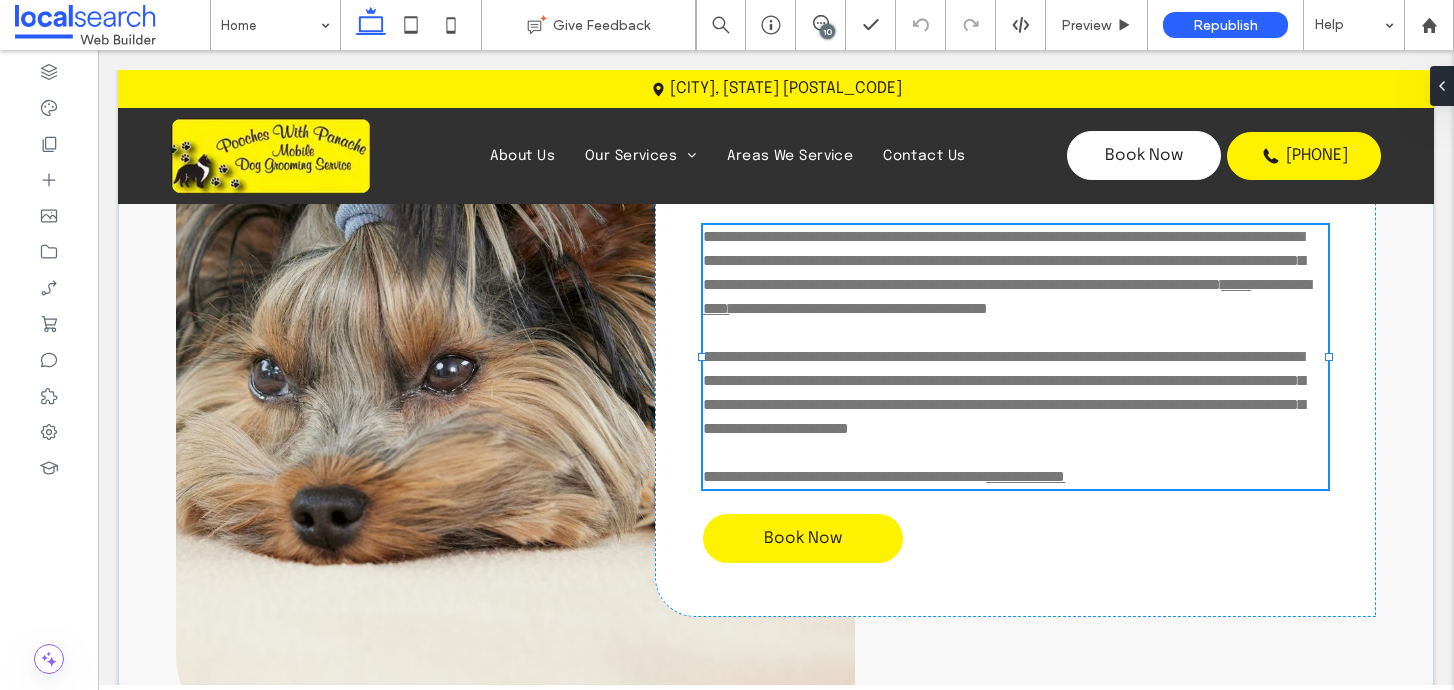 type on "********" 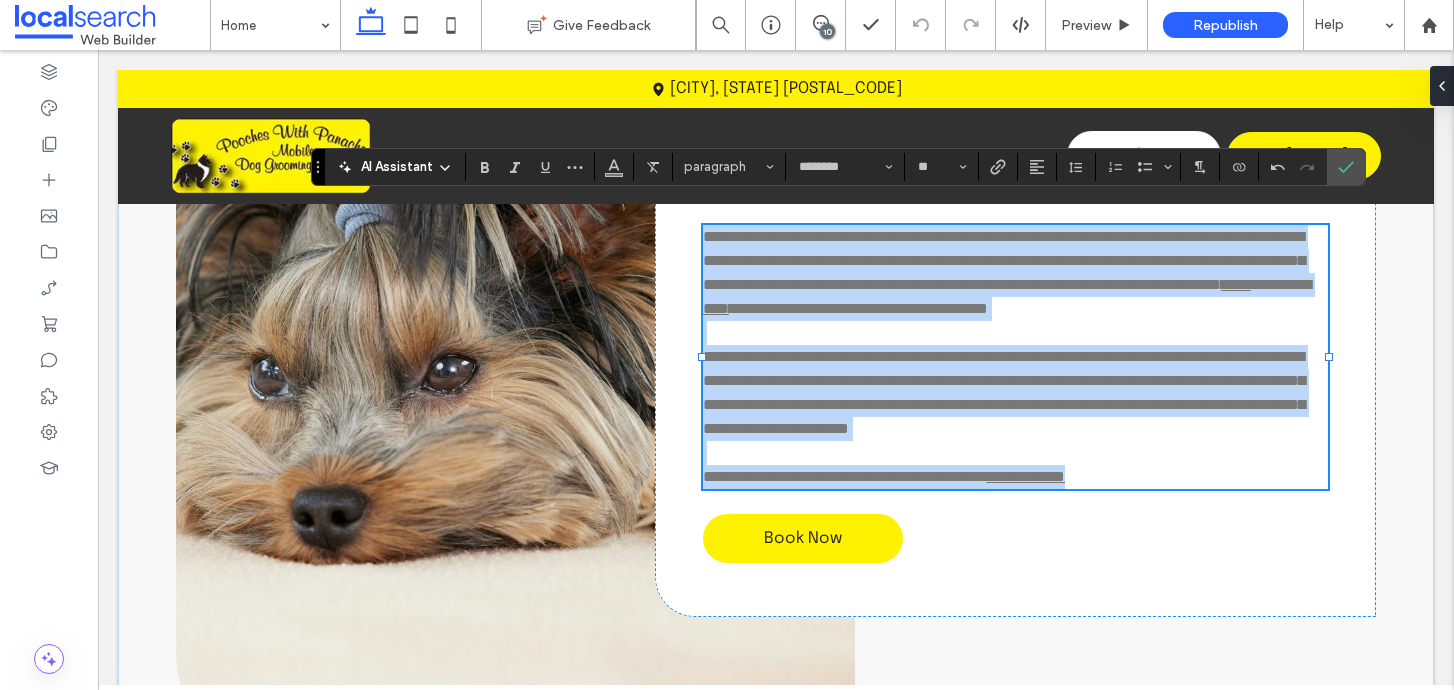 copy on "**********" 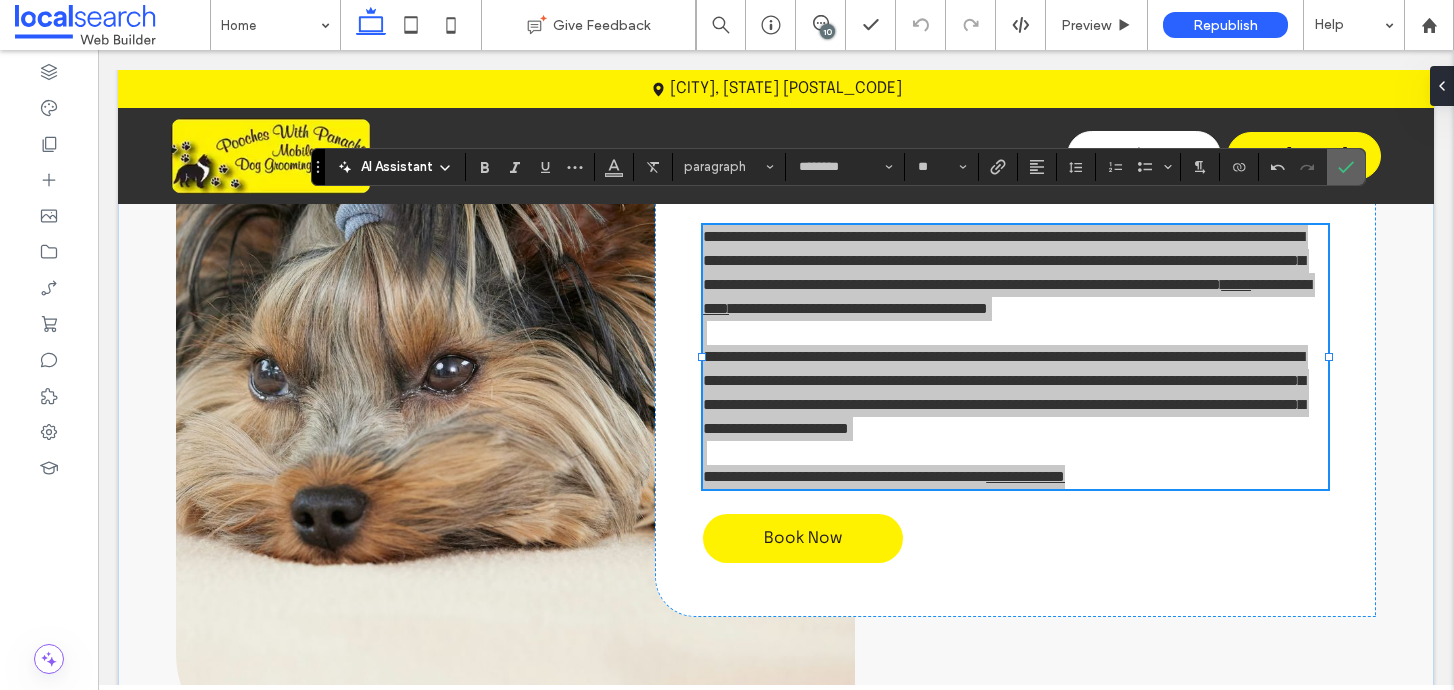 click 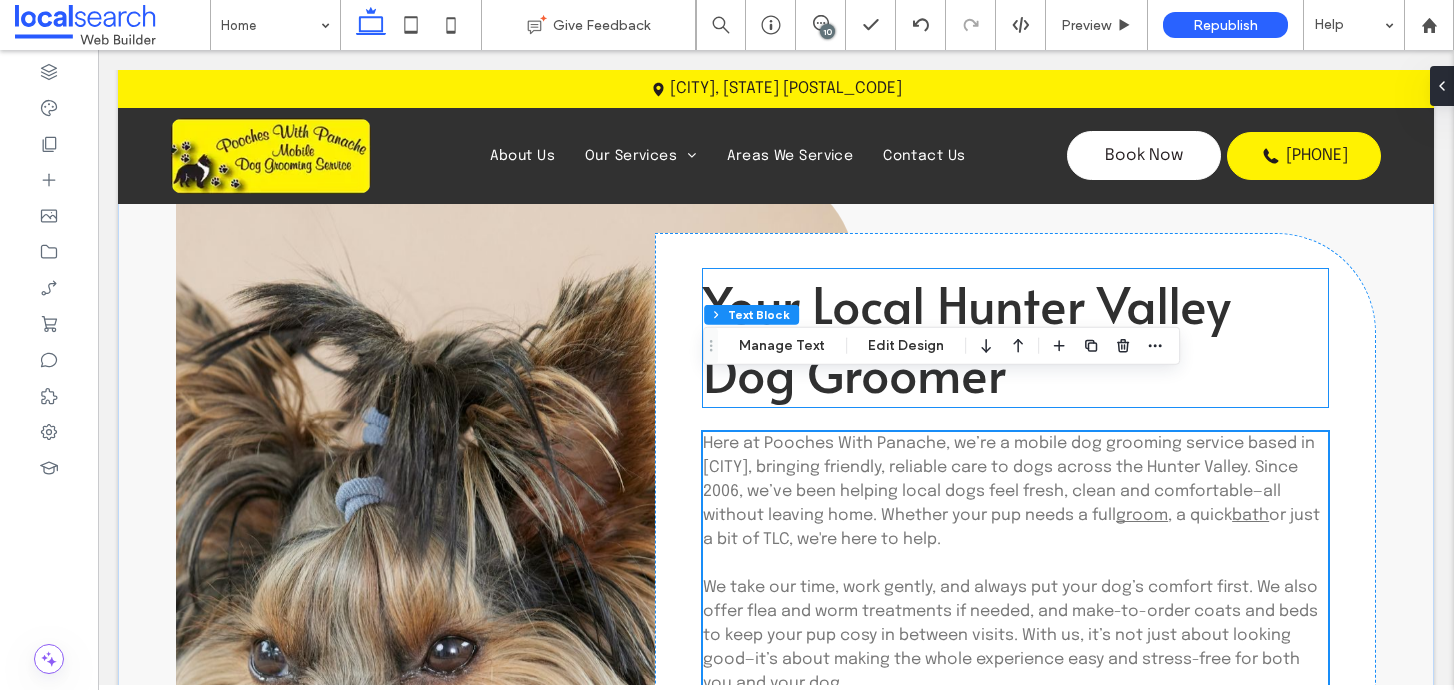 scroll, scrollTop: 855, scrollLeft: 0, axis: vertical 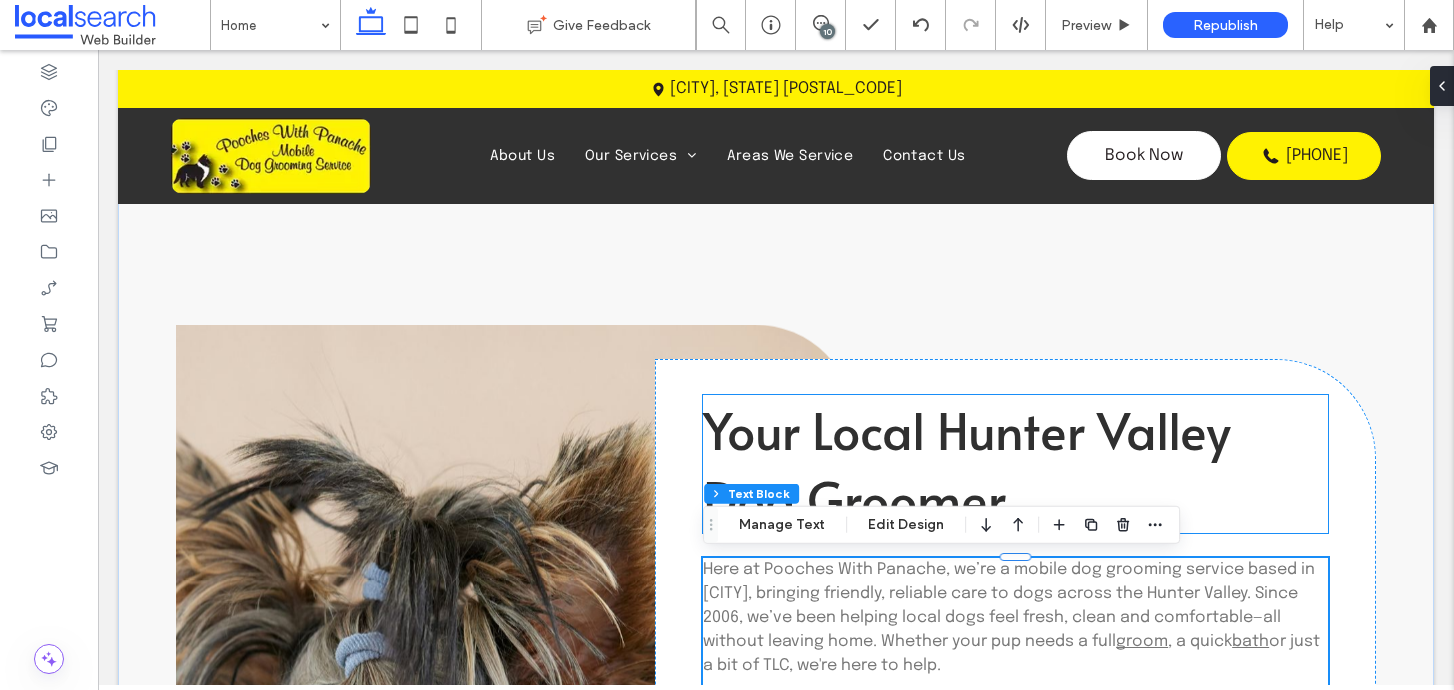 click on "Your Local Hunter Valley Dog Groomer" at bounding box center [967, 464] 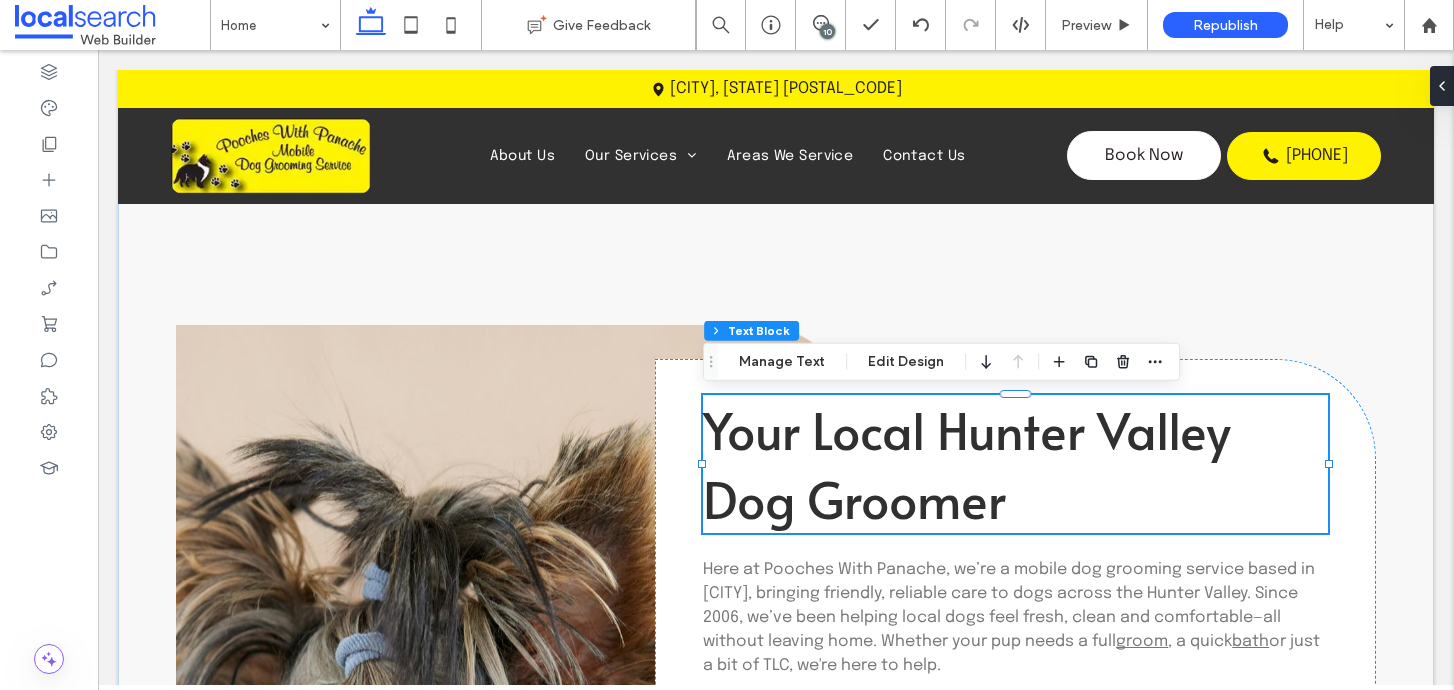 click on "Your Local Hunter Valley Dog Groomer" at bounding box center [967, 464] 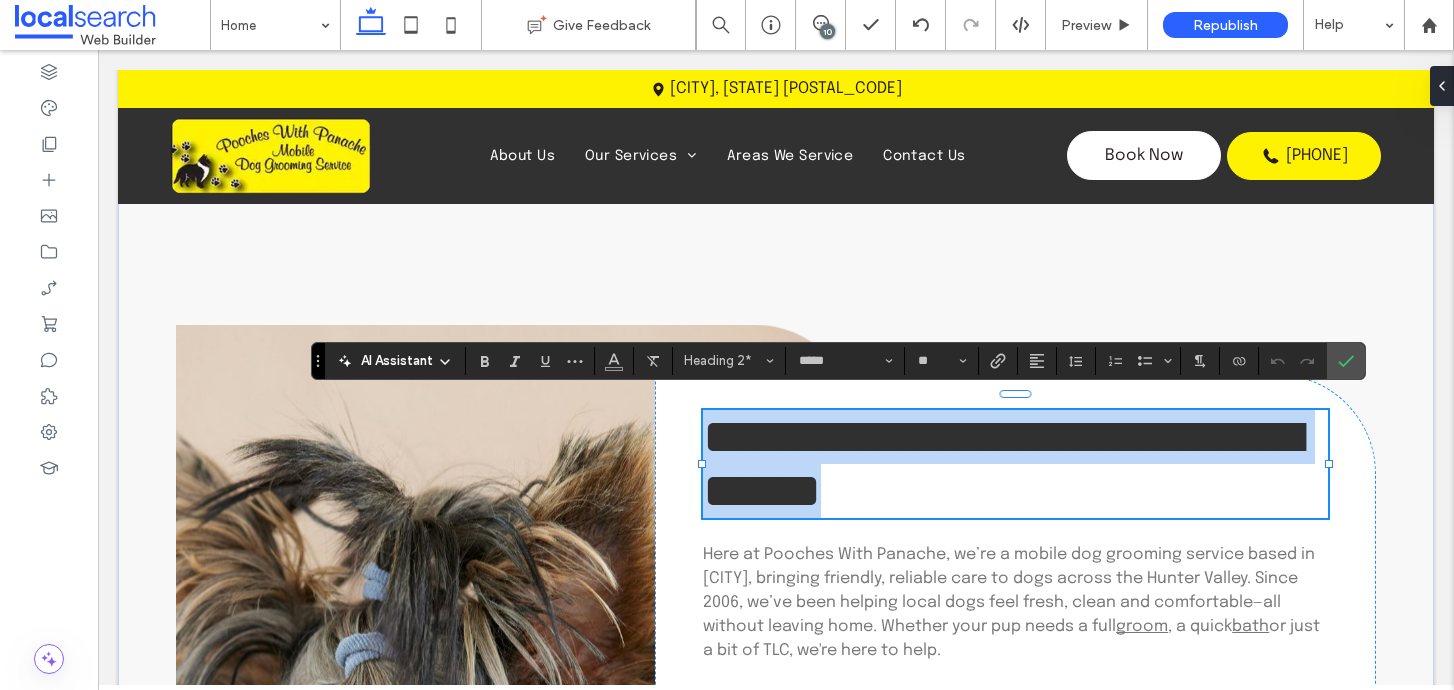 type on "********" 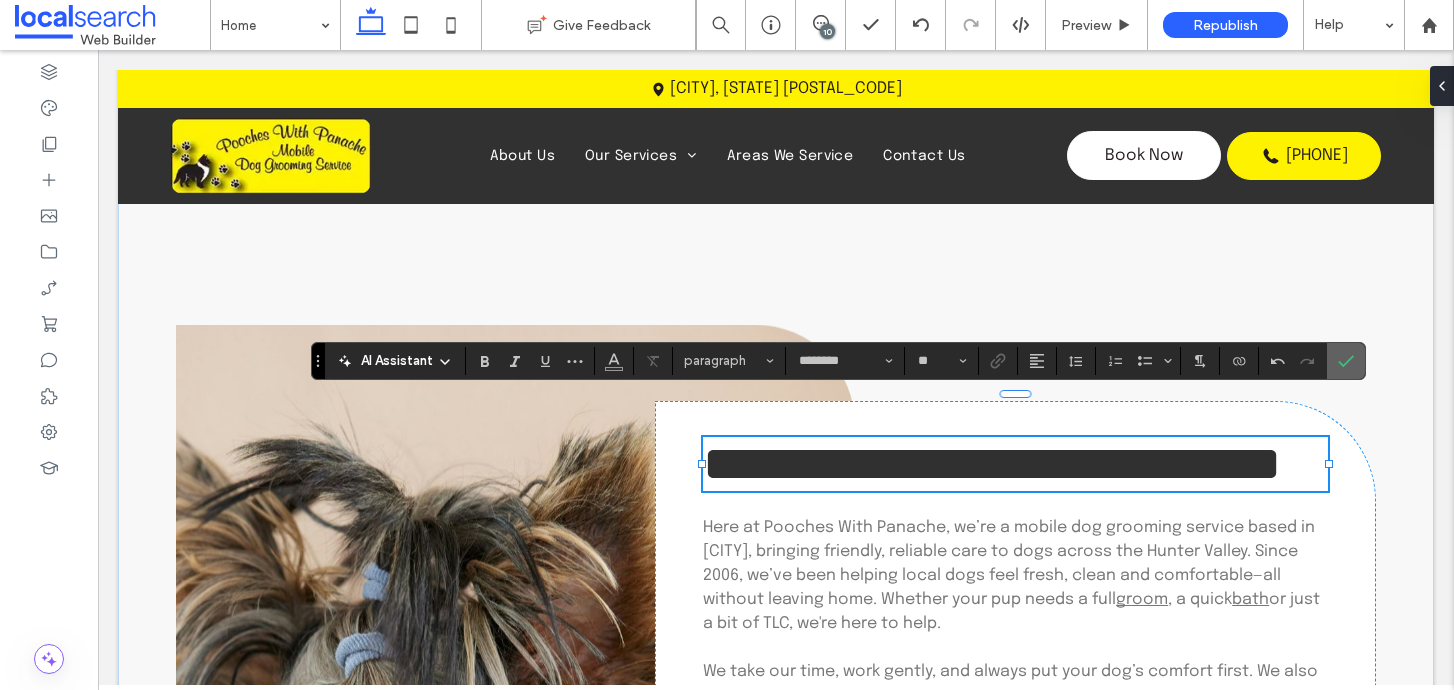 click 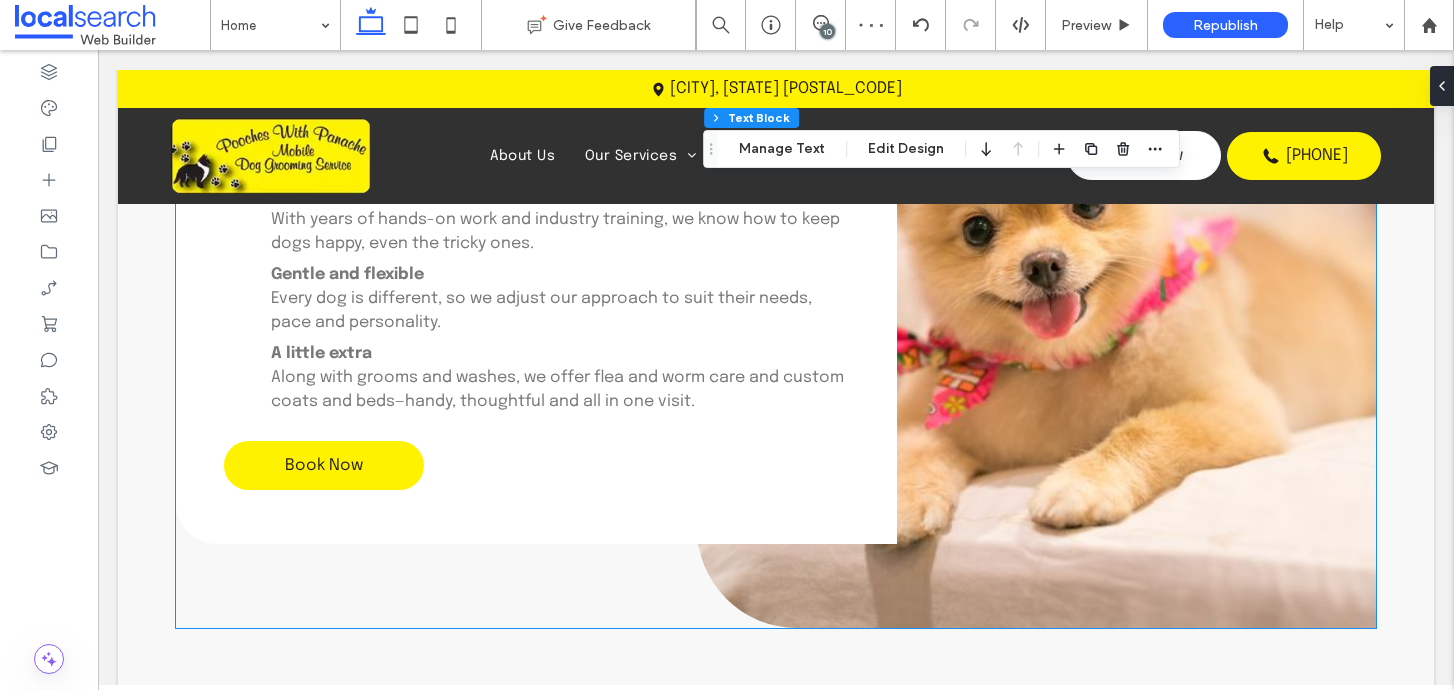 scroll, scrollTop: 4293, scrollLeft: 0, axis: vertical 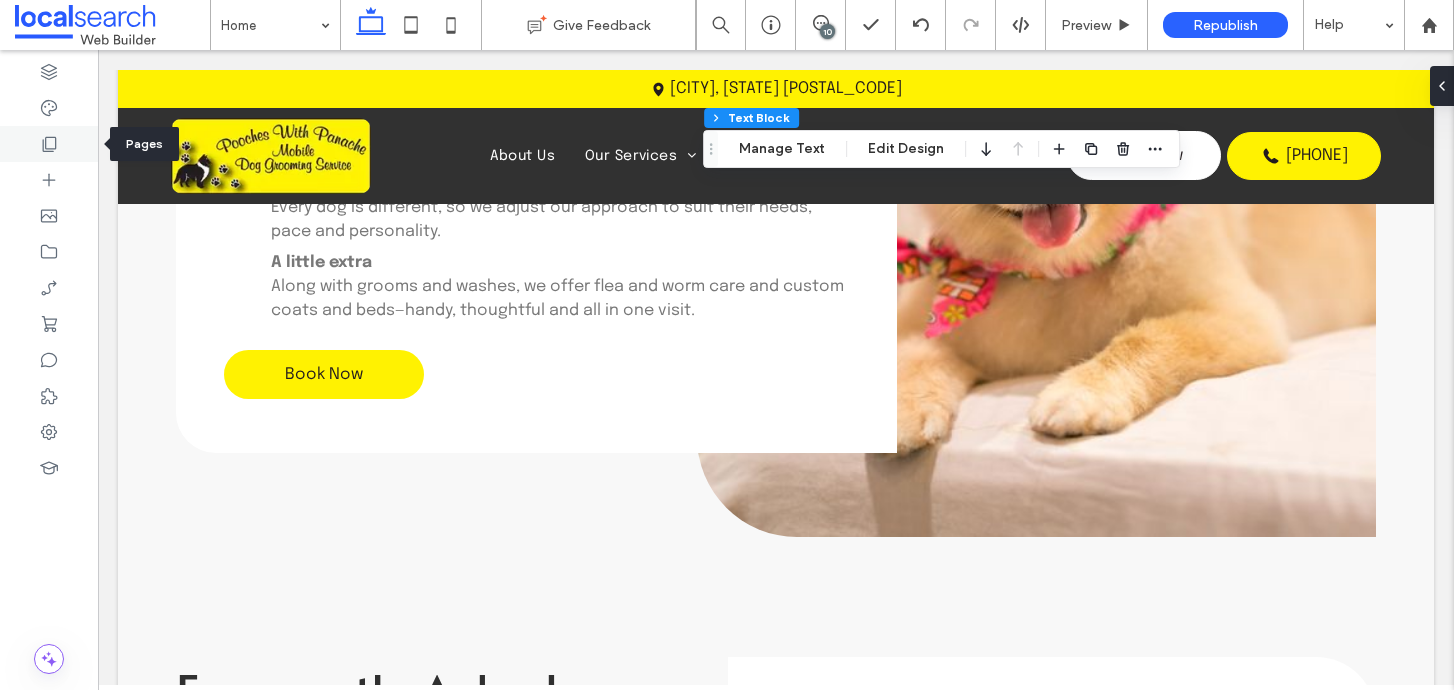 click at bounding box center (49, 144) 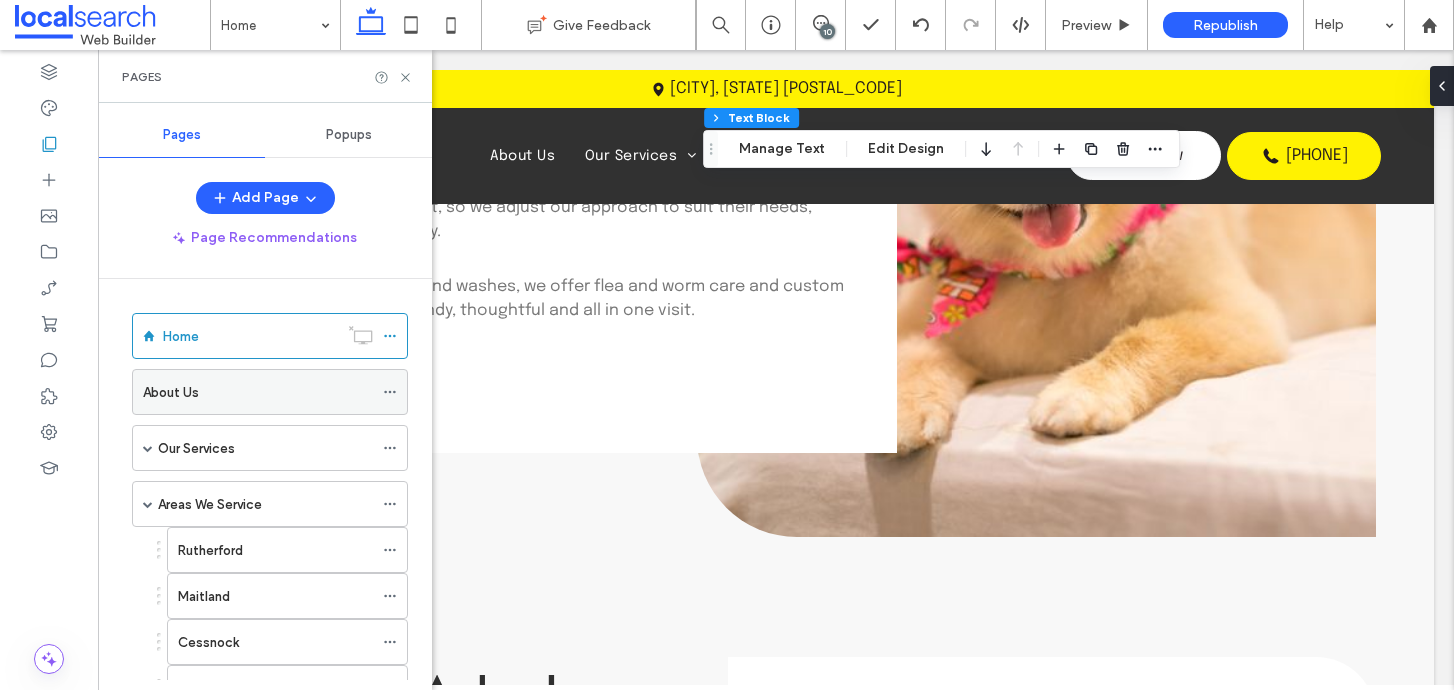 click on "About Us" at bounding box center (258, 392) 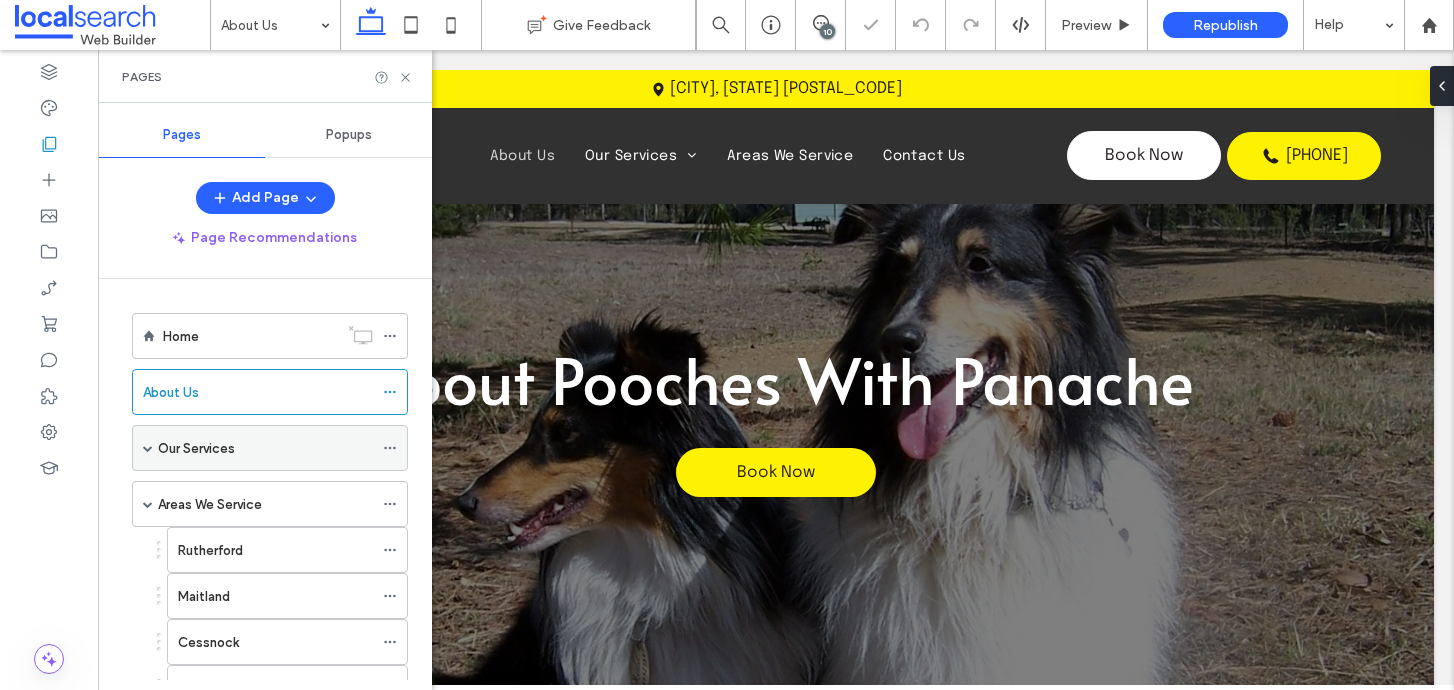 scroll, scrollTop: 0, scrollLeft: 0, axis: both 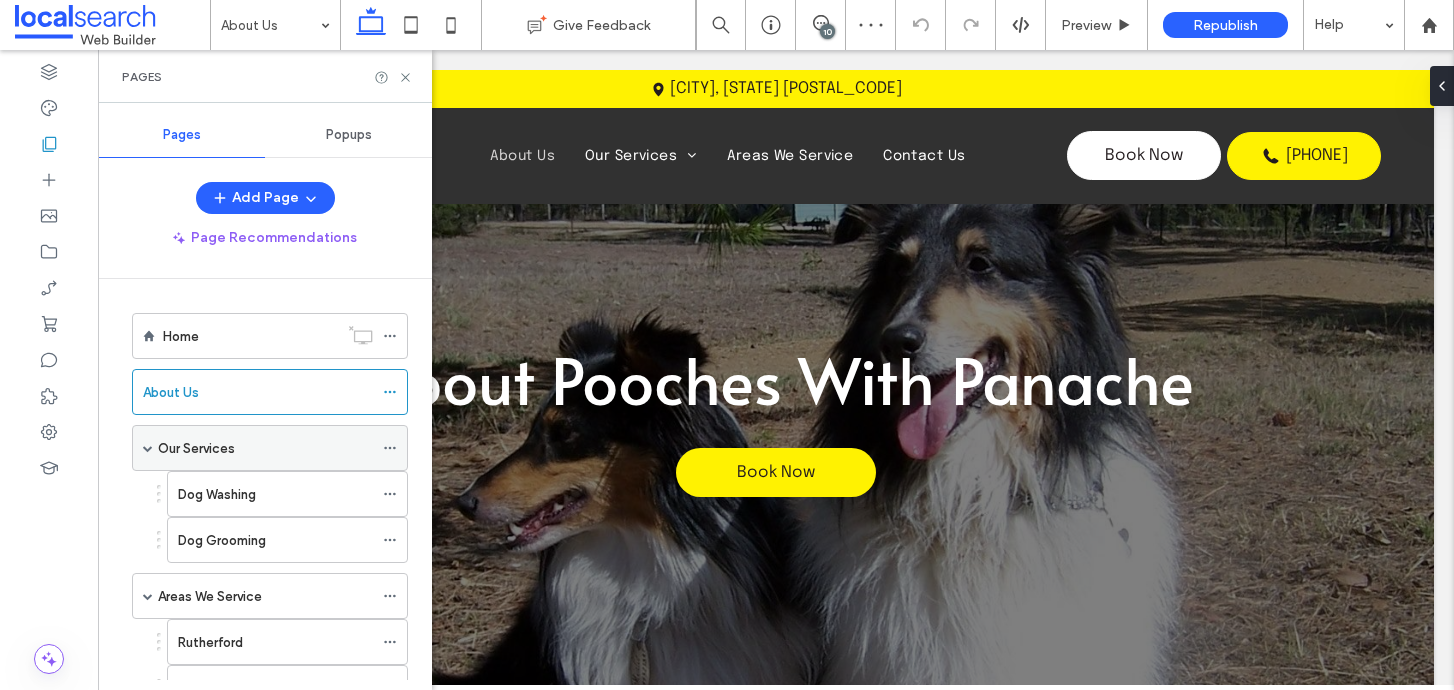 click on "Our Services" at bounding box center (196, 448) 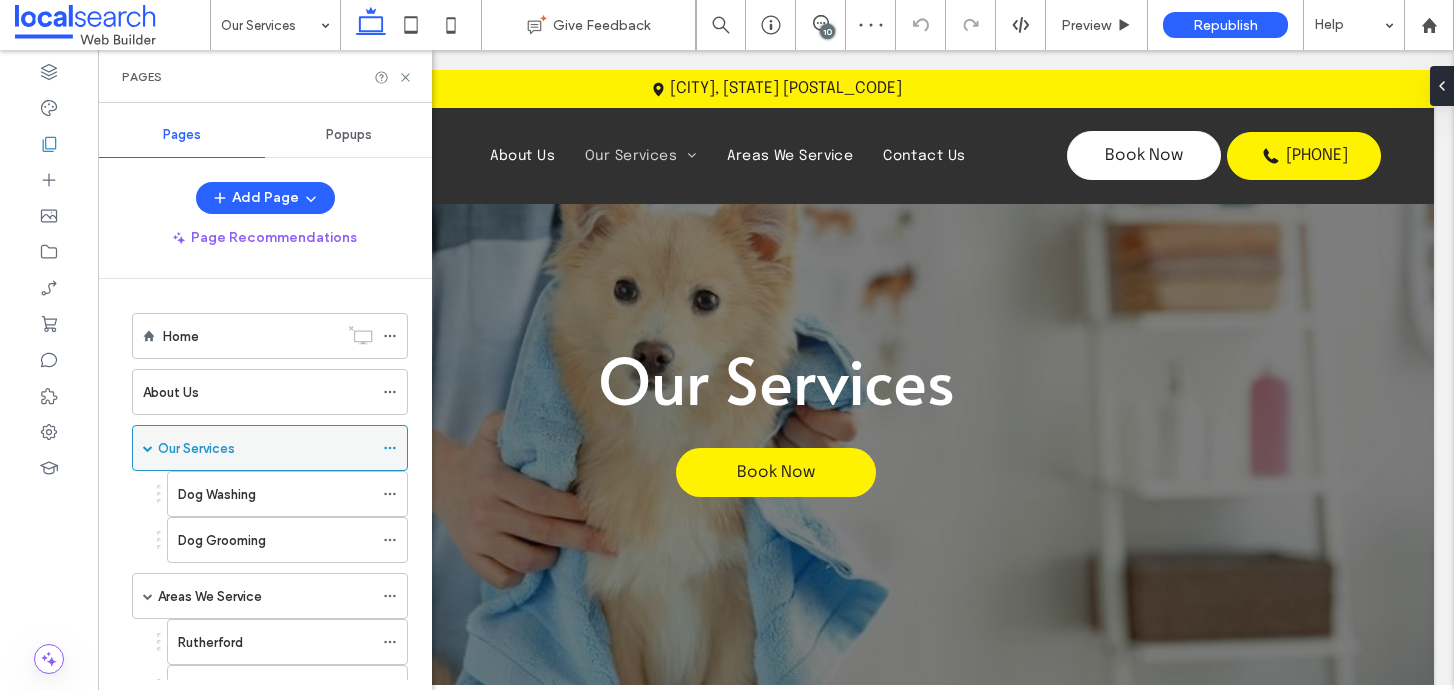 scroll, scrollTop: 0, scrollLeft: 0, axis: both 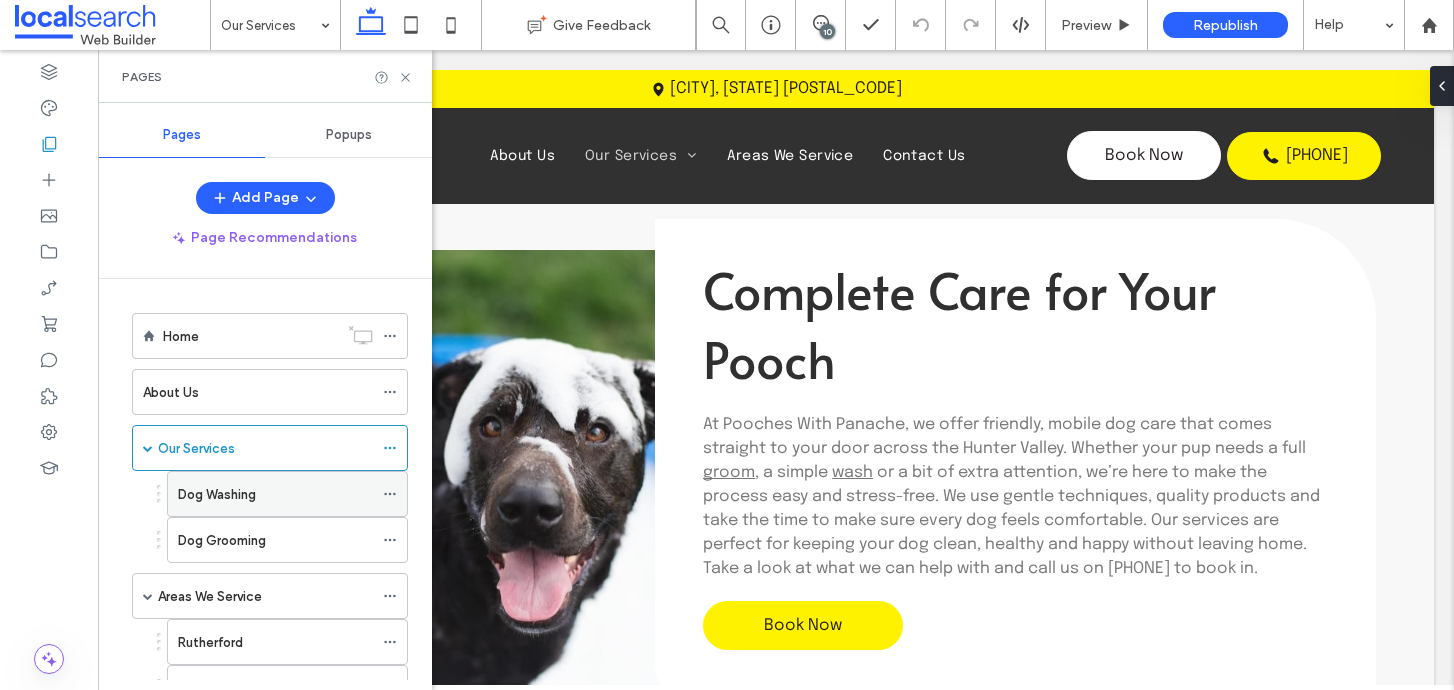 click on "Dog Washing" at bounding box center (217, 494) 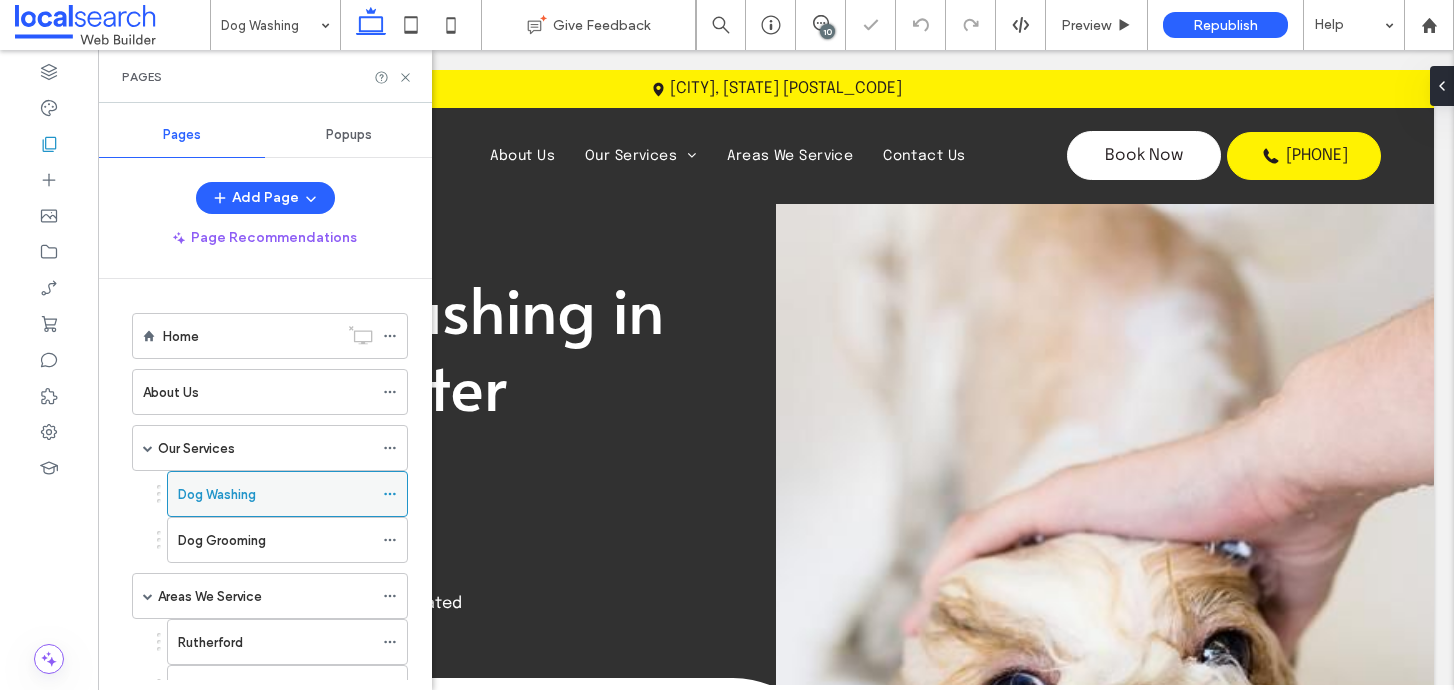 scroll, scrollTop: 0, scrollLeft: 0, axis: both 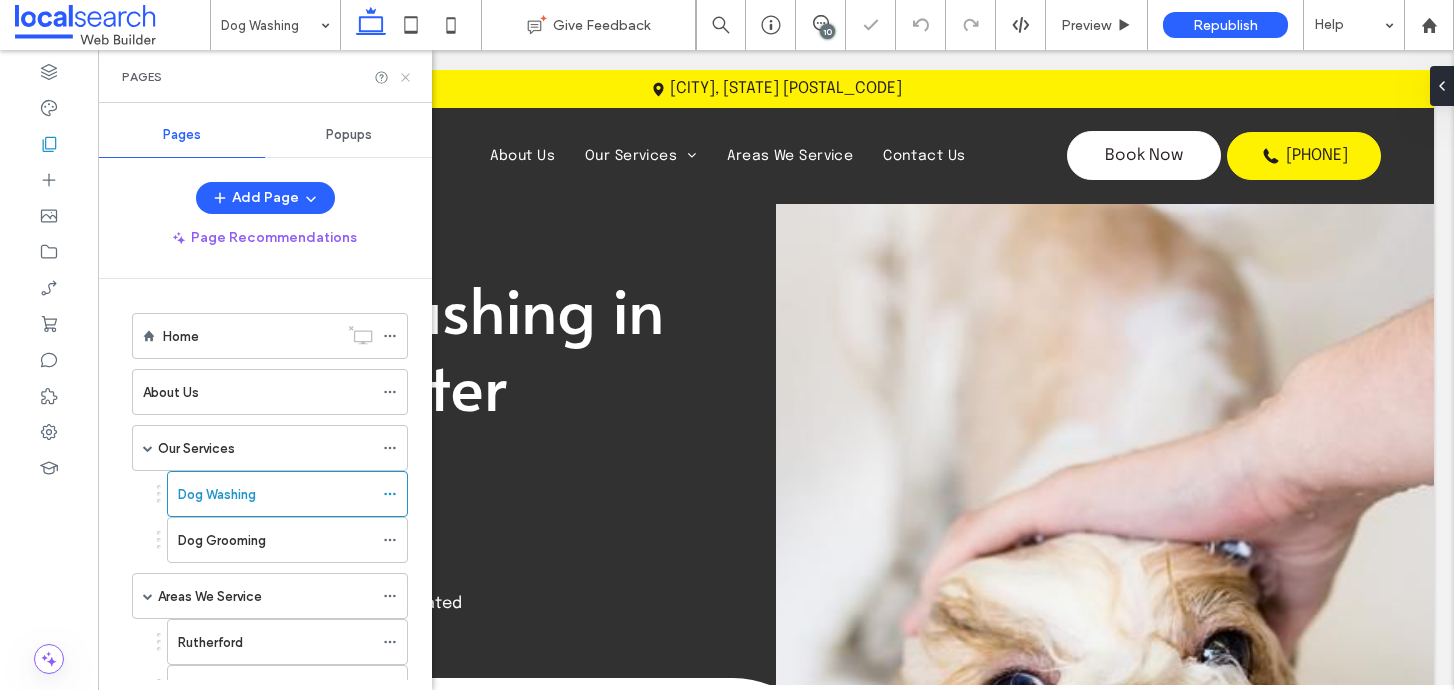 click 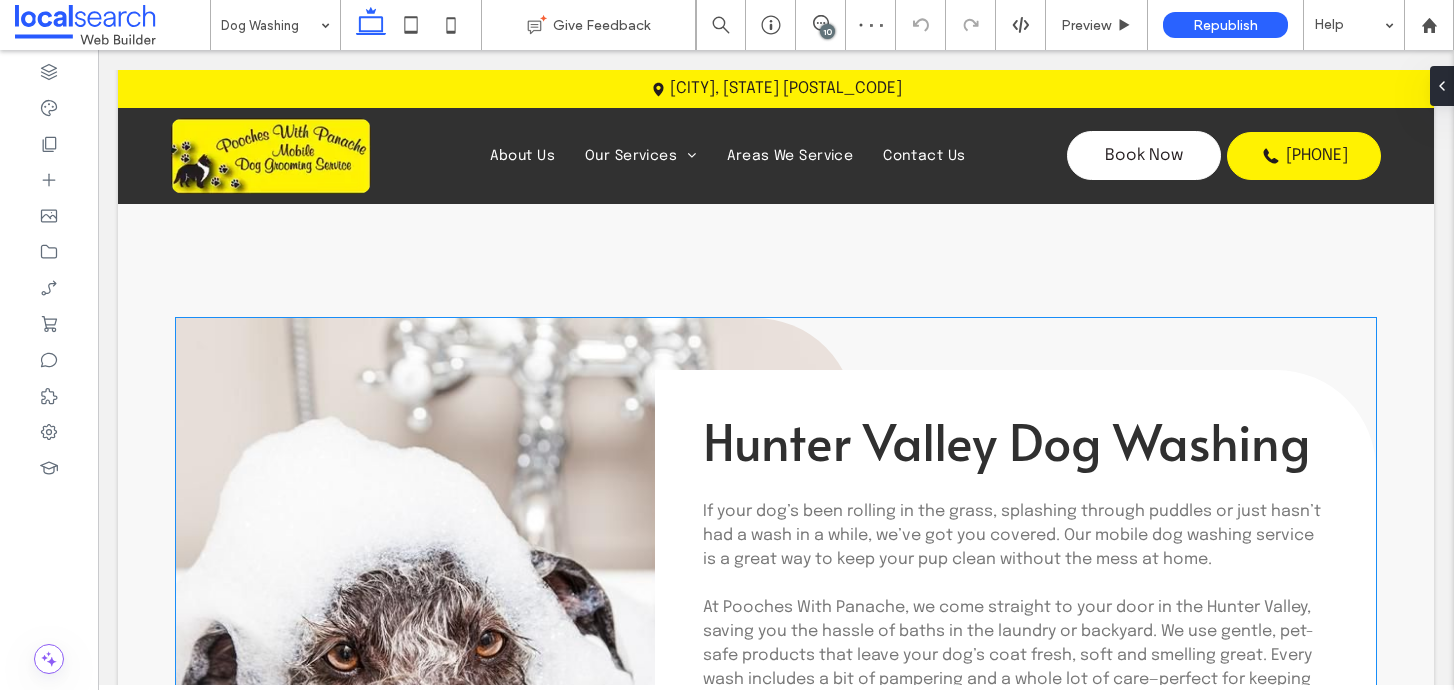 scroll, scrollTop: 1248, scrollLeft: 0, axis: vertical 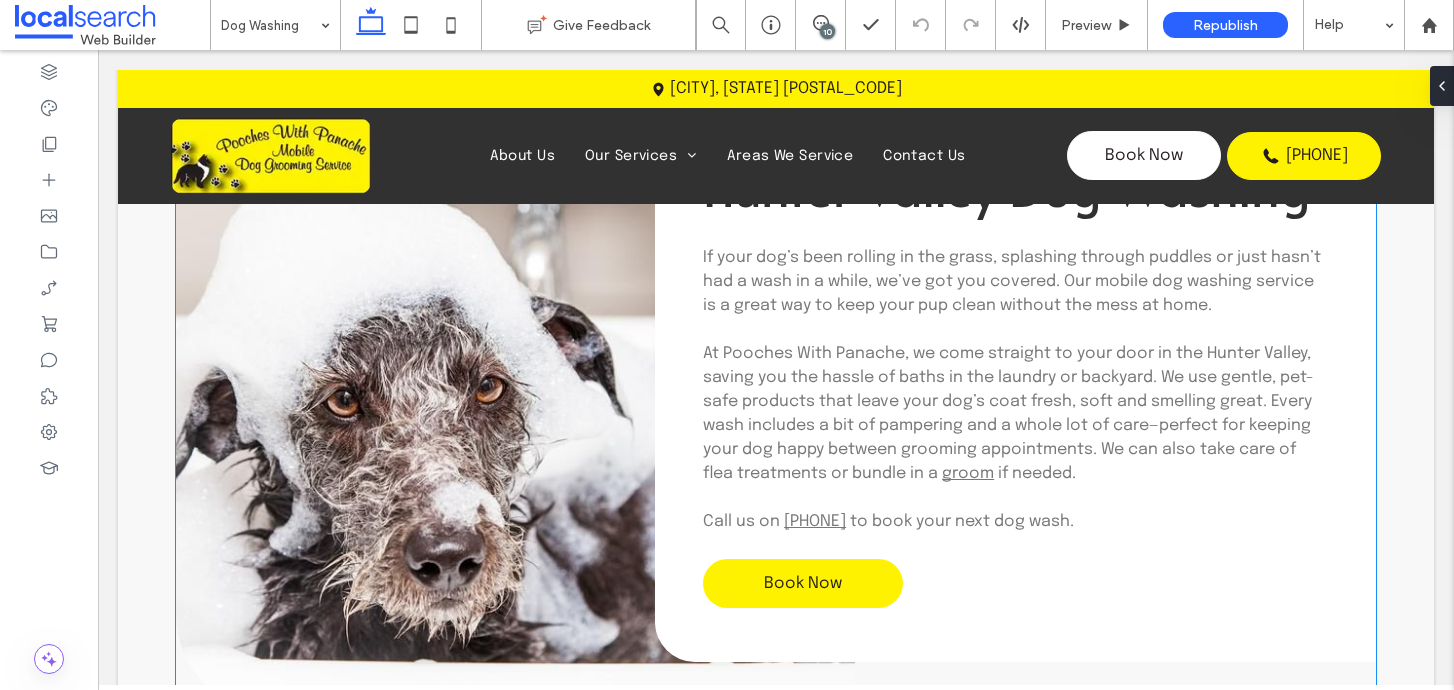 click on "At Pooches With Panache, we come straight to your door in the Hunter Valley, saving you the hassle of baths in the laundry or backyard. We use gentle, pet-safe products that leave your dog’s coat fresh, soft and smelling great. Every wash includes a bit of pampering and a whole lot of care—perfect for keeping your dog happy between grooming appointments. We can also take care of flea treatments or bundle in a" at bounding box center [1008, 413] 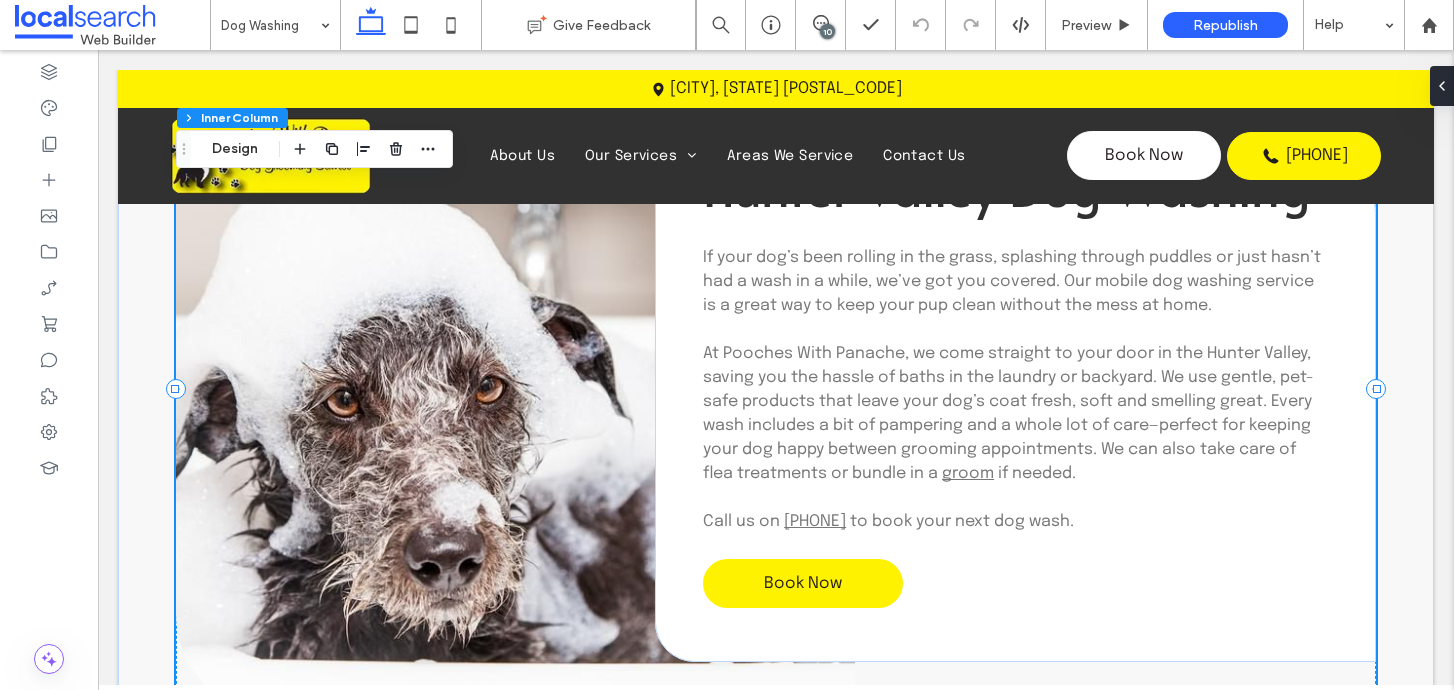 click on "At Pooches With Panache, we come straight to your door in the Hunter Valley, saving you the hassle of baths in the laundry or backyard. We use gentle, pet-safe products that leave your dog’s coat fresh, soft and smelling great. Every wash includes a bit of pampering and a whole lot of care—perfect for keeping your dog happy between grooming appointments. We can also take care of flea treatments or bundle in a" at bounding box center (1008, 413) 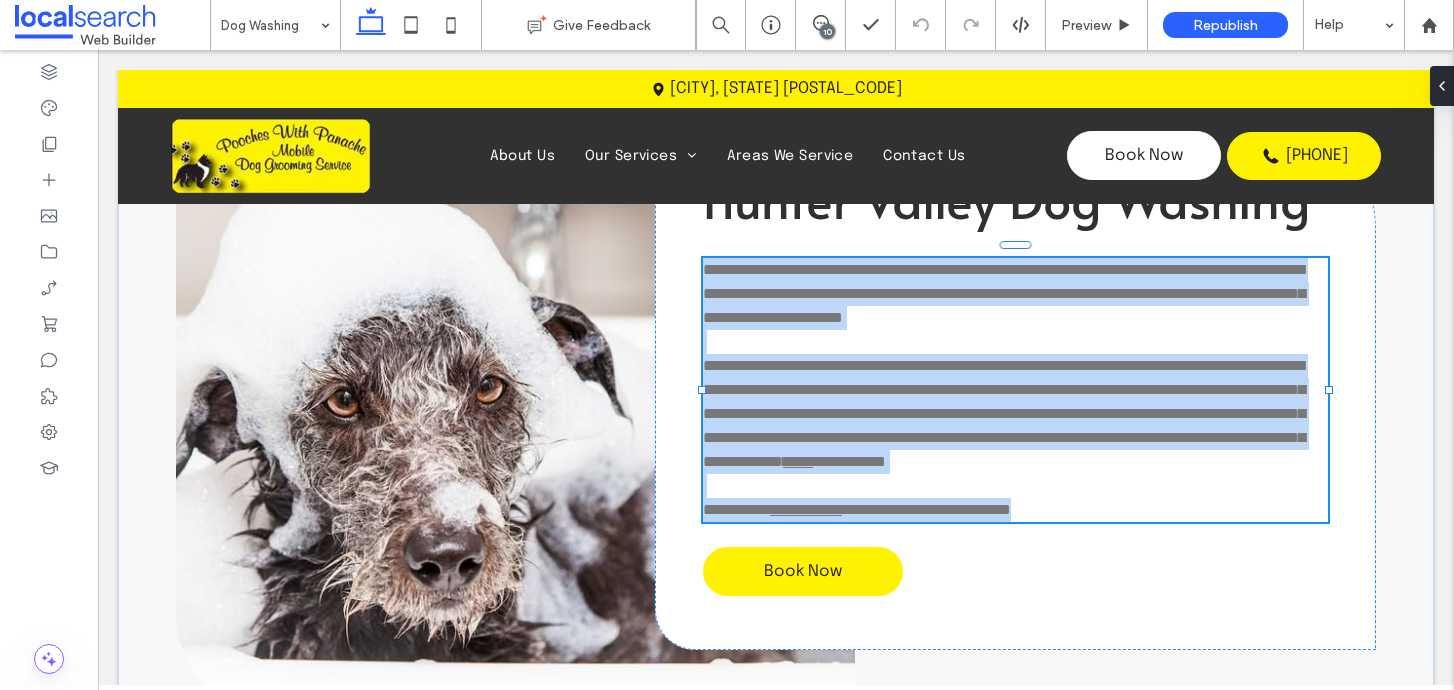 type on "********" 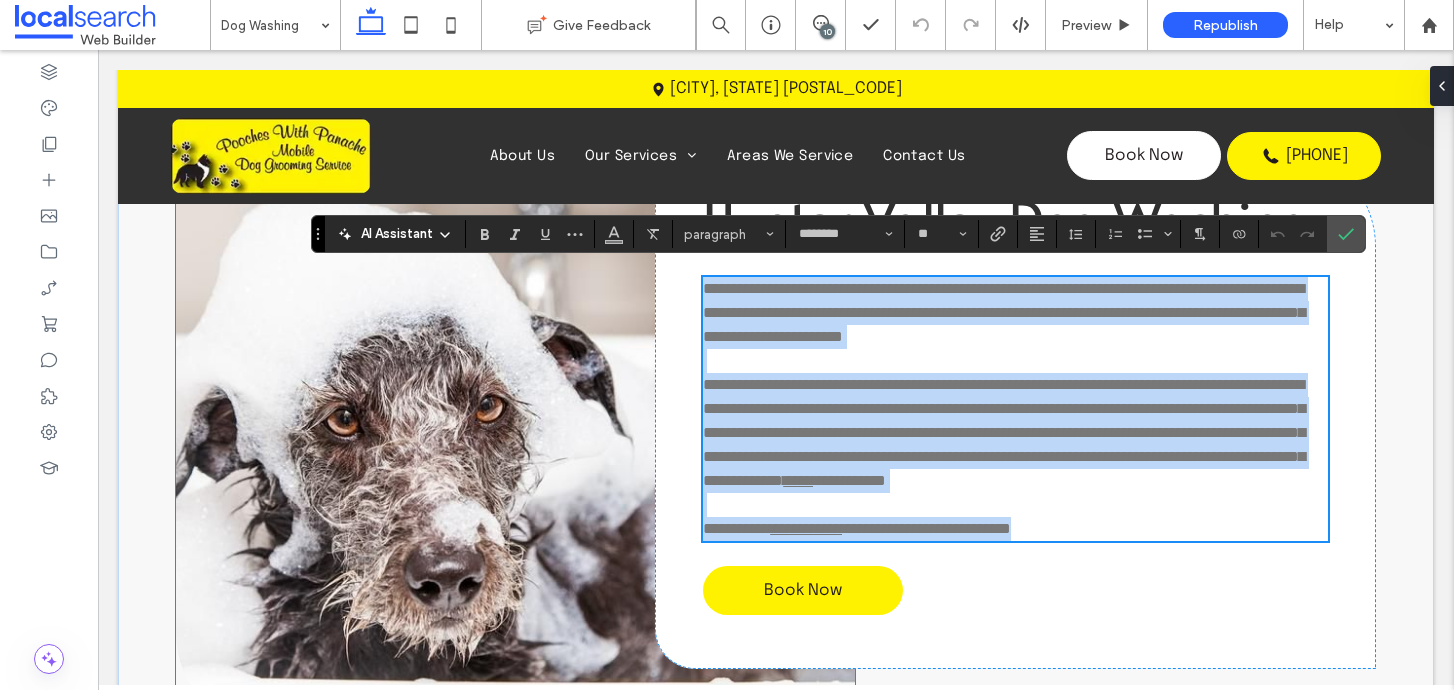 scroll, scrollTop: 1230, scrollLeft: 0, axis: vertical 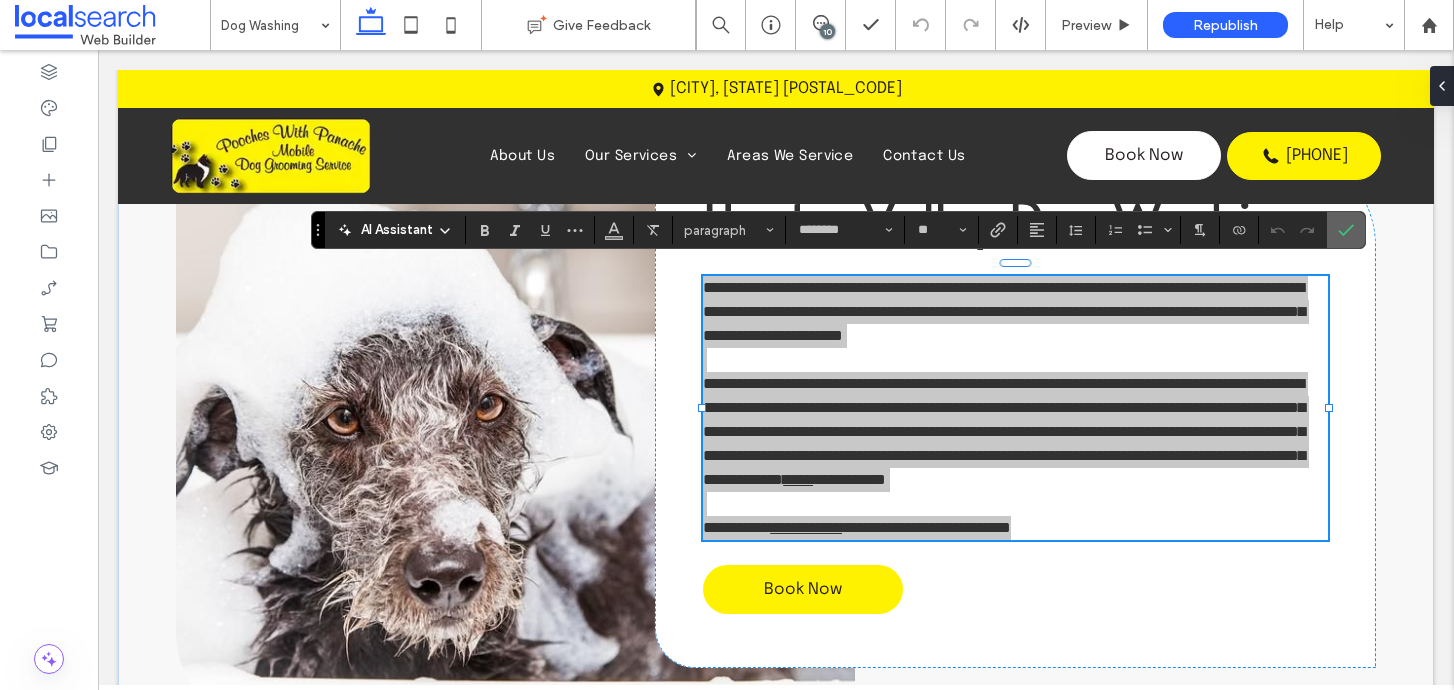 click 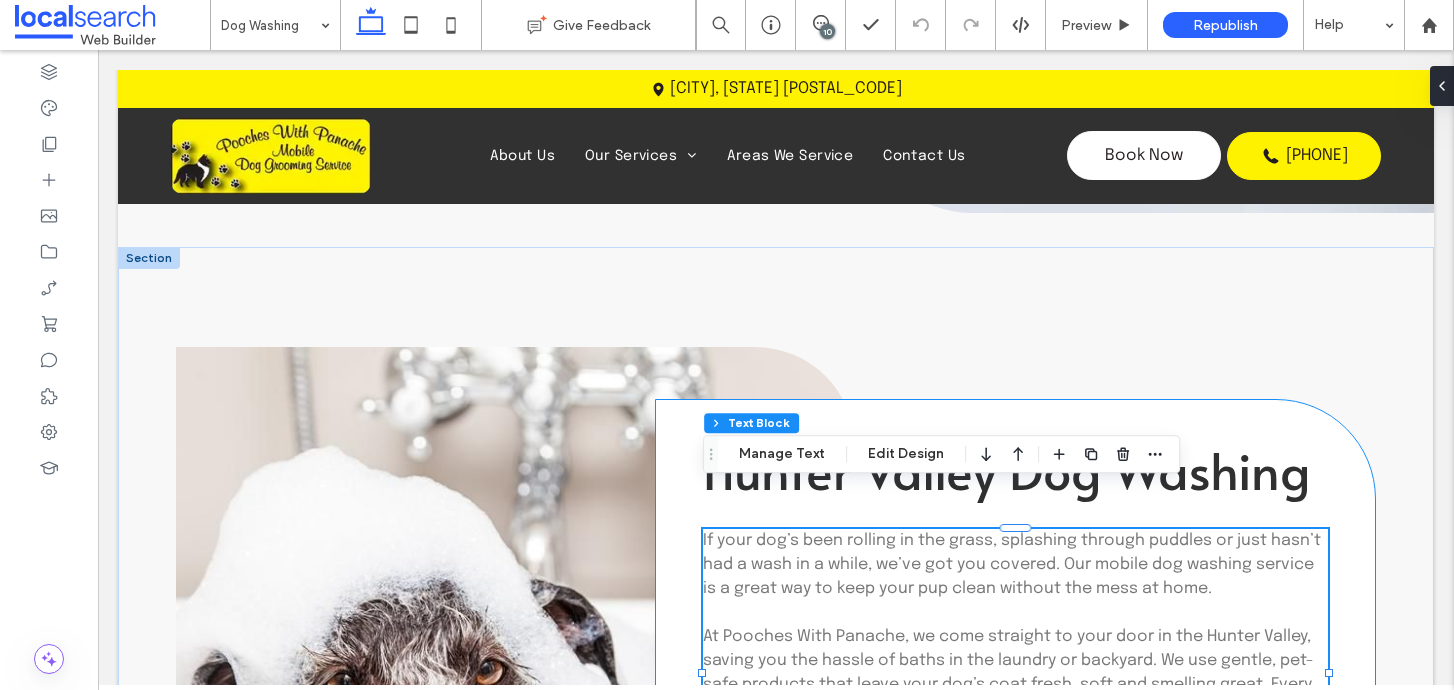 scroll, scrollTop: 1092, scrollLeft: 0, axis: vertical 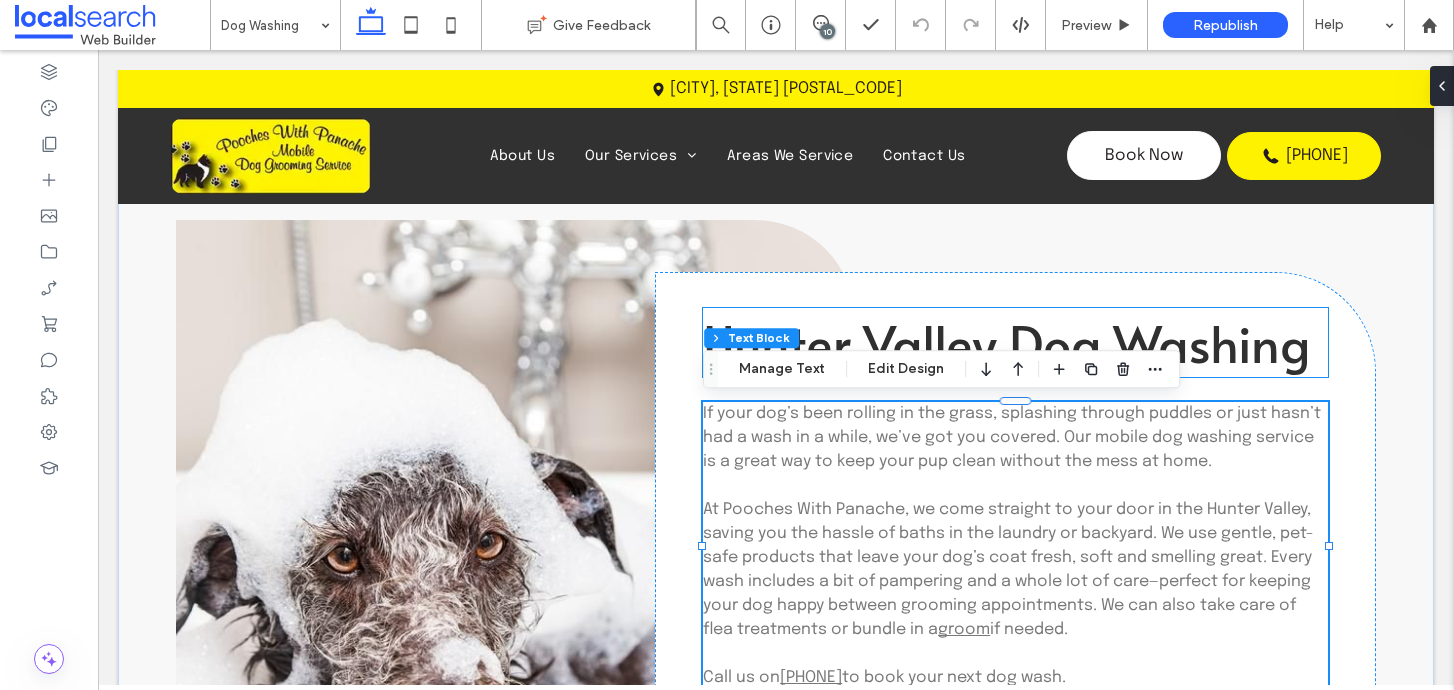 click on "Hunter Valley Dog Washing" at bounding box center (1006, 342) 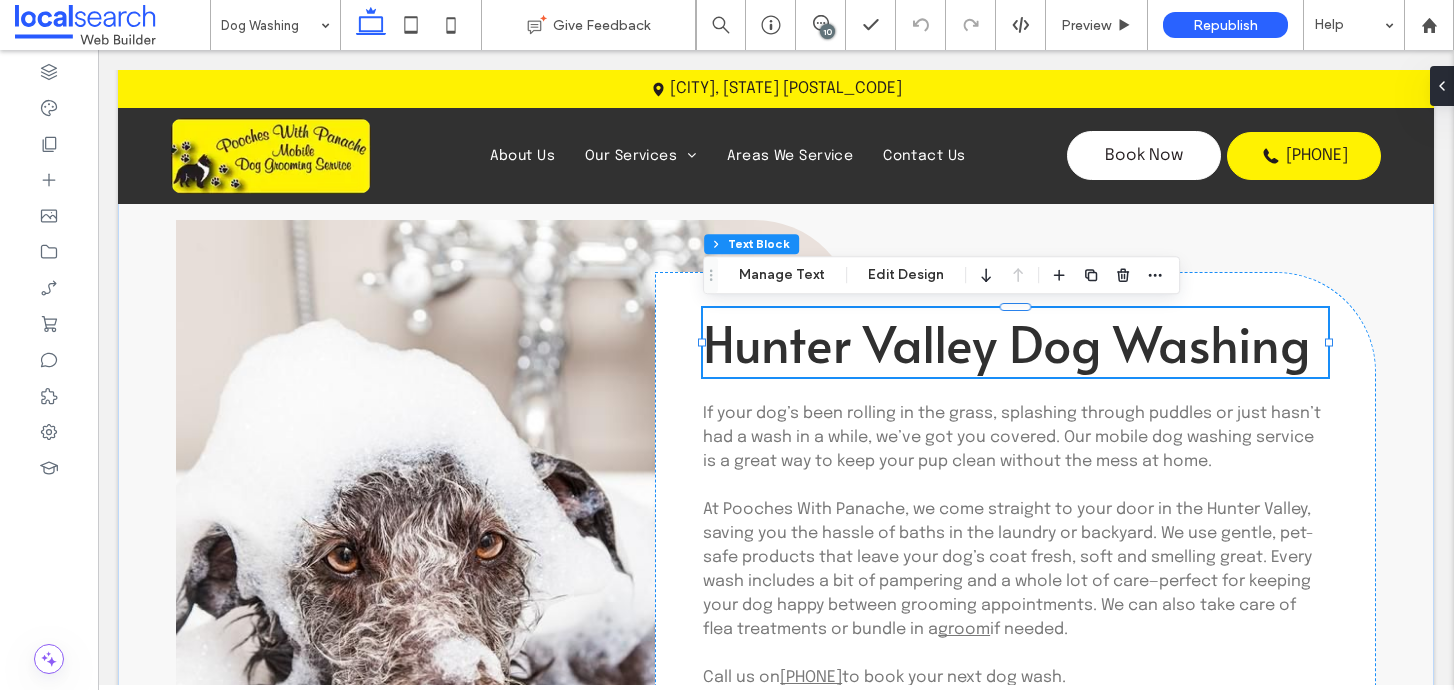 click on "Hunter Valley Dog Washing" at bounding box center [1006, 342] 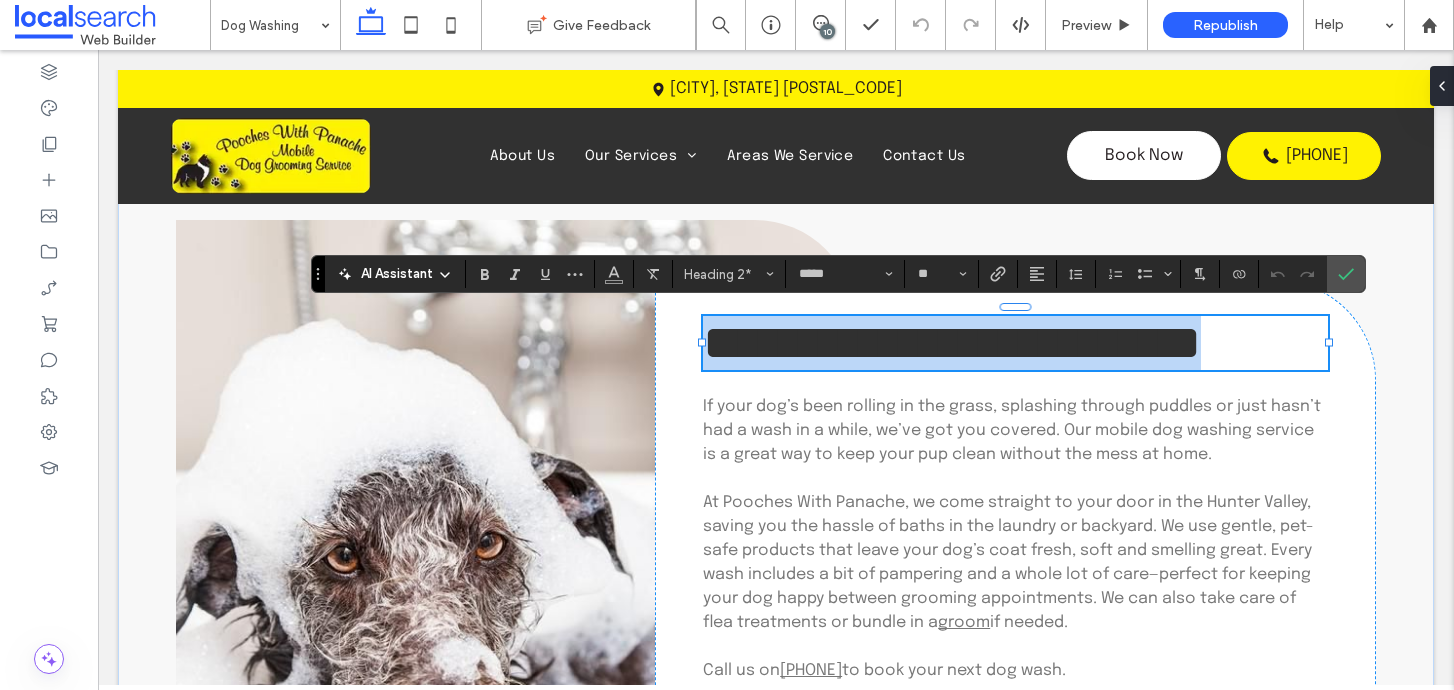 type on "********" 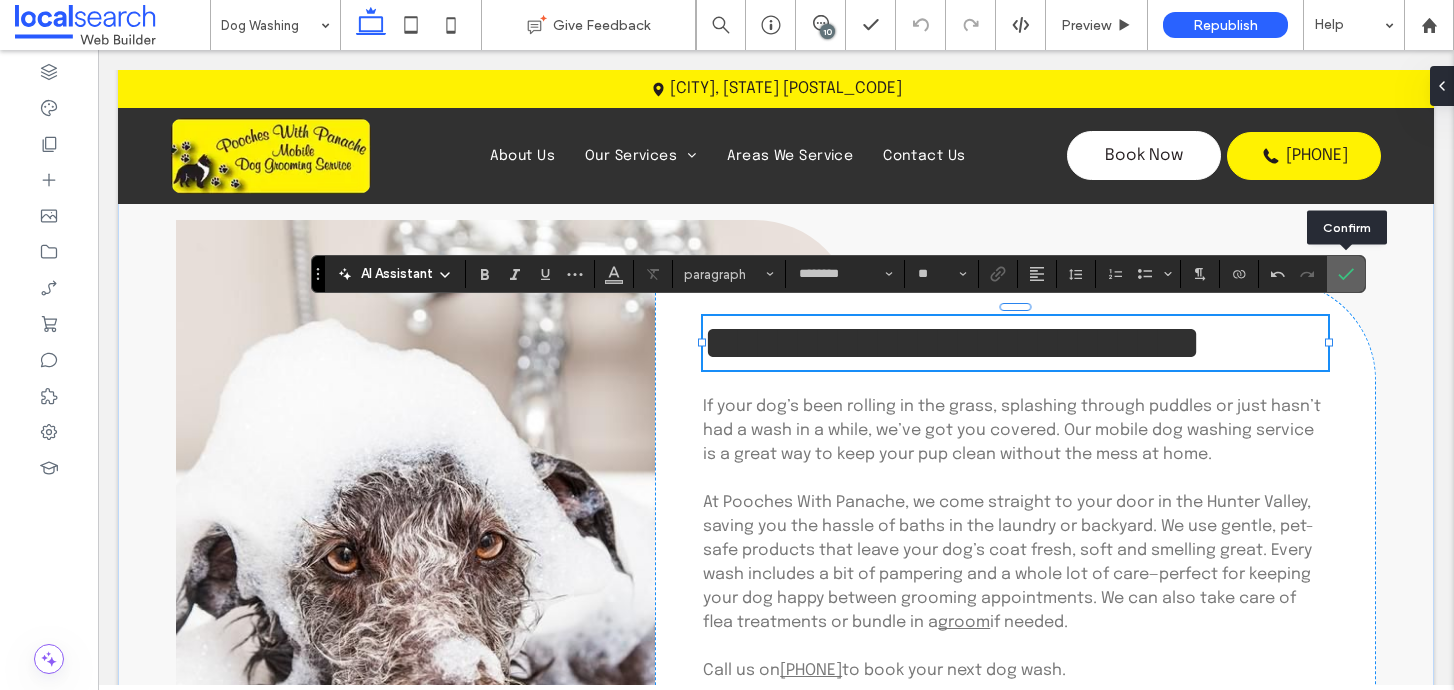 click at bounding box center [1342, 274] 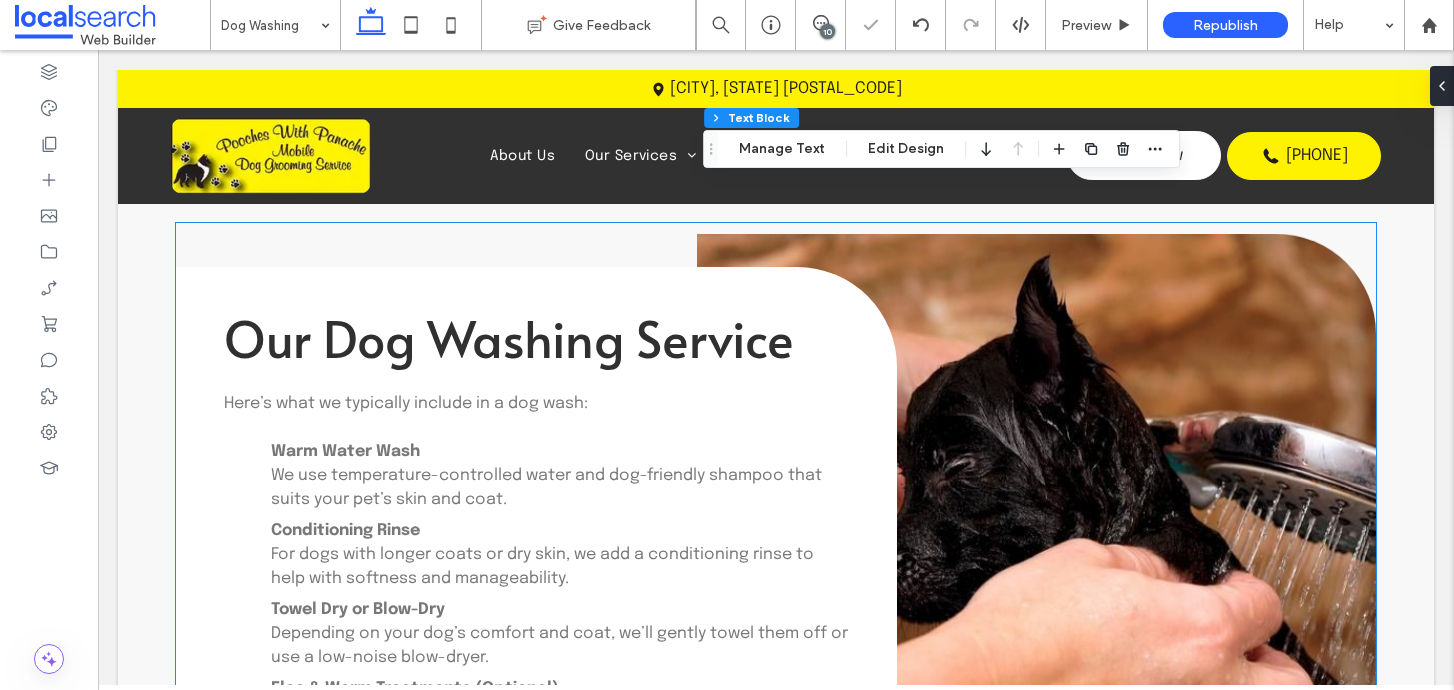 scroll, scrollTop: 2202, scrollLeft: 0, axis: vertical 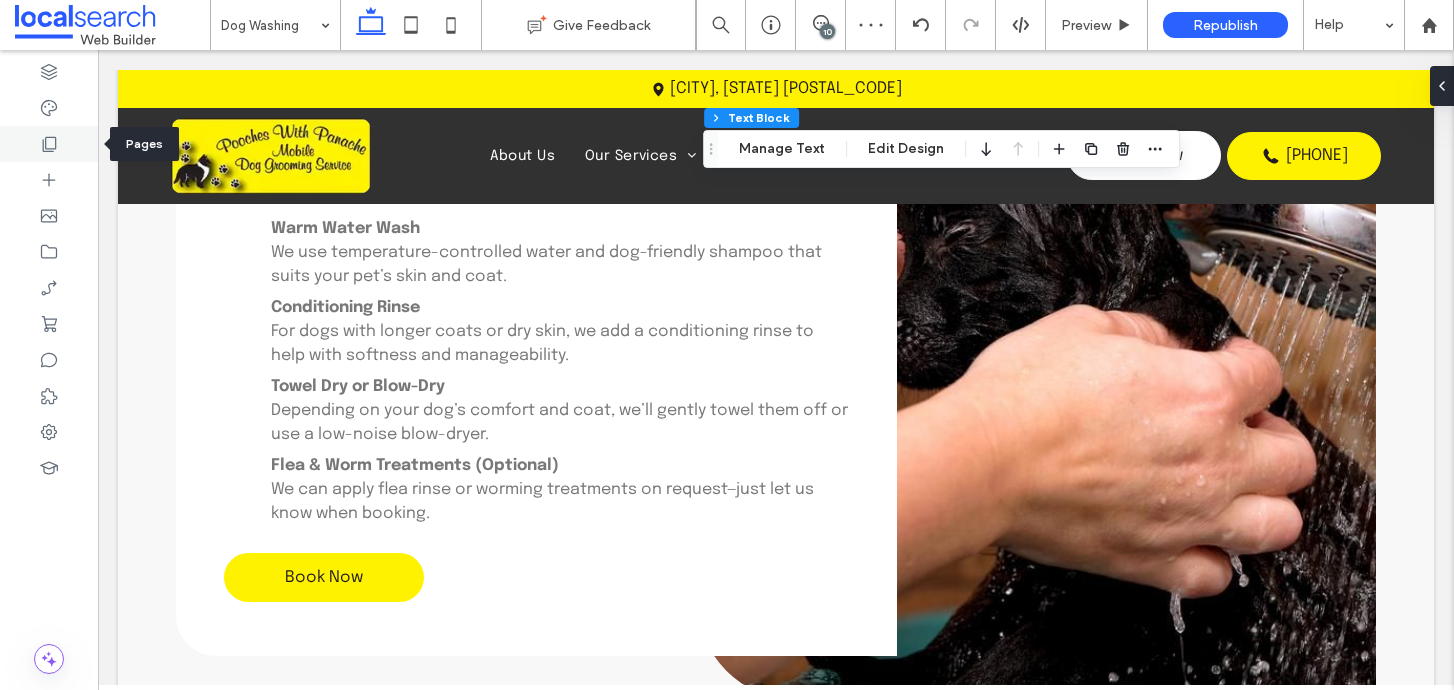 click at bounding box center (49, 144) 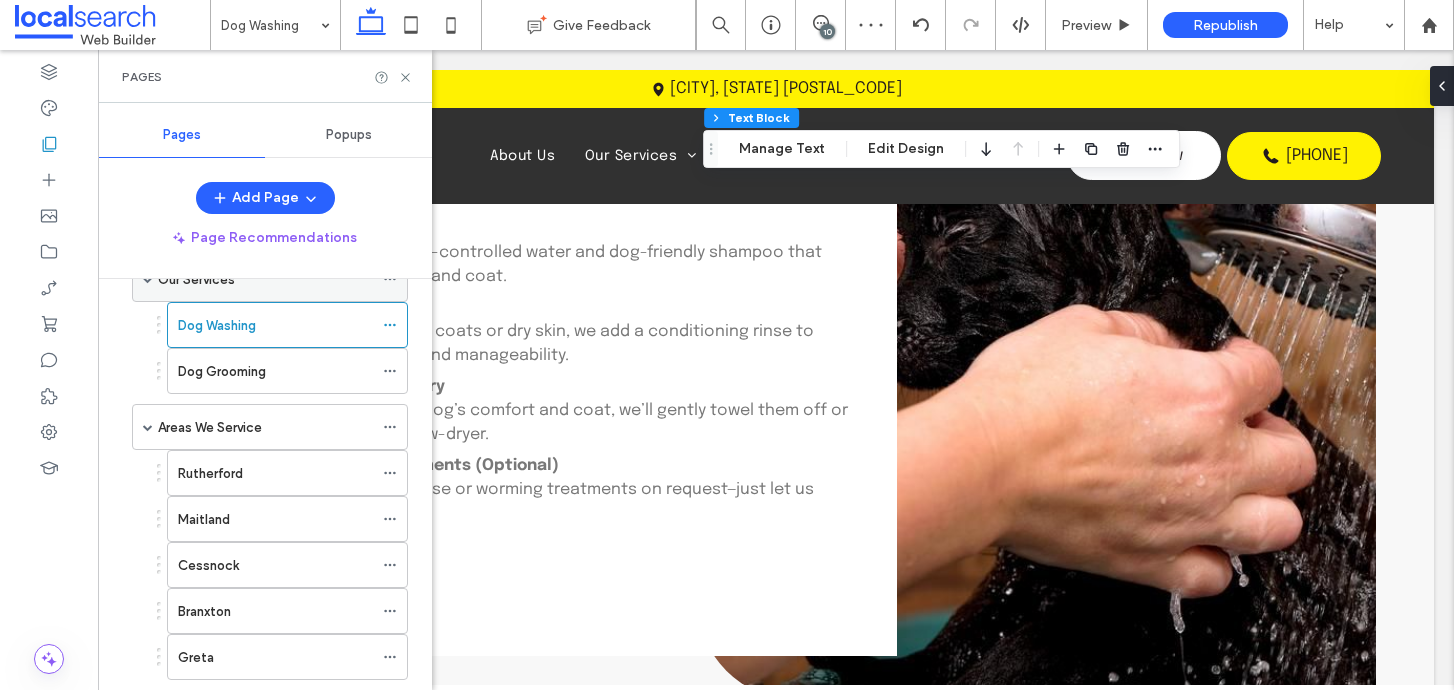 scroll, scrollTop: 196, scrollLeft: 0, axis: vertical 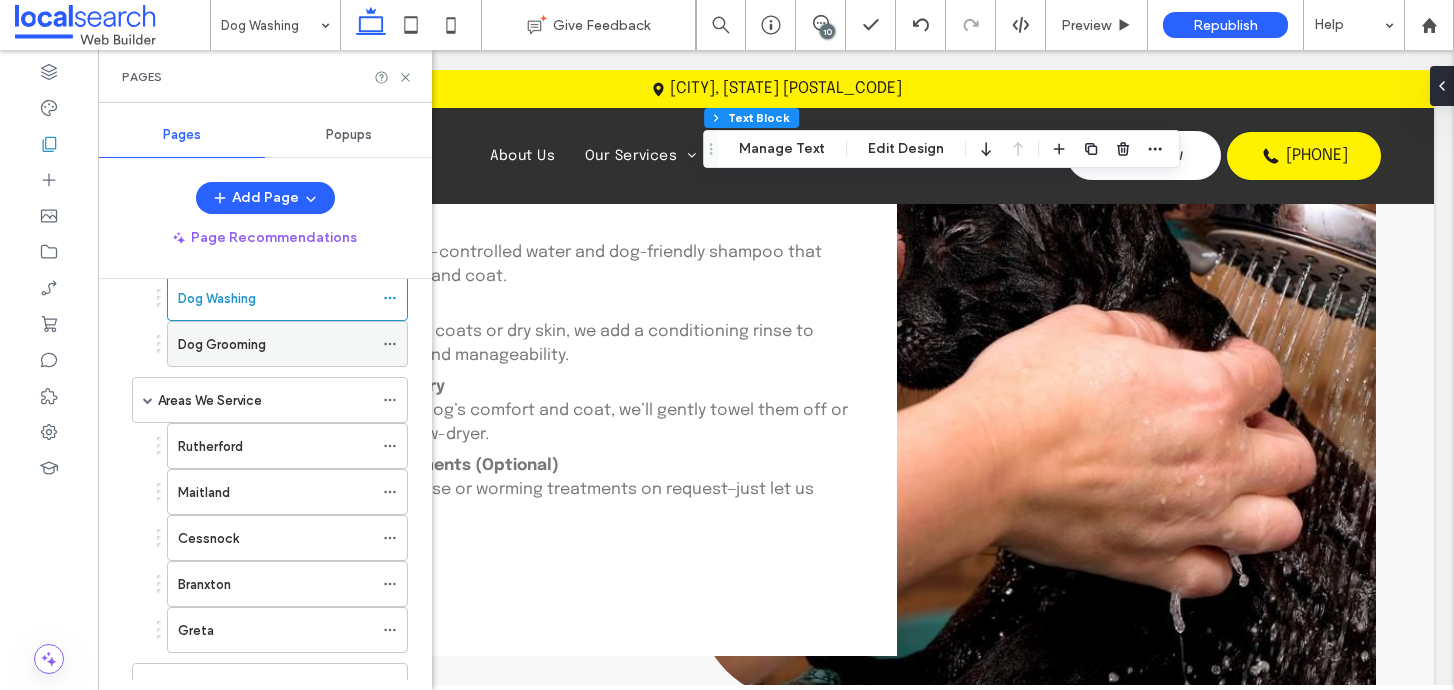 click on "Dog Grooming" at bounding box center [275, 344] 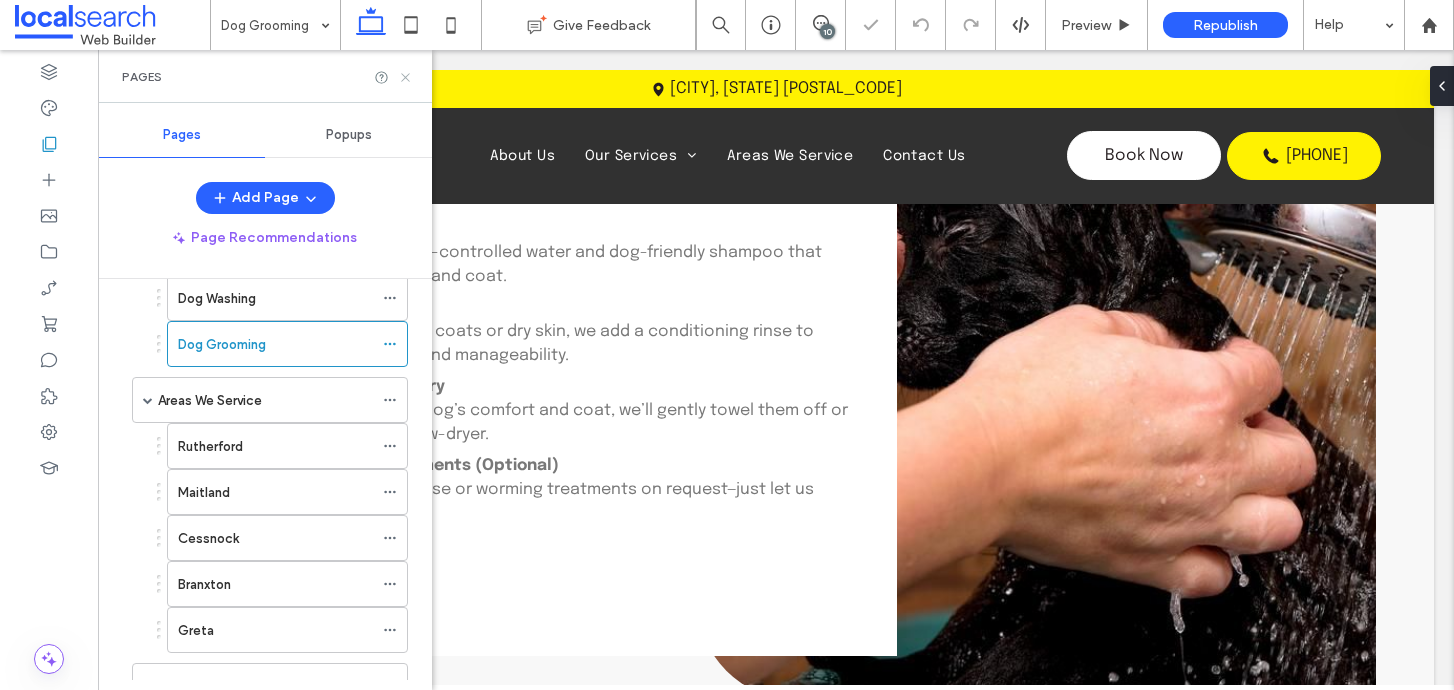 click 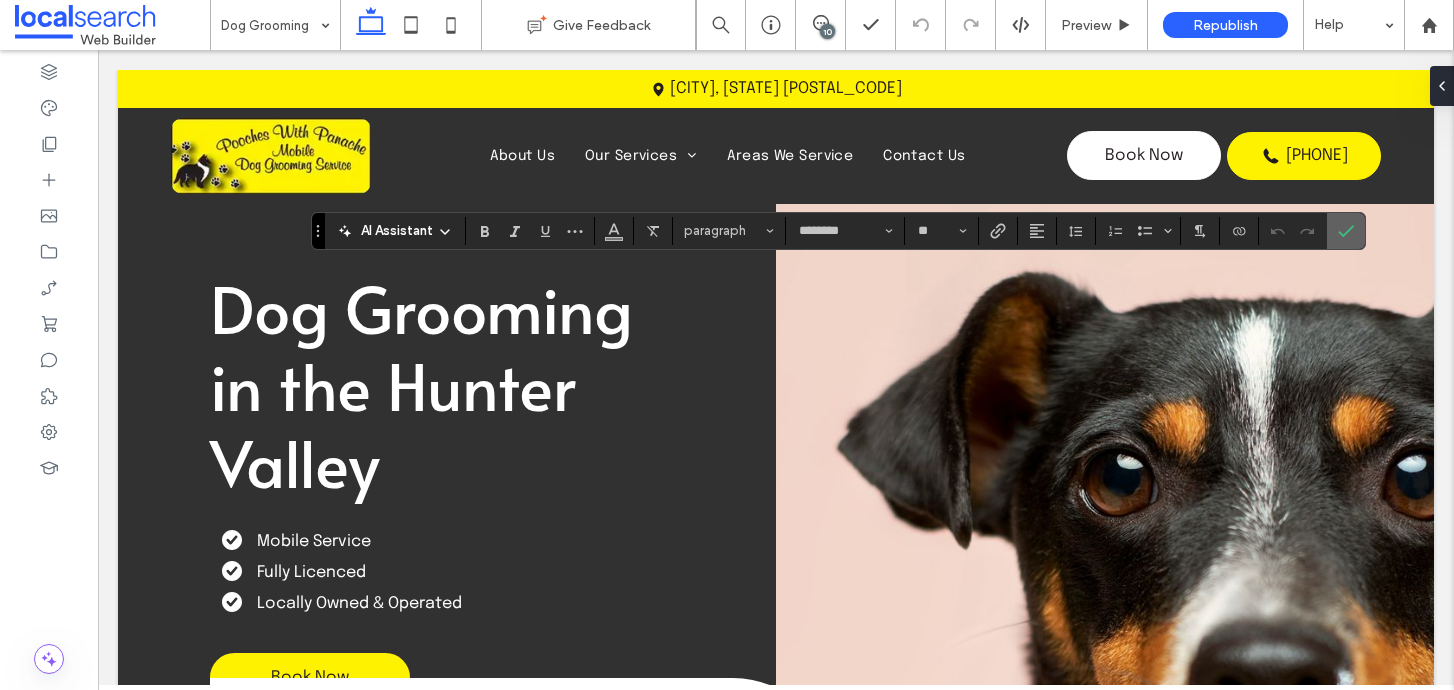 scroll, scrollTop: 1314, scrollLeft: 0, axis: vertical 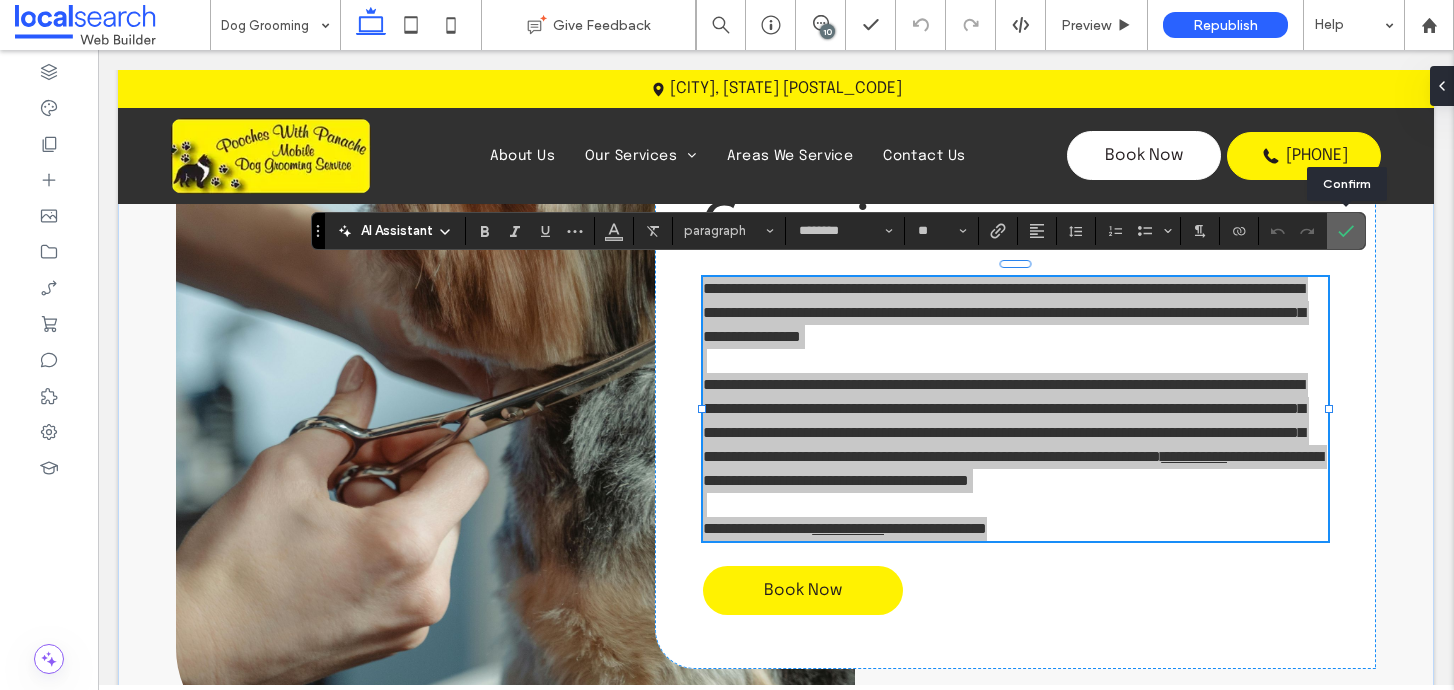 click 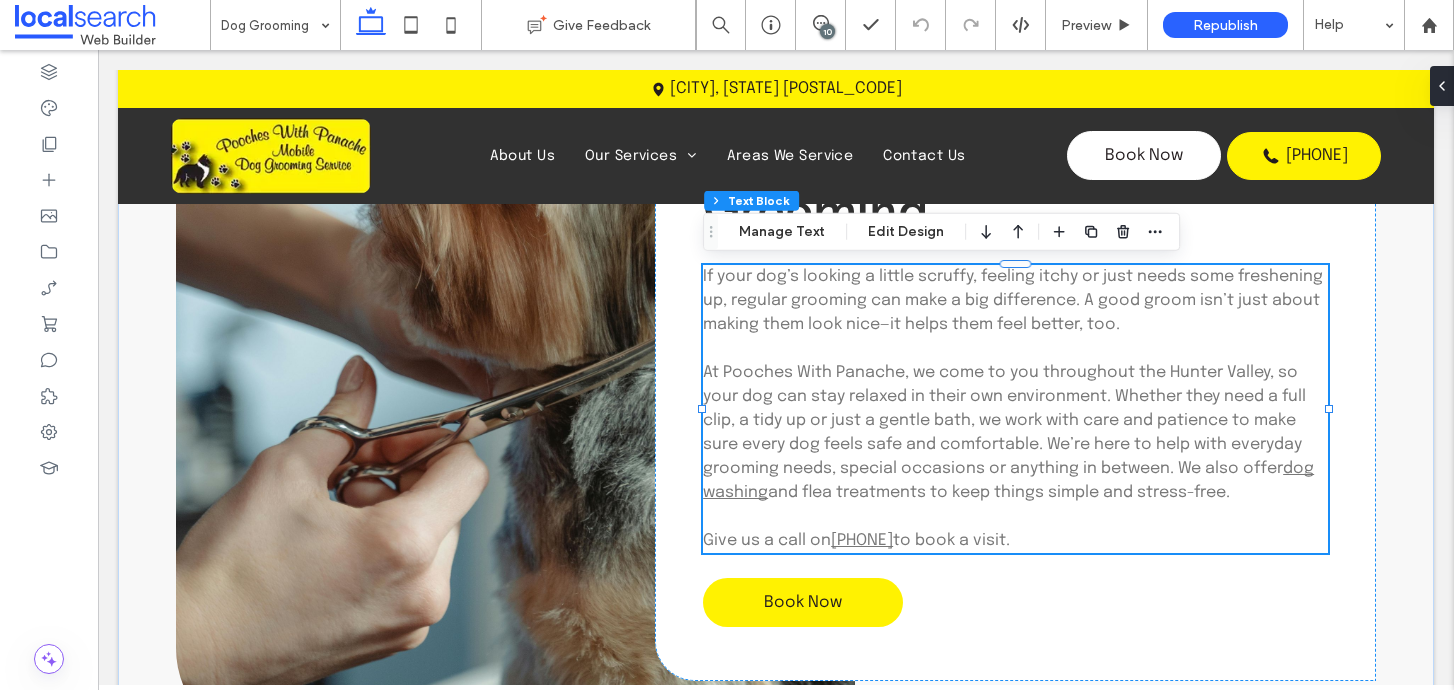 click on "If your dog’s looking a little scruffy, feeling itchy or just needs some freshening up, regular grooming can make a big difference. A good groom isn’t just about making them look nice—it helps them feel better, too." at bounding box center (1013, 300) 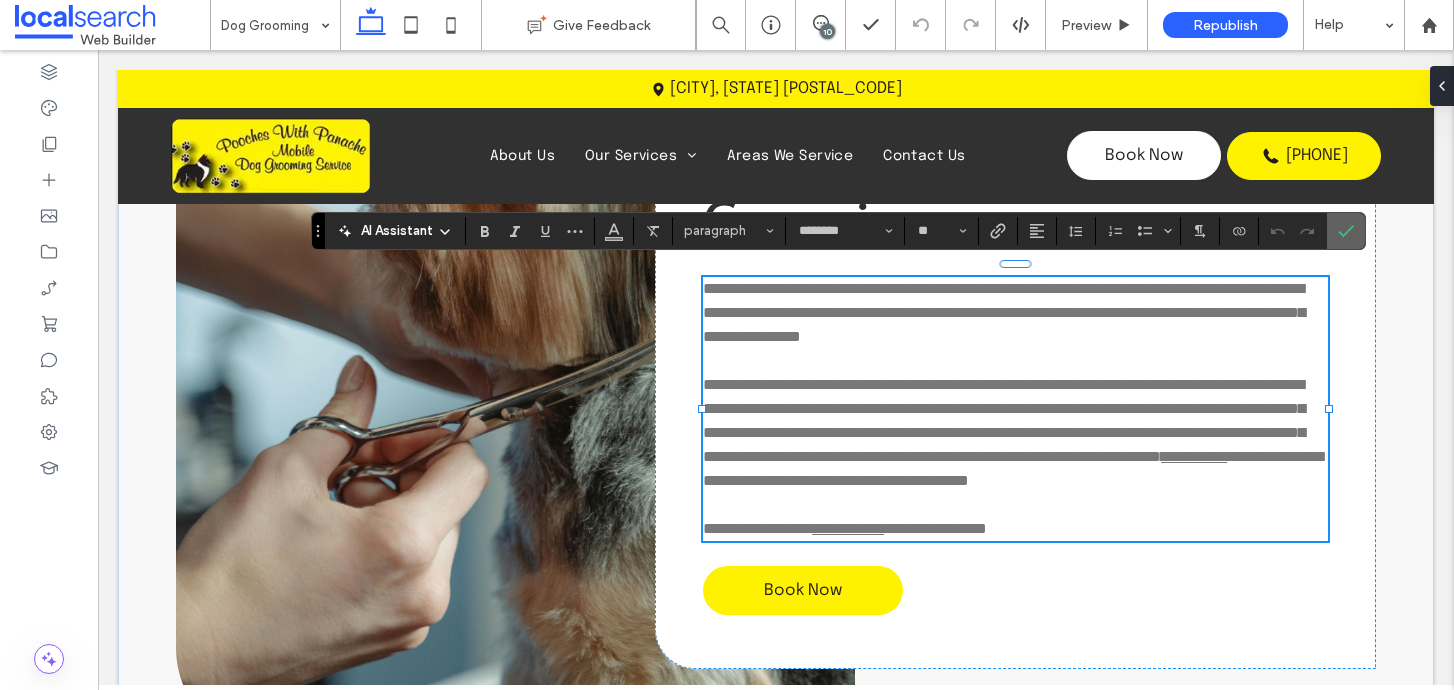 click 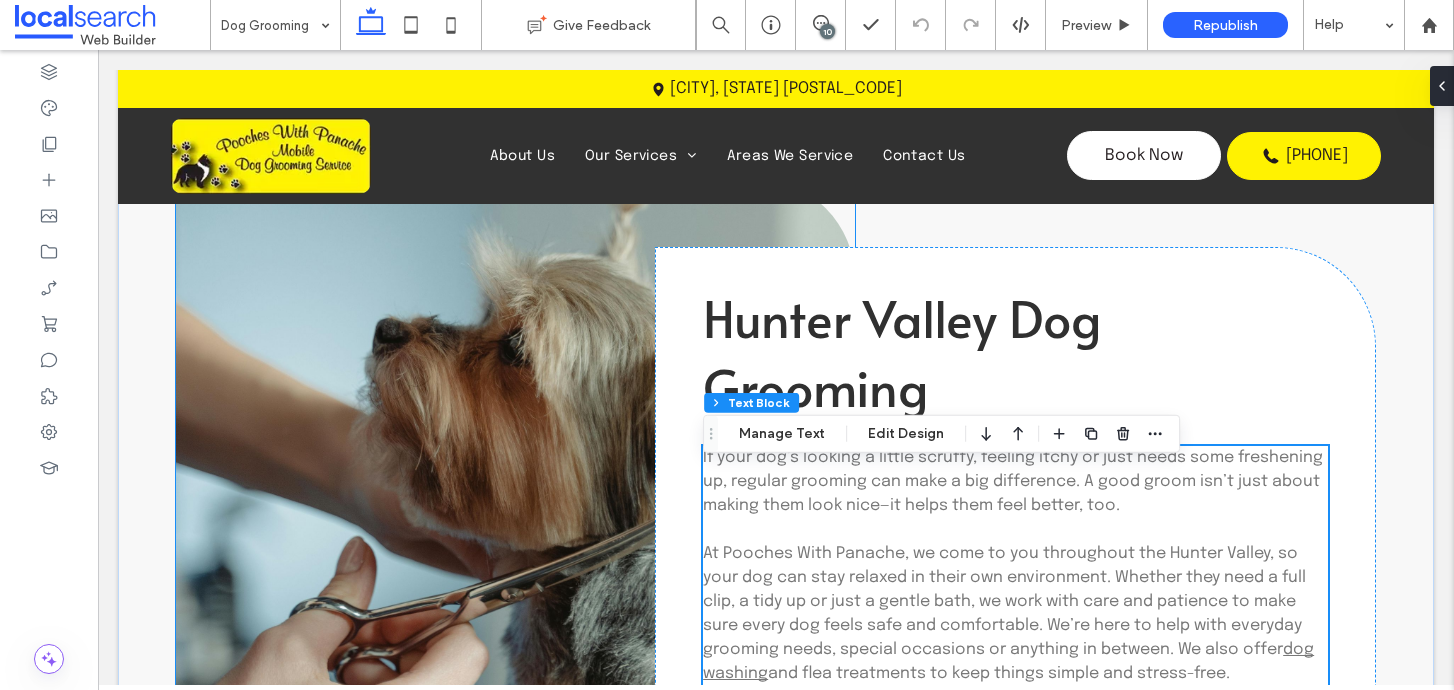 scroll, scrollTop: 1112, scrollLeft: 0, axis: vertical 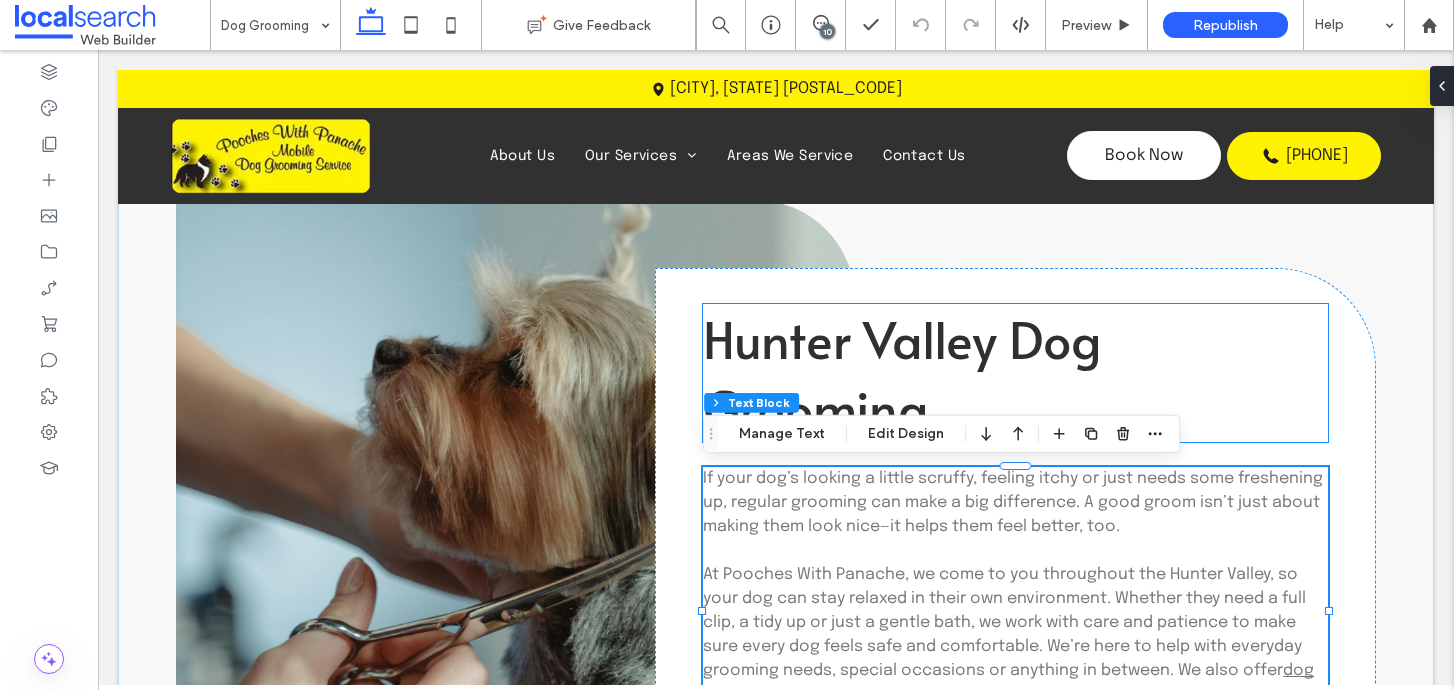 click on "Hunter Valley Dog Grooming" at bounding box center (902, 373) 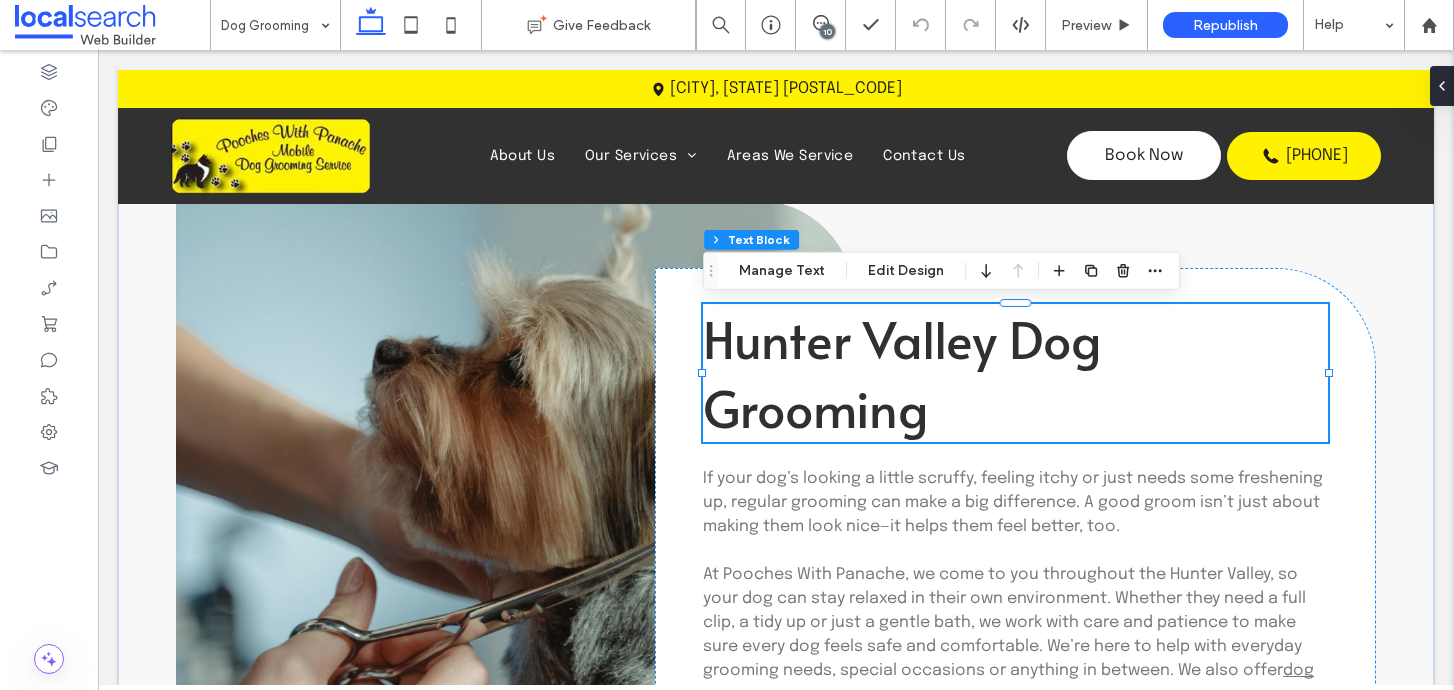 click on "Hunter Valley Dog Grooming" at bounding box center (902, 373) 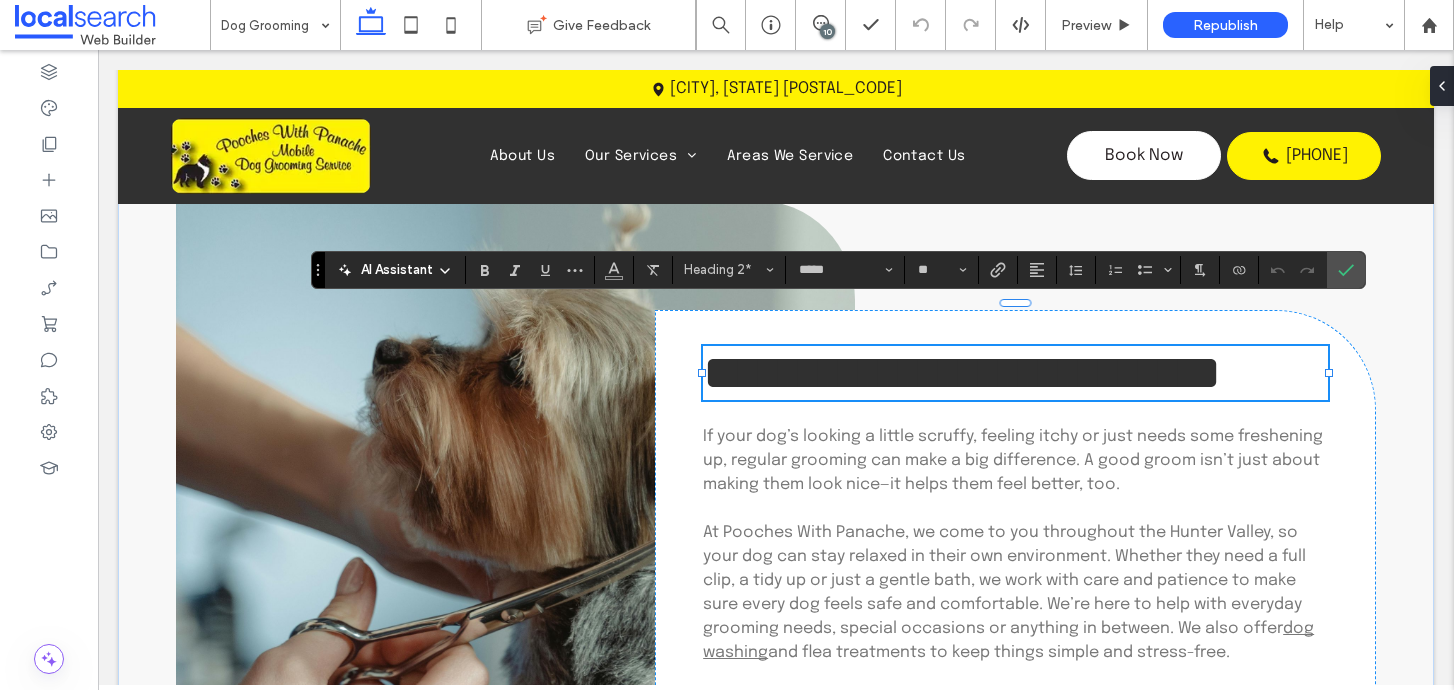 type on "********" 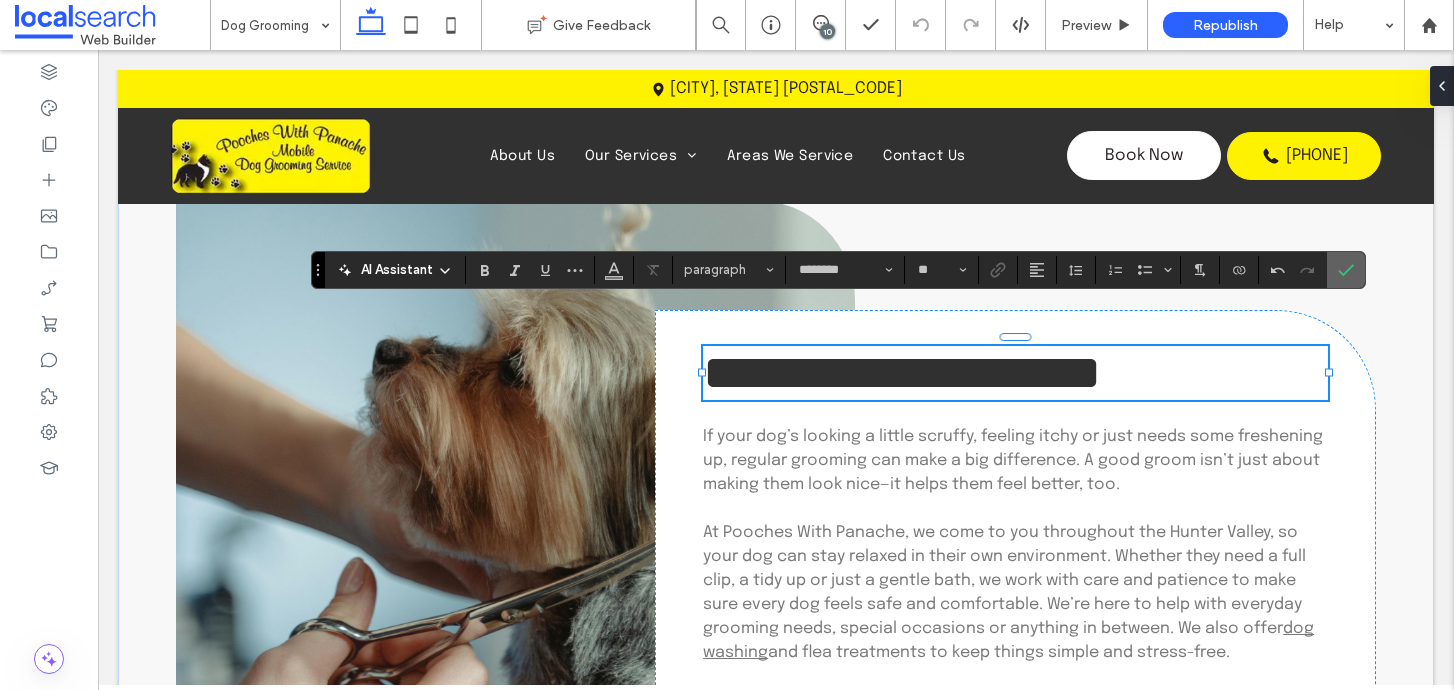 click 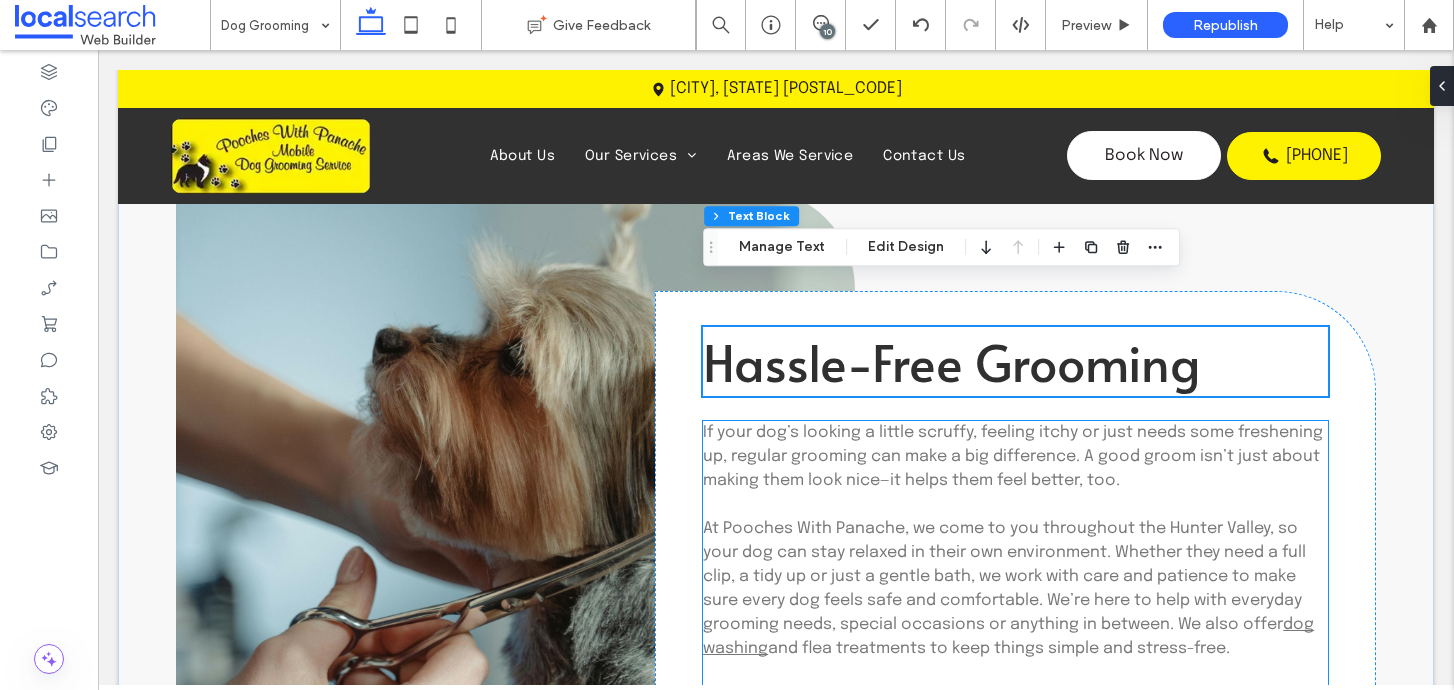 scroll, scrollTop: 1195, scrollLeft: 0, axis: vertical 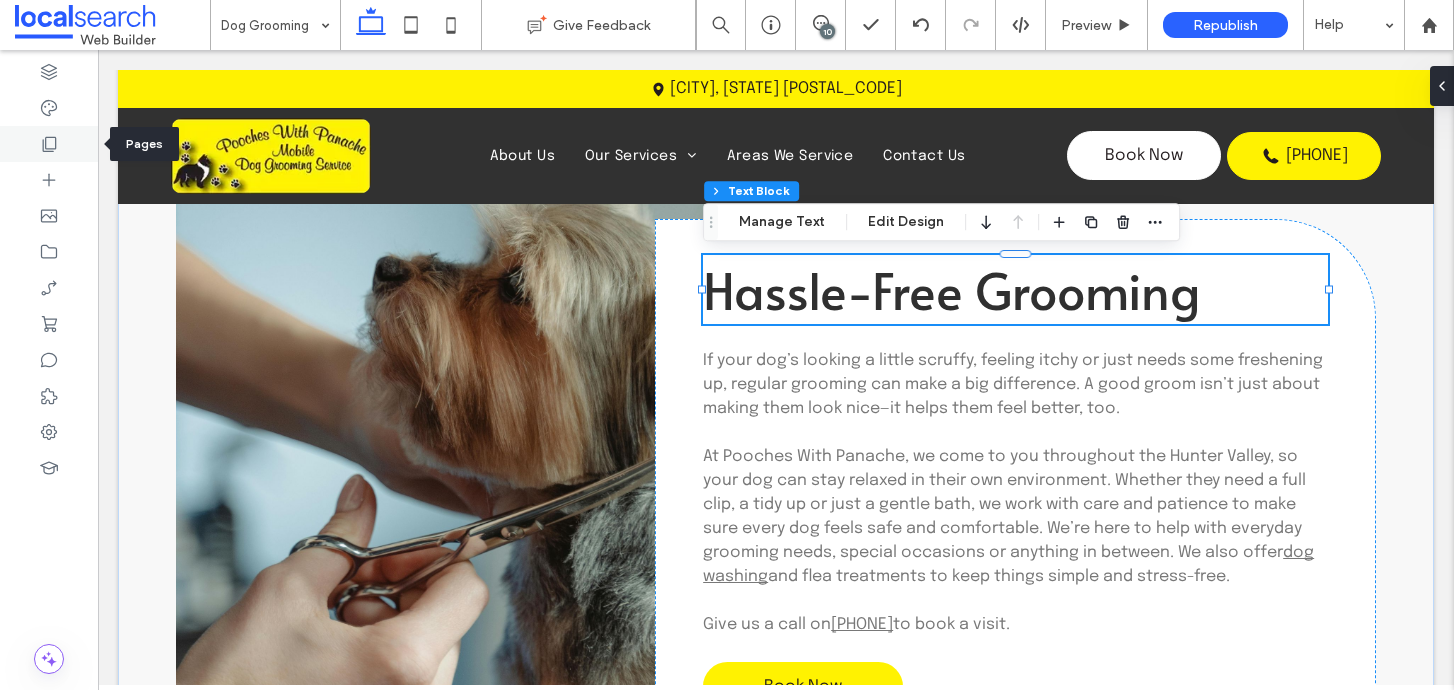 click 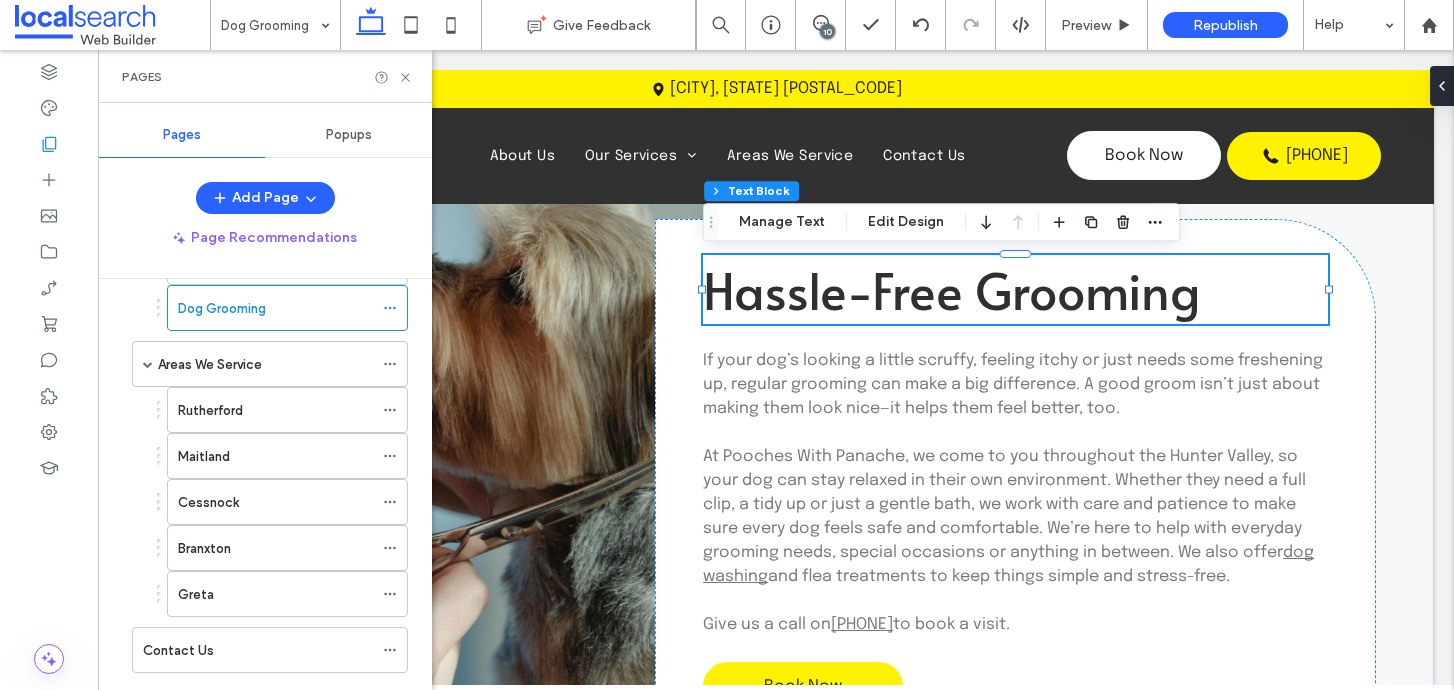 scroll, scrollTop: 255, scrollLeft: 0, axis: vertical 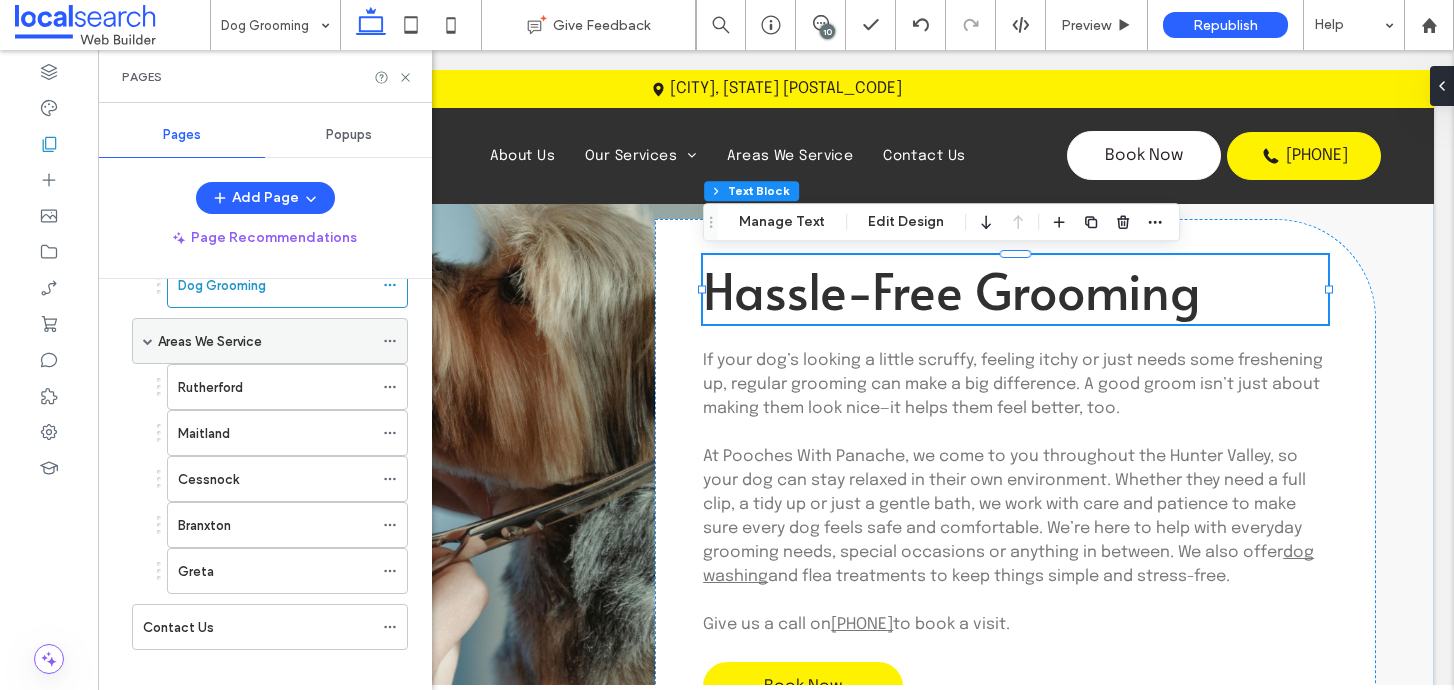 click on "Areas We Service" at bounding box center [210, 341] 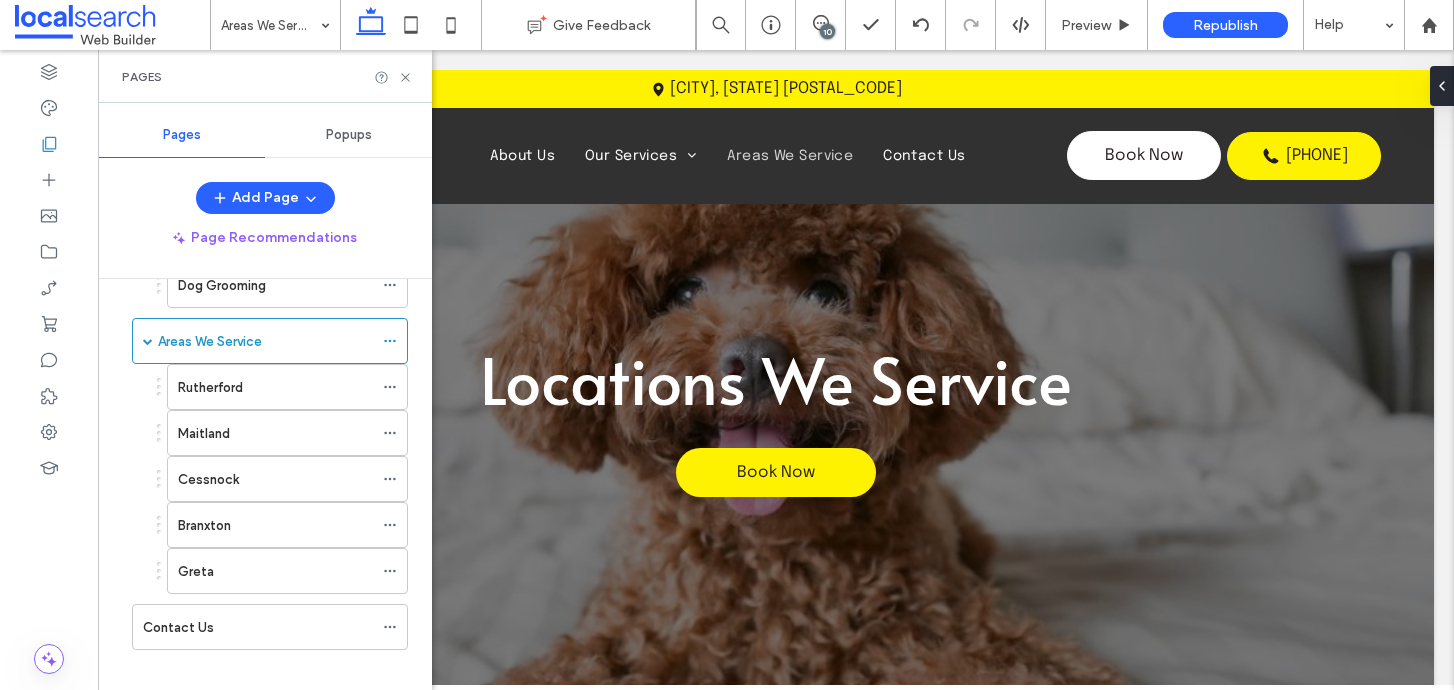 scroll, scrollTop: 0, scrollLeft: 0, axis: both 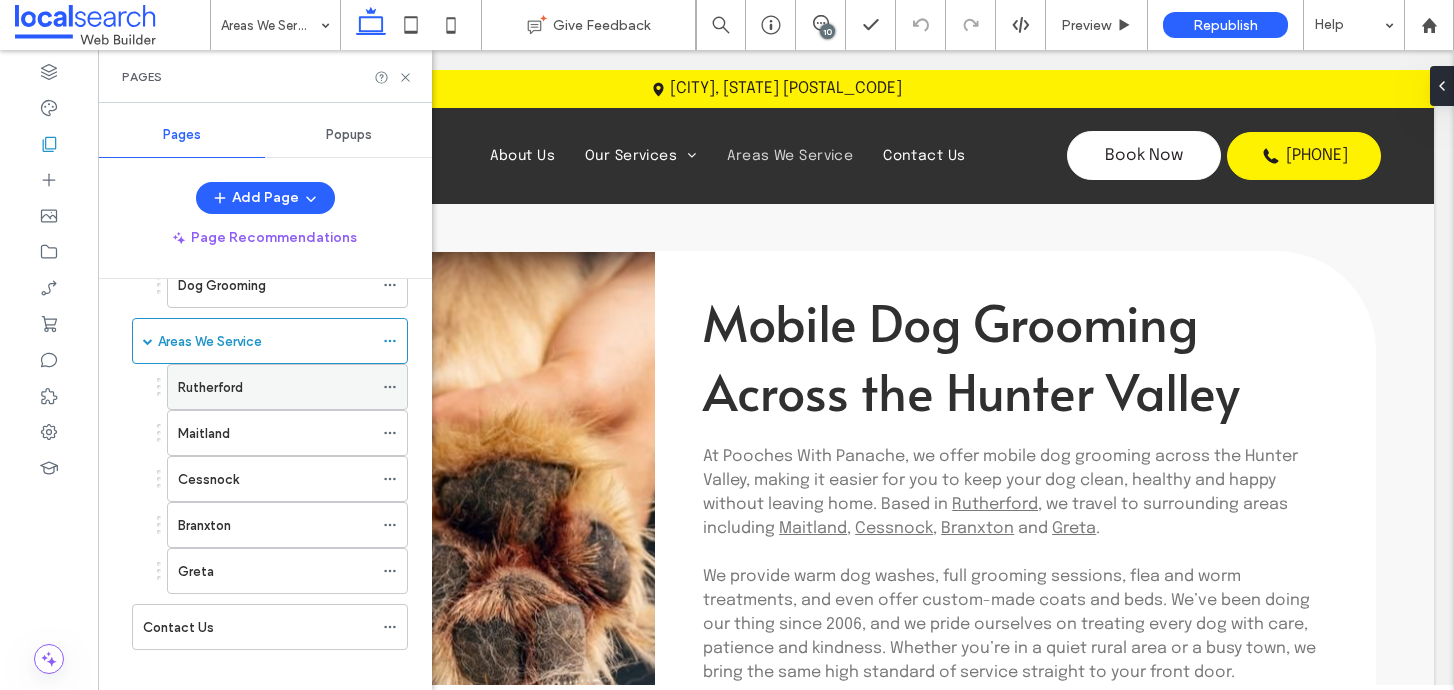 click on "Rutherford" at bounding box center [275, 387] 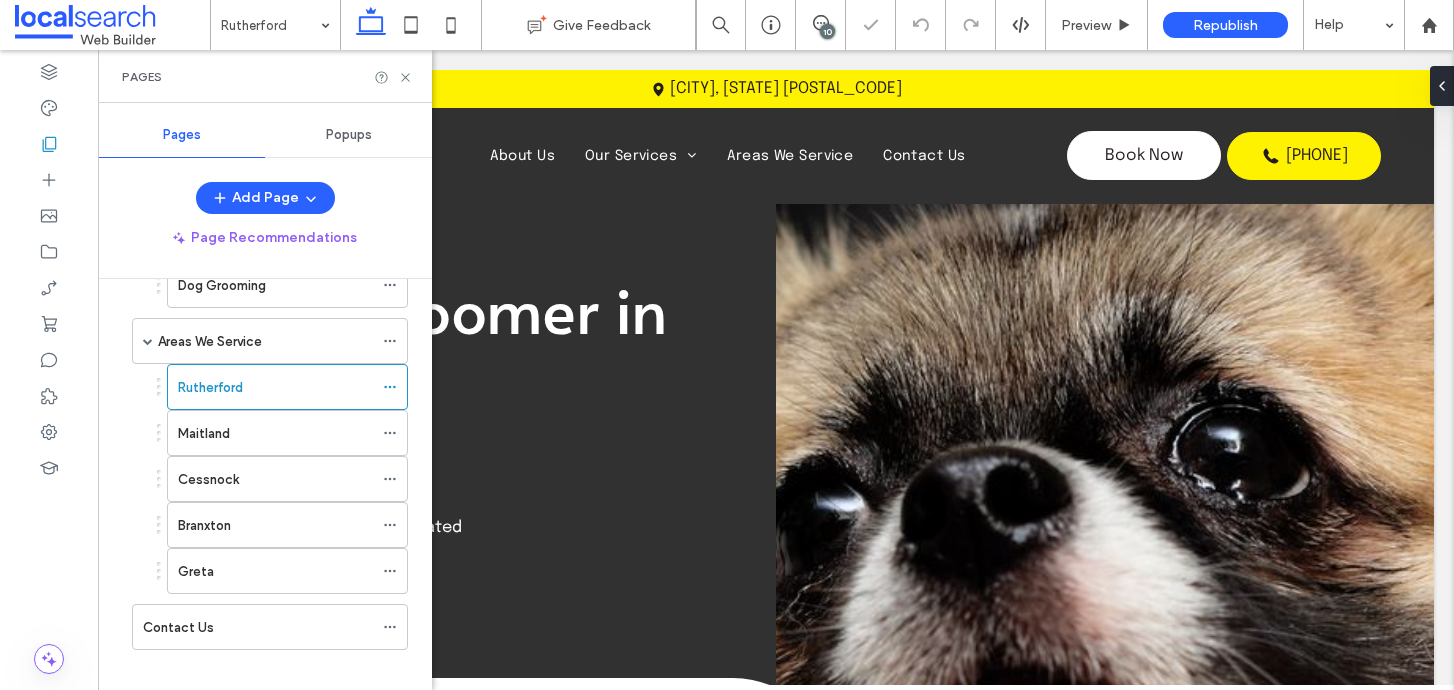 scroll, scrollTop: 0, scrollLeft: 0, axis: both 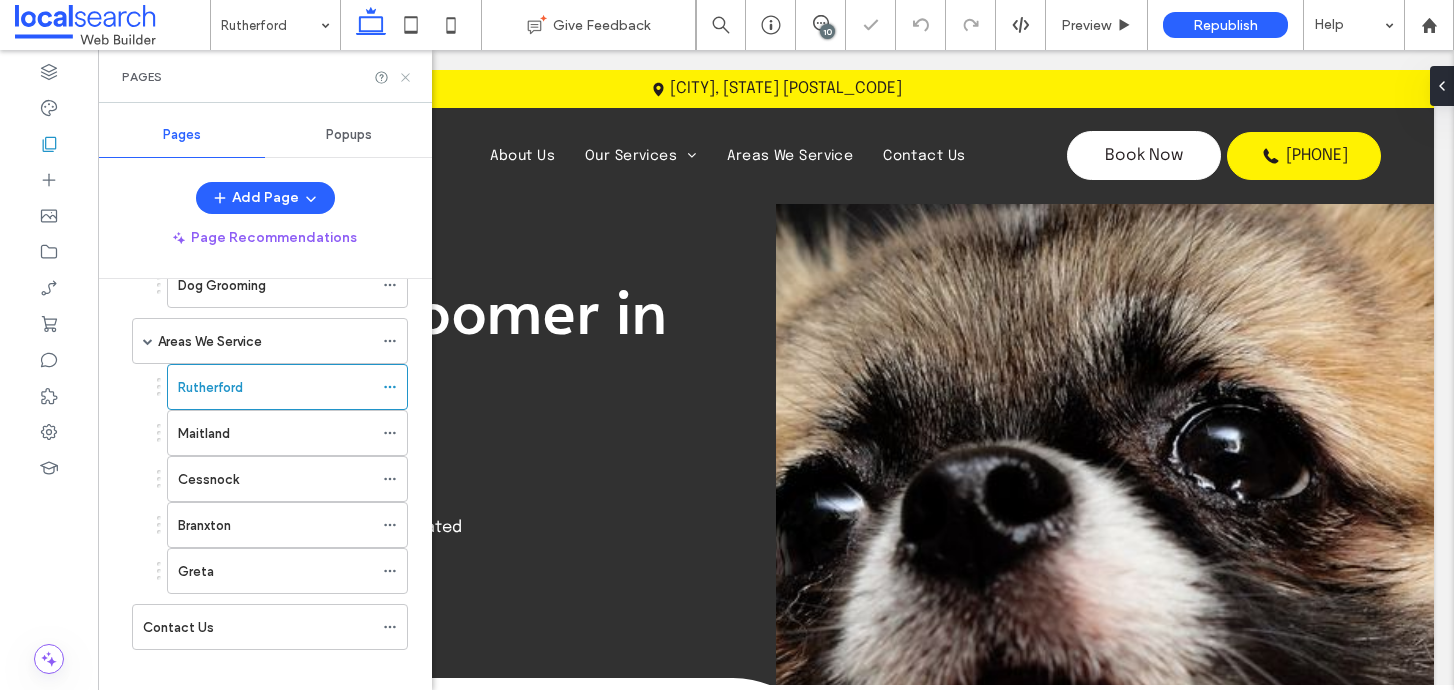 click 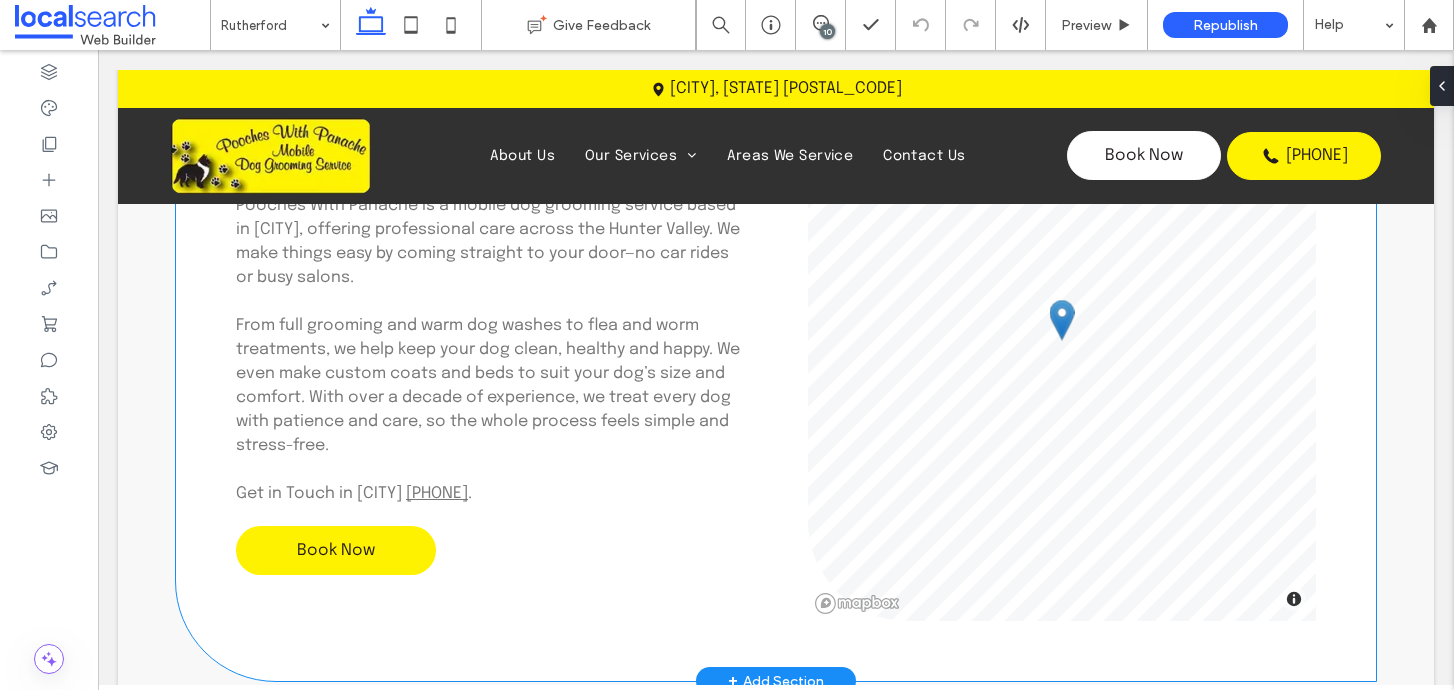 scroll, scrollTop: 1420, scrollLeft: 0, axis: vertical 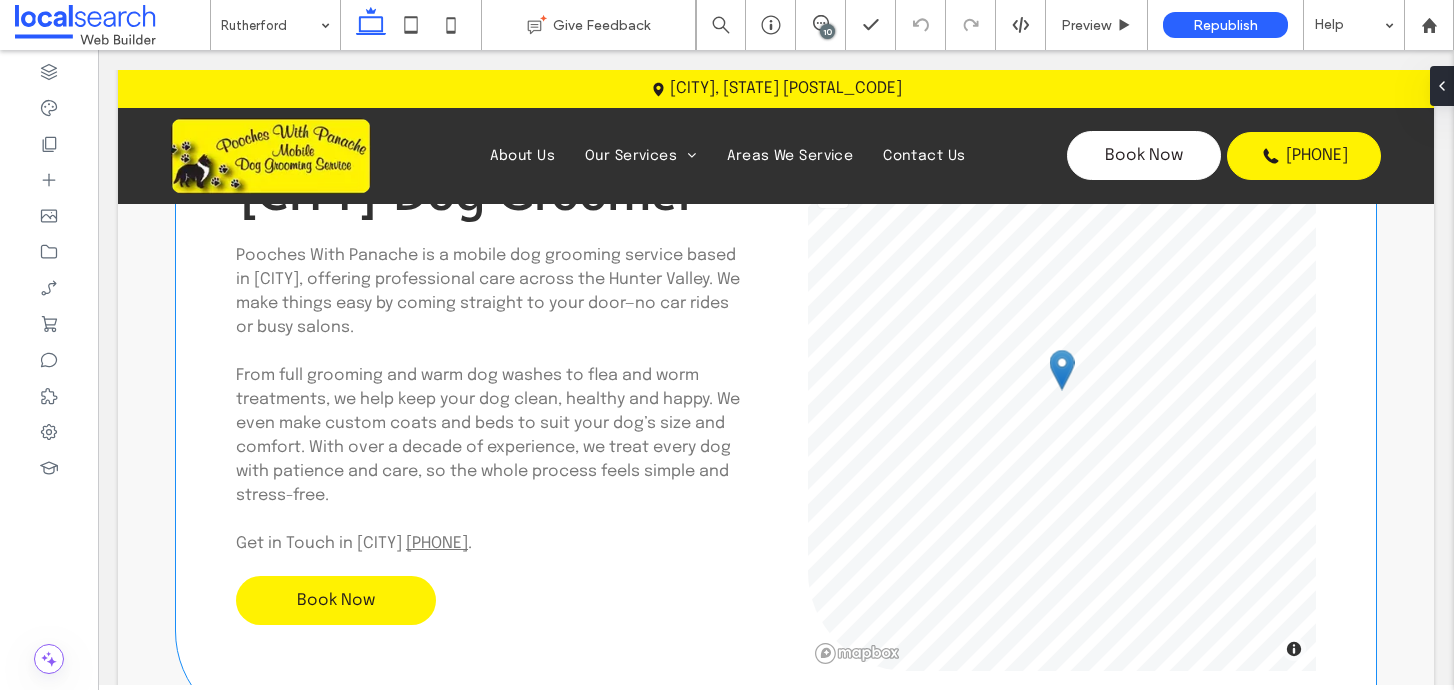 click on "Pooches With Panache is a mobile dog grooming service based in Rutherford, offering professional care across the Hunter Valley. We make things easy by coming straight to your door—no car rides or busy salons." at bounding box center [490, 292] 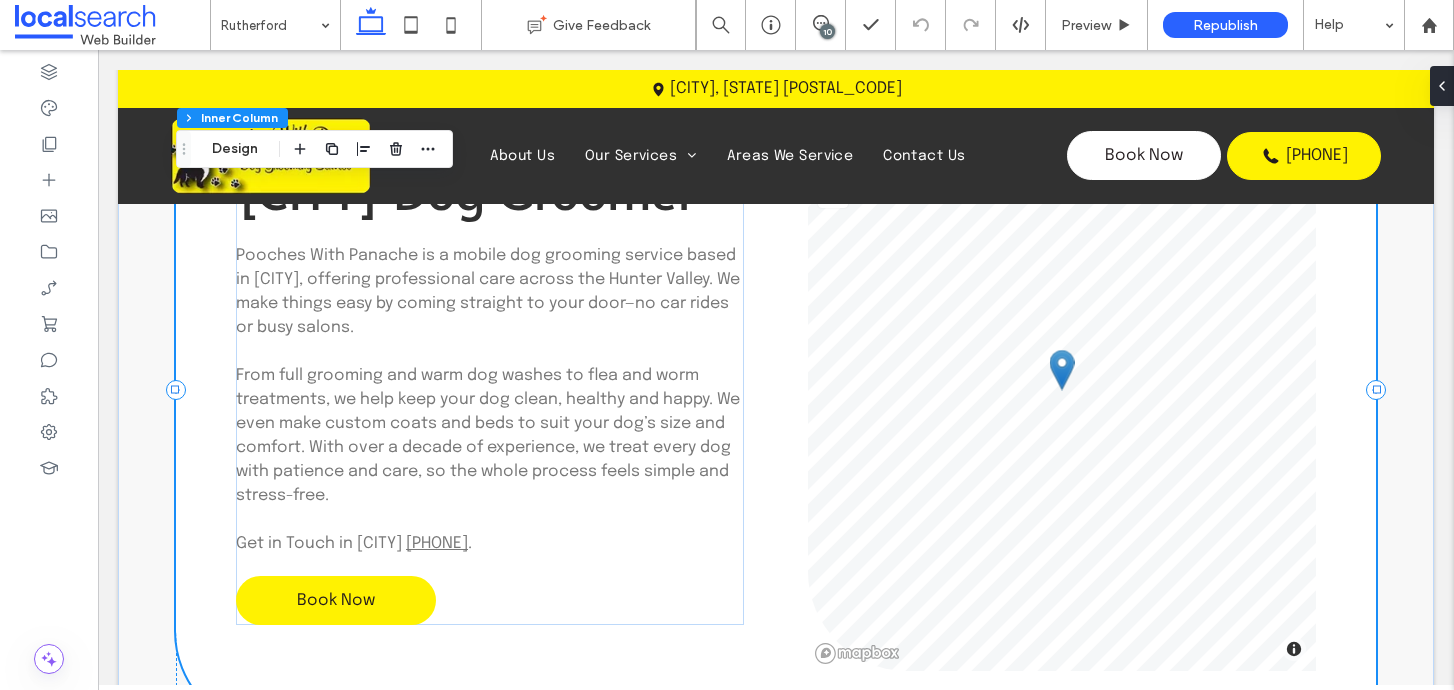 click on "Pooches With Panache is a mobile dog grooming service based in Rutherford, offering professional care across the Hunter Valley. We make things easy by coming straight to your door—no car rides or busy salons." at bounding box center [490, 292] 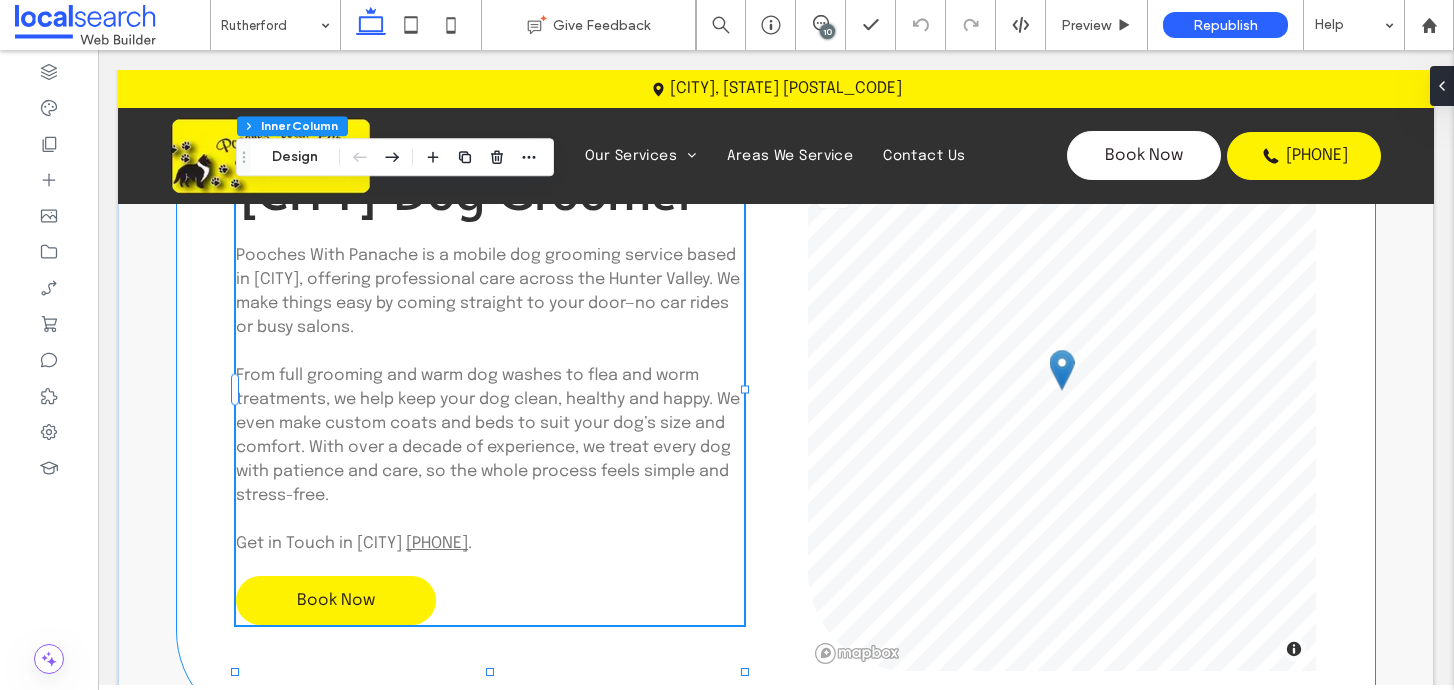 click on "Pooches With Panache is a mobile dog grooming service based in Rutherford, offering professional care across the Hunter Valley. We make things easy by coming straight to your door—no car rides or busy salons." at bounding box center (490, 292) 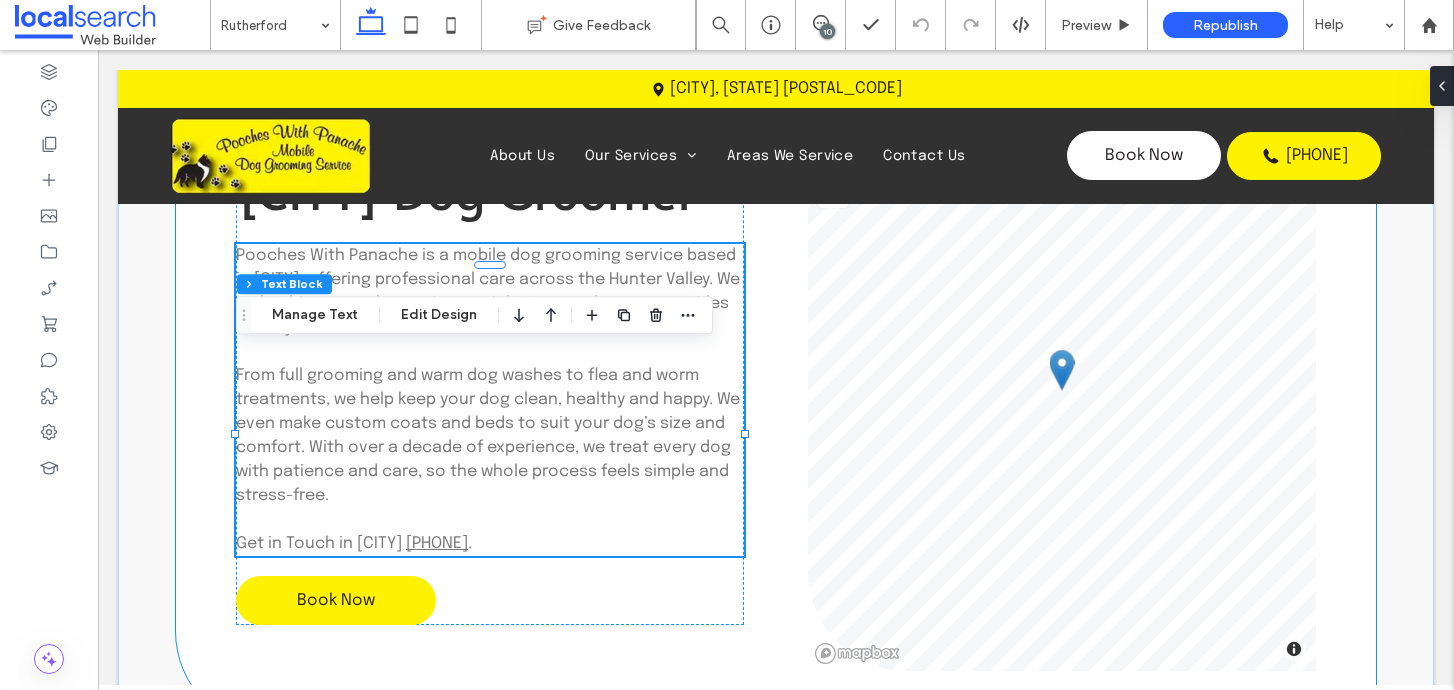 click on "Pooches With Panache is a mobile dog grooming service based in Rutherford, offering professional care across the Hunter Valley. We make things easy by coming straight to your door—no car rides or busy salons." at bounding box center (490, 292) 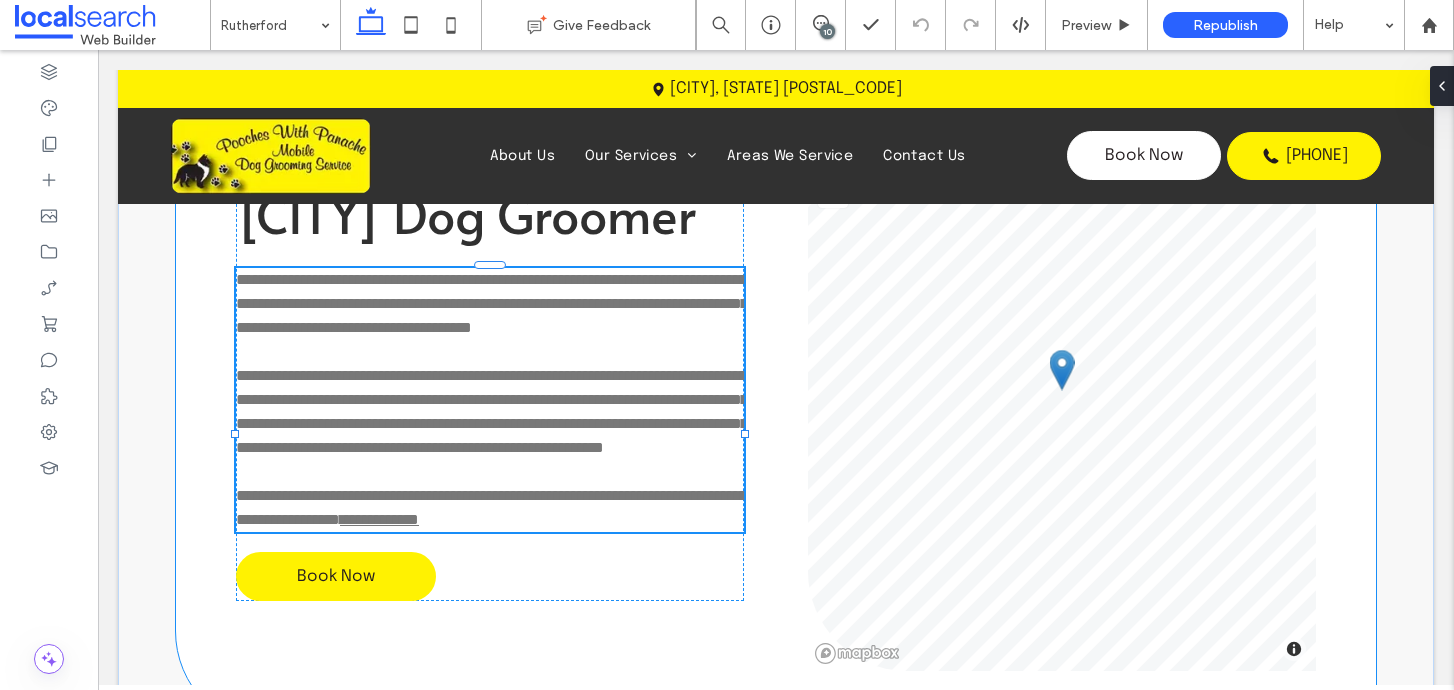 type on "********" 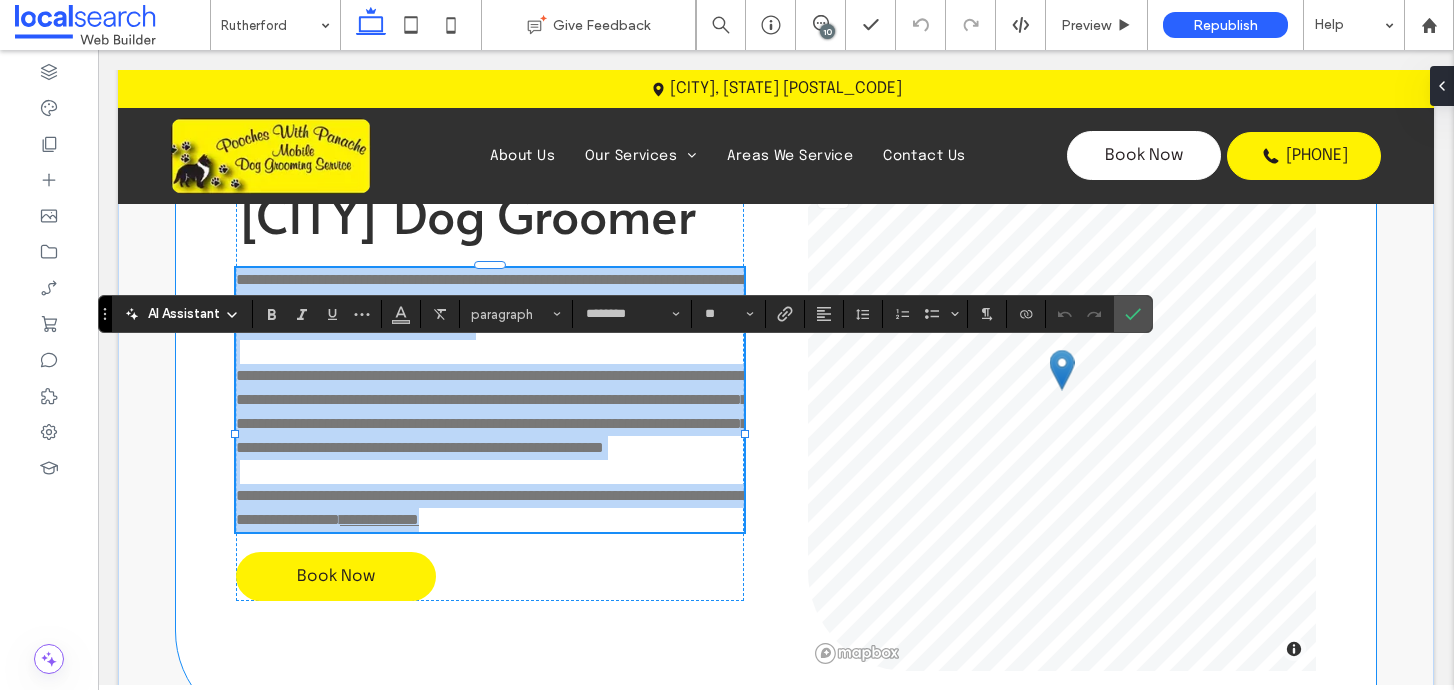 copy on "**********" 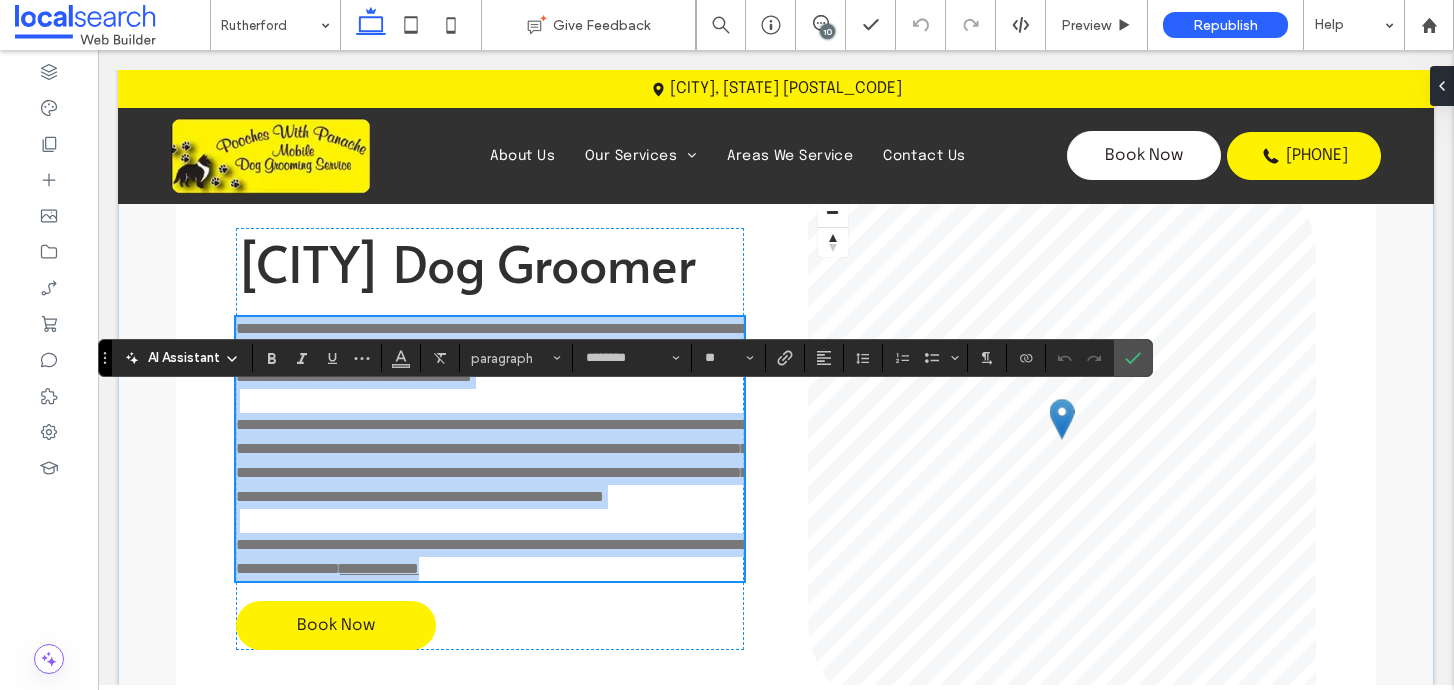 scroll, scrollTop: 1369, scrollLeft: 0, axis: vertical 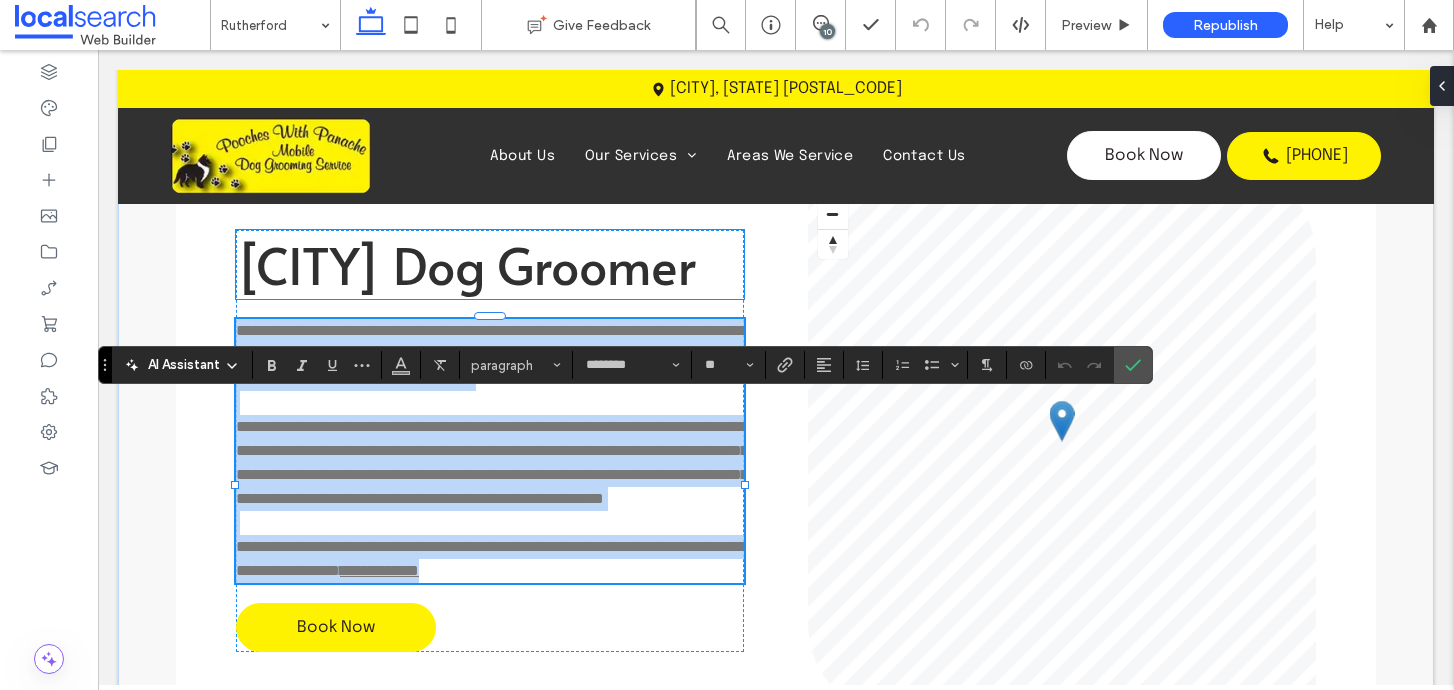 click on "Rutherford Dog Groomer" at bounding box center [466, 264] 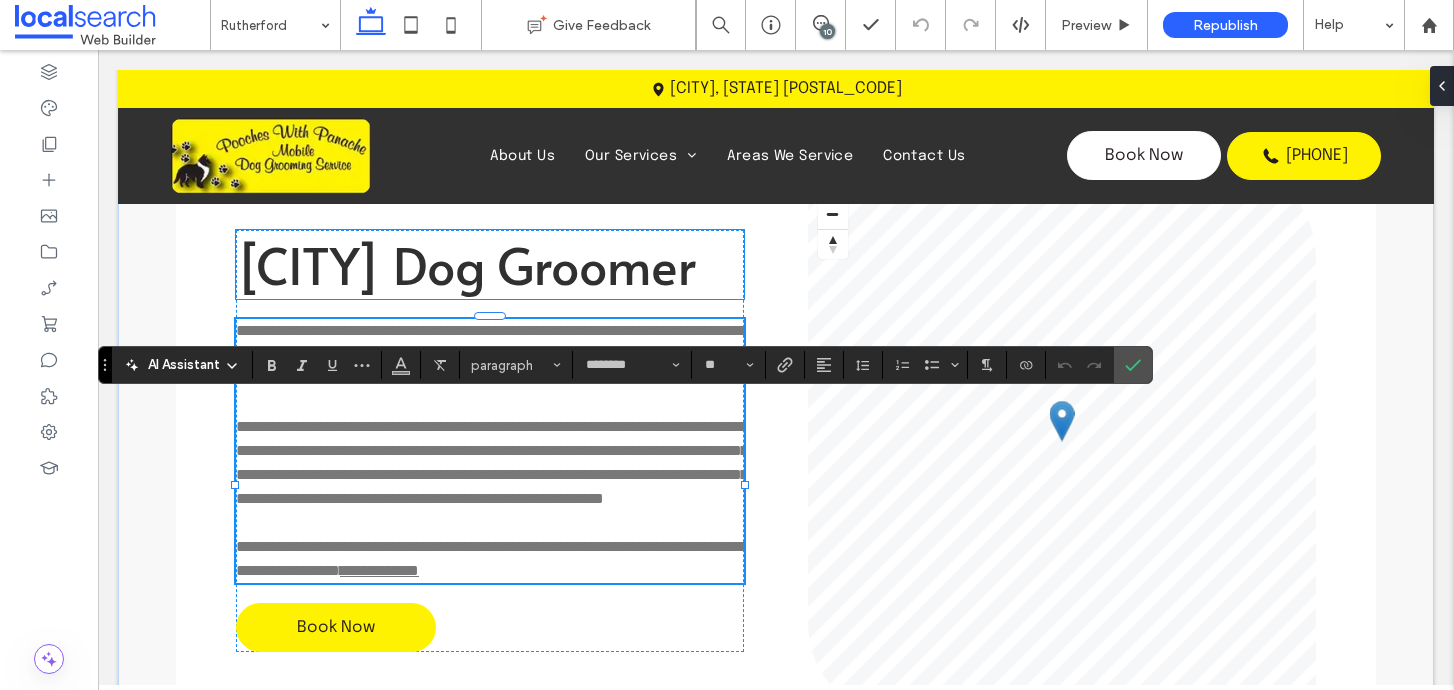click on "Rutherford Dog Groomer" at bounding box center (466, 264) 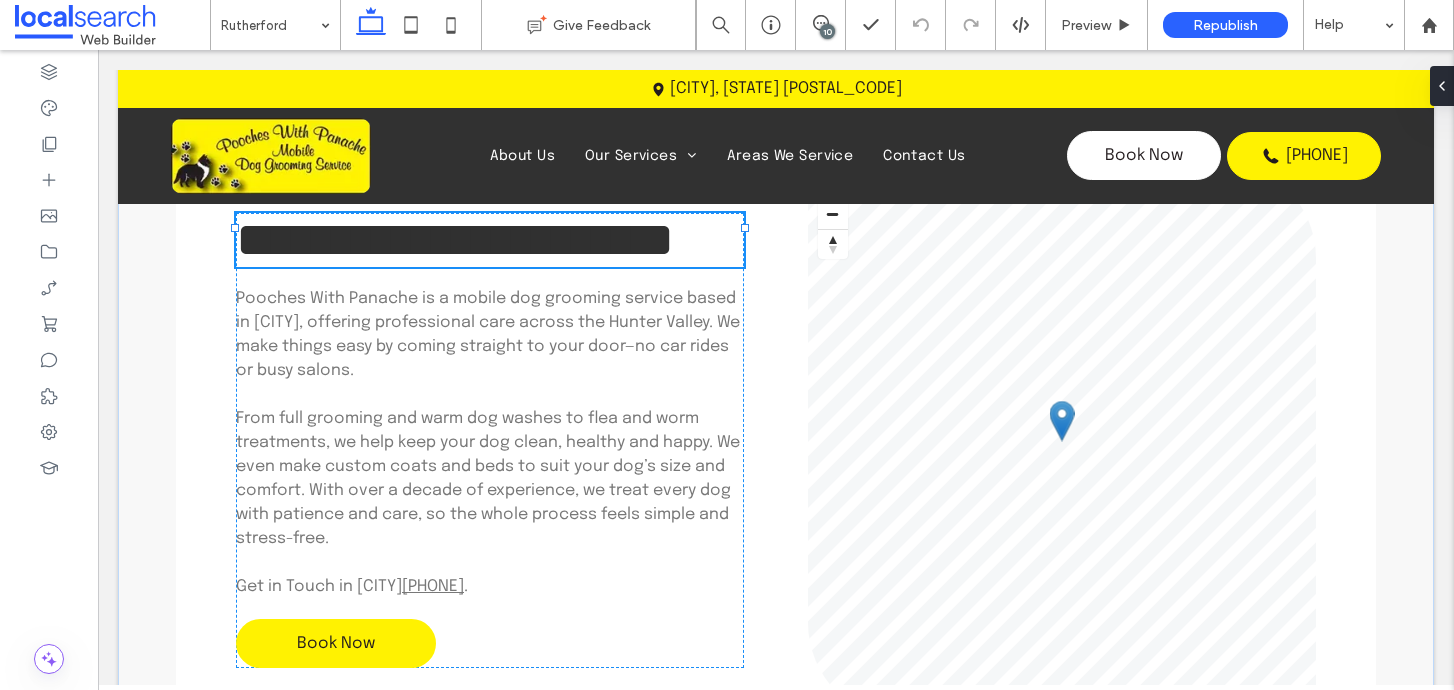 type on "*****" 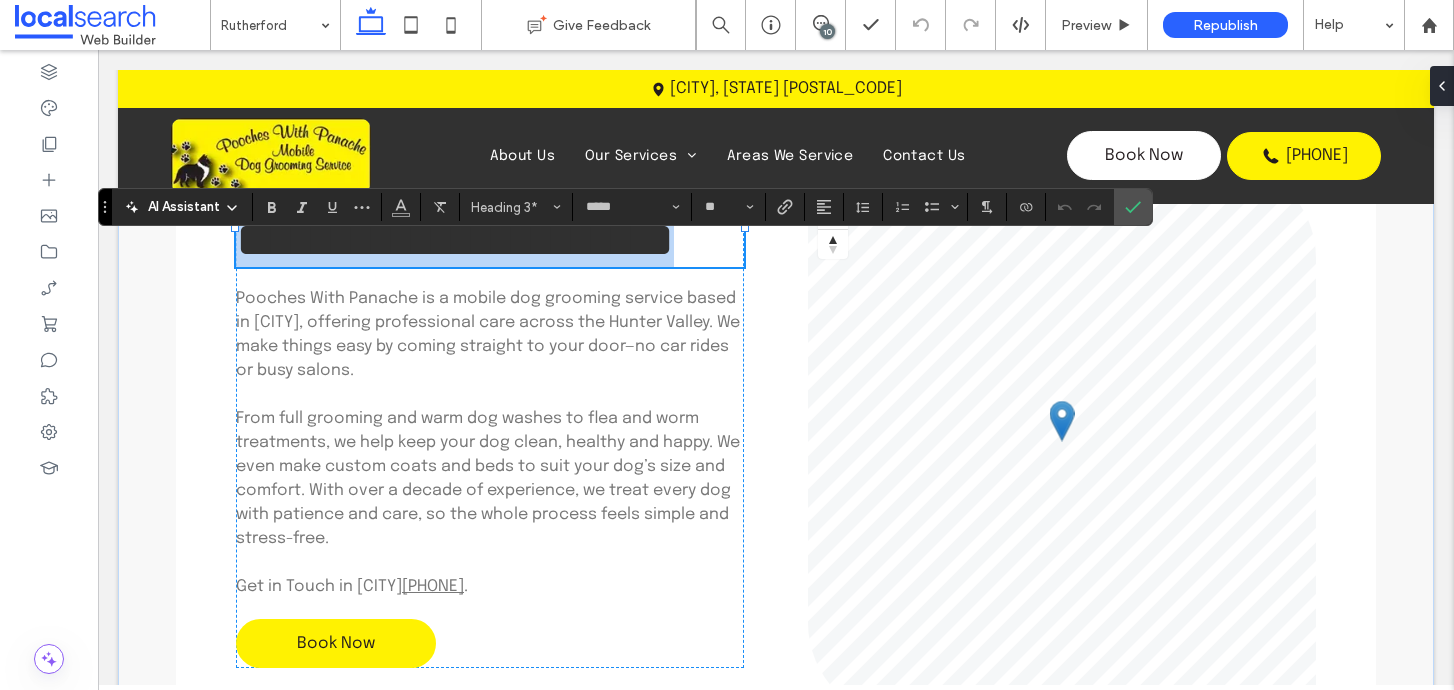 type on "********" 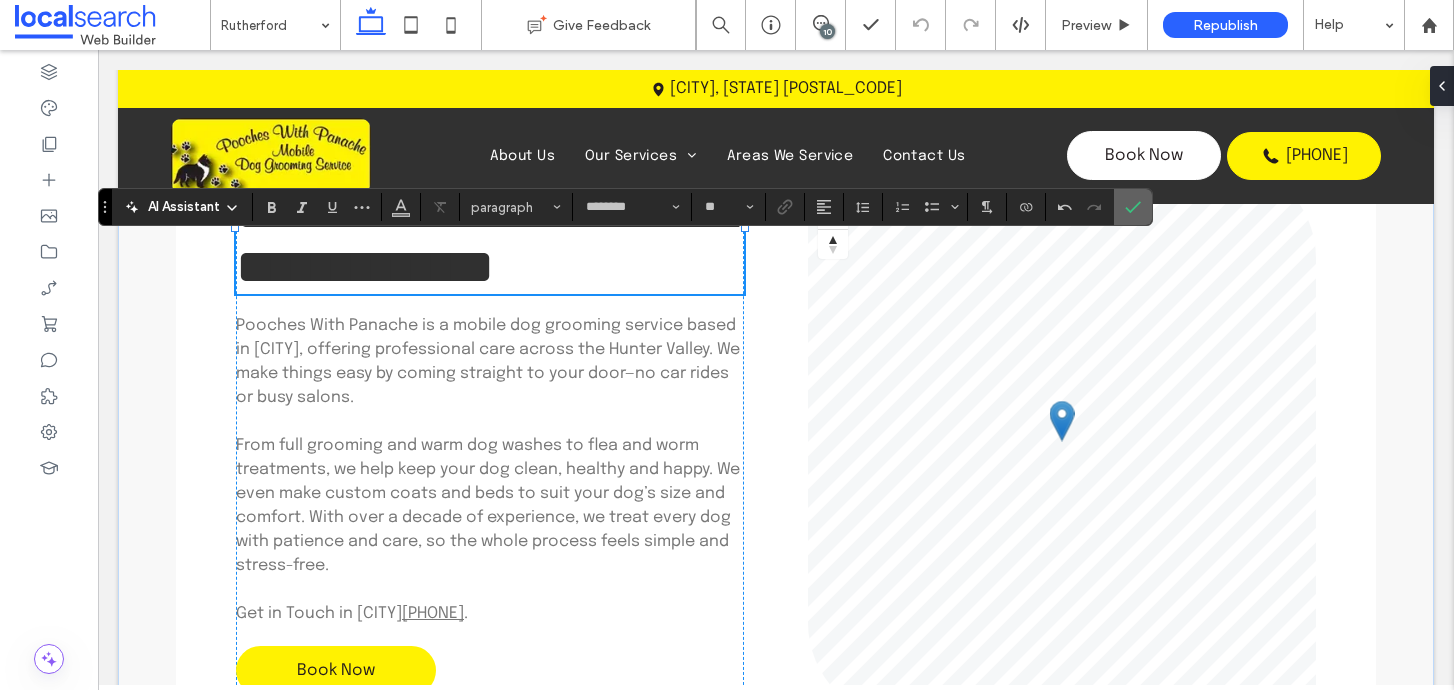 click 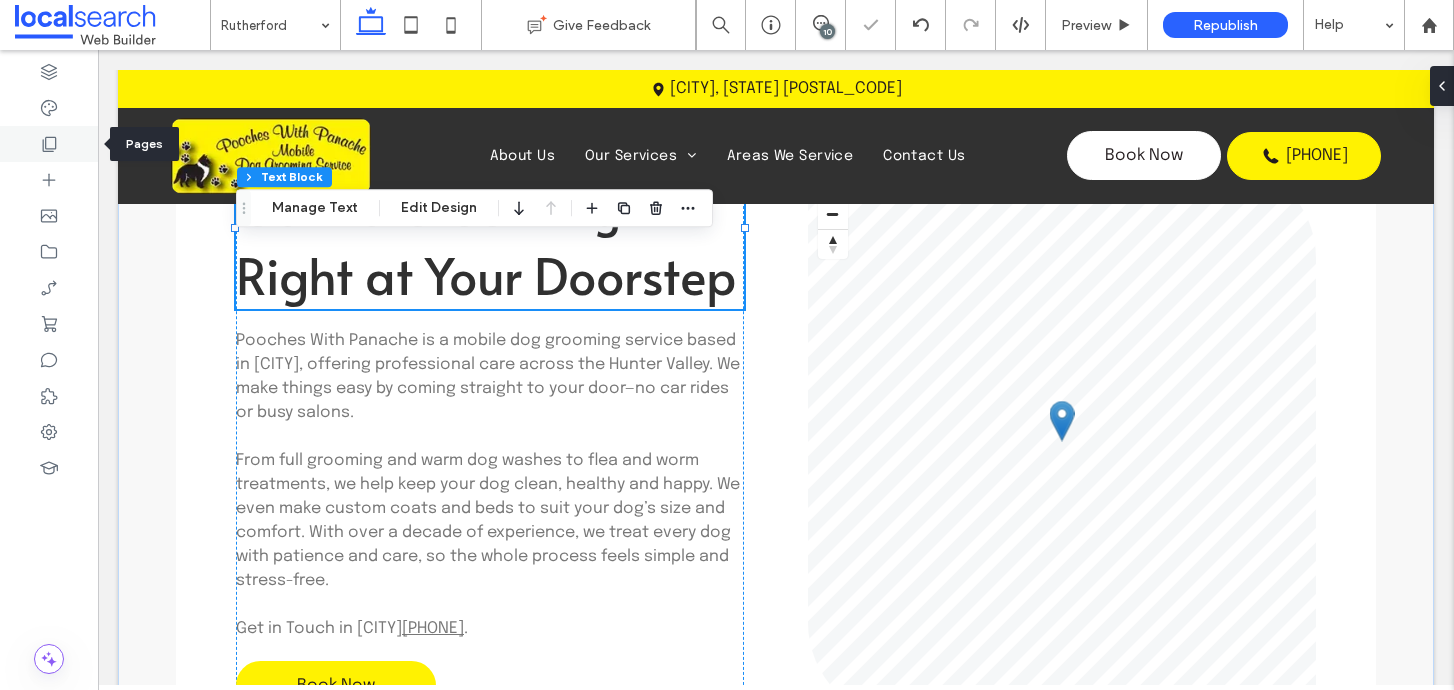 click 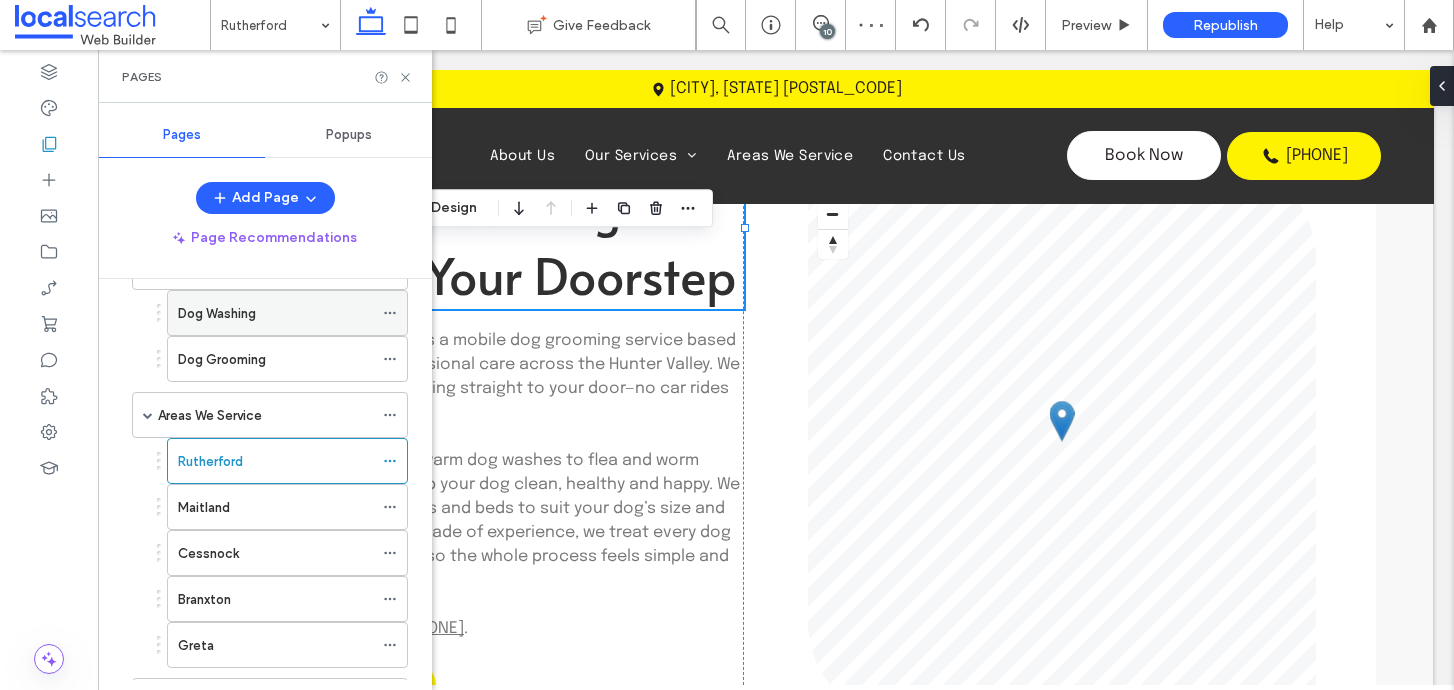 scroll, scrollTop: 247, scrollLeft: 0, axis: vertical 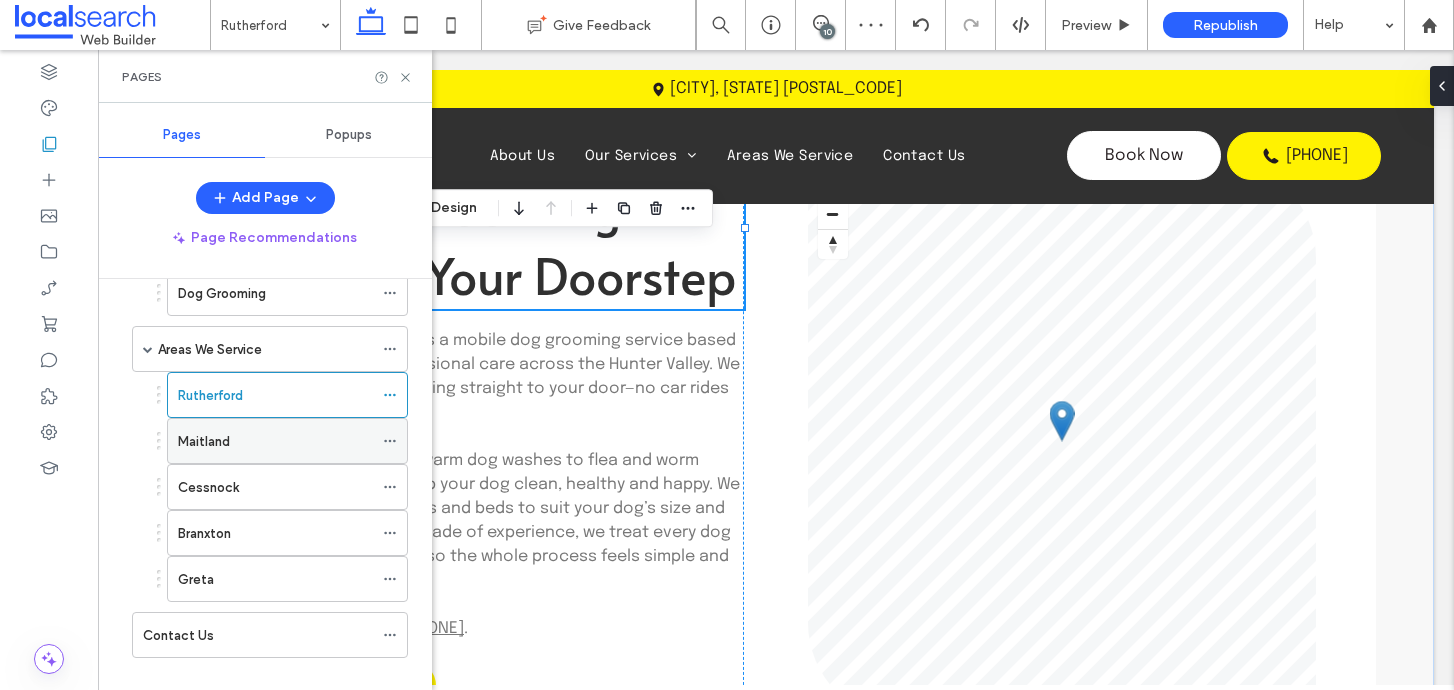 click on "Maitland" at bounding box center [275, 441] 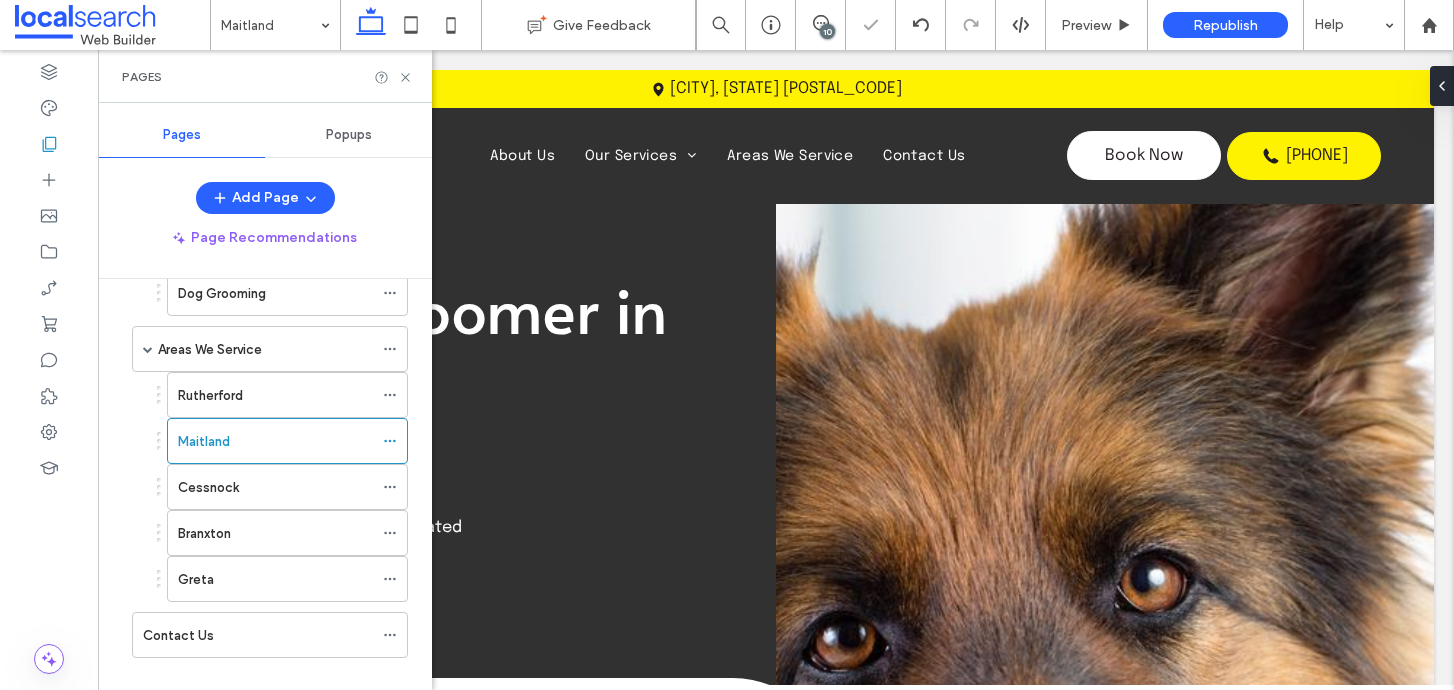 scroll, scrollTop: 0, scrollLeft: 0, axis: both 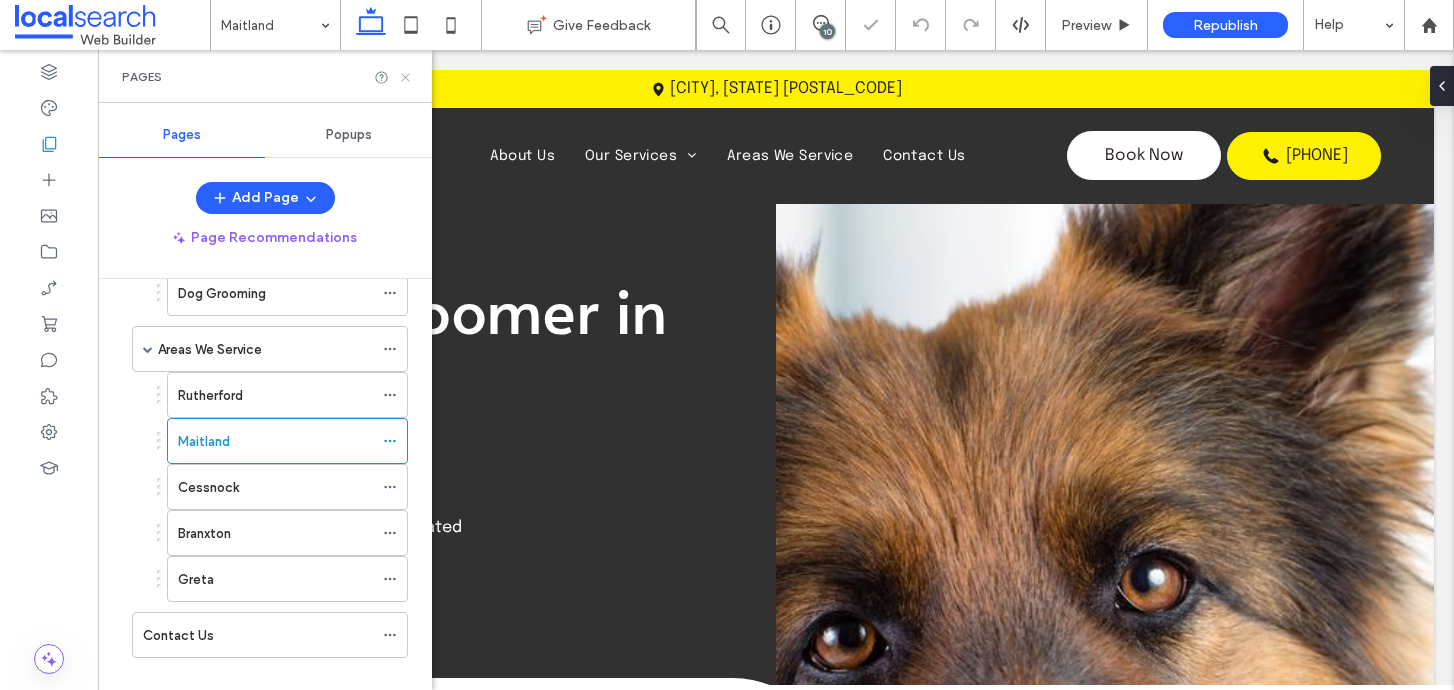 click 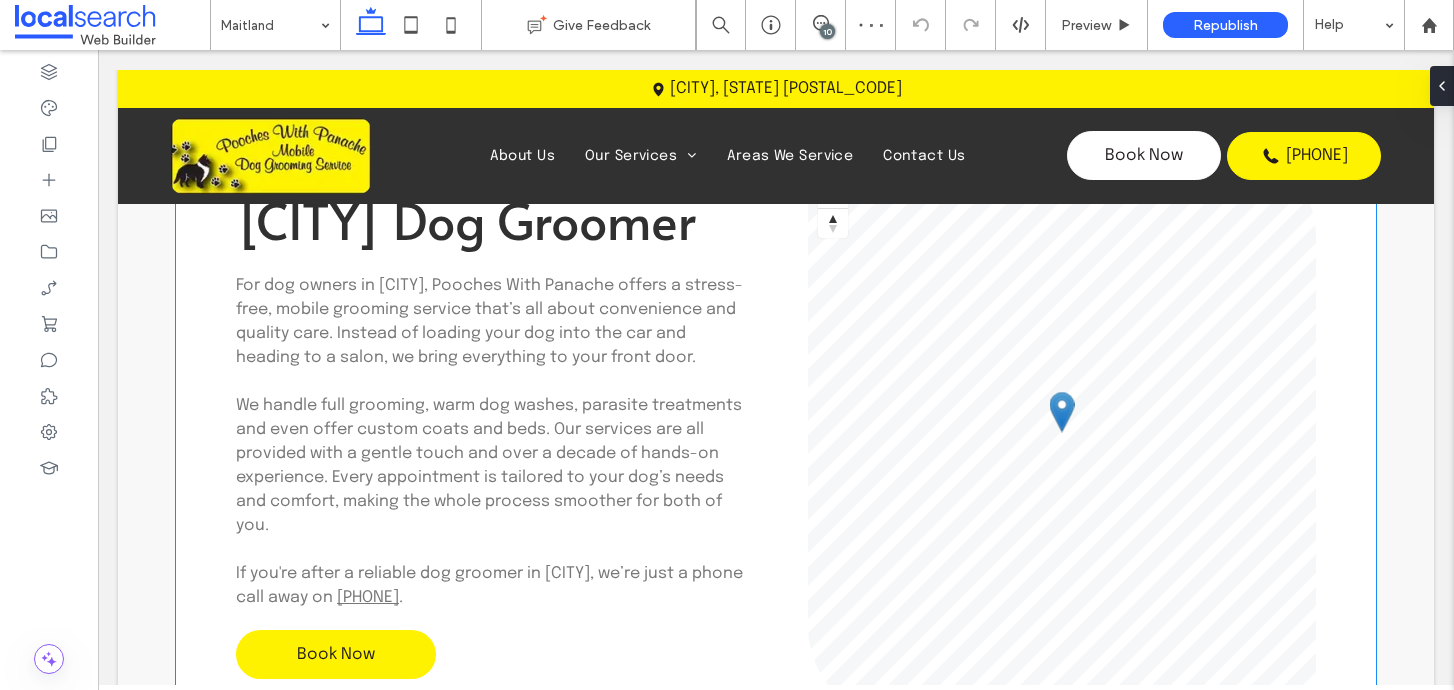 scroll, scrollTop: 1434, scrollLeft: 0, axis: vertical 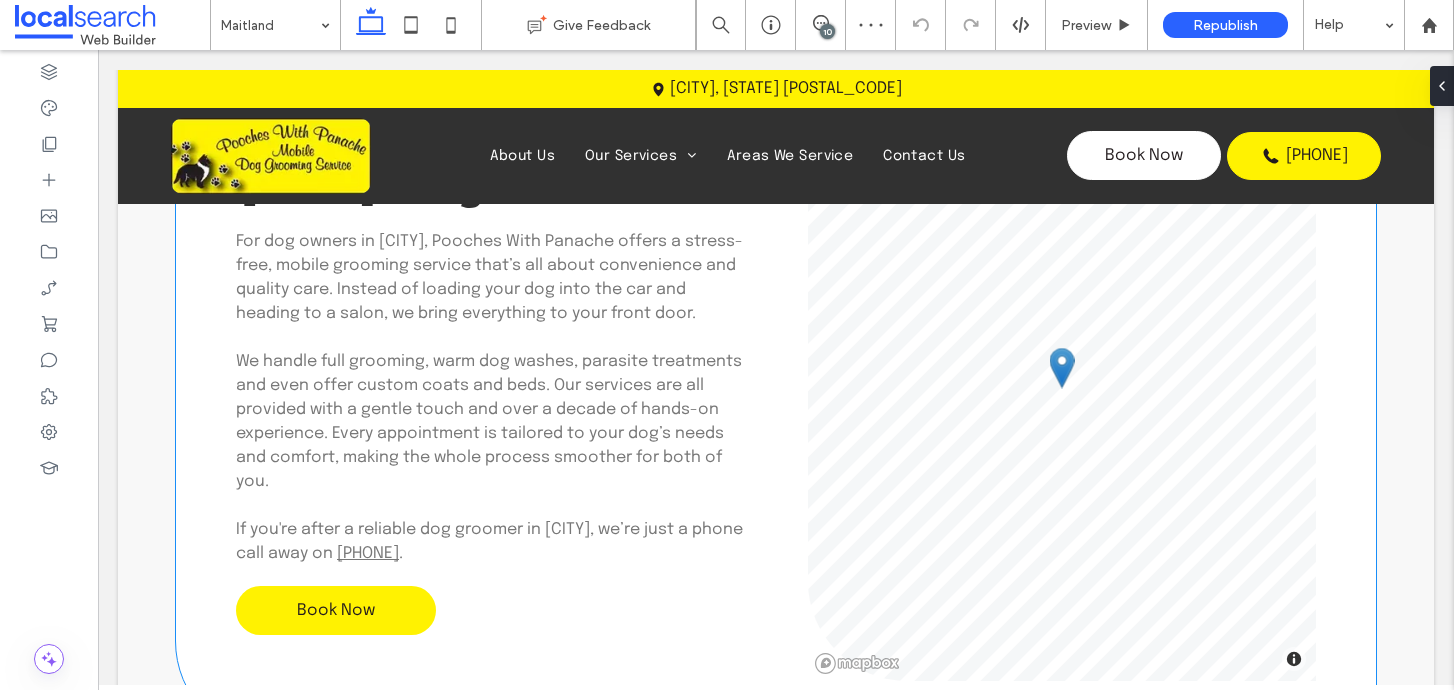 click on "We handle full grooming, warm dog washes, parasite treatments and even offer custom coats and beds. Our services are all provided with a gentle touch and over a decade of hands-on experience. Every appointment is tailored to your dog’s needs and comfort, making the whole process smoother for both of you." at bounding box center (490, 422) 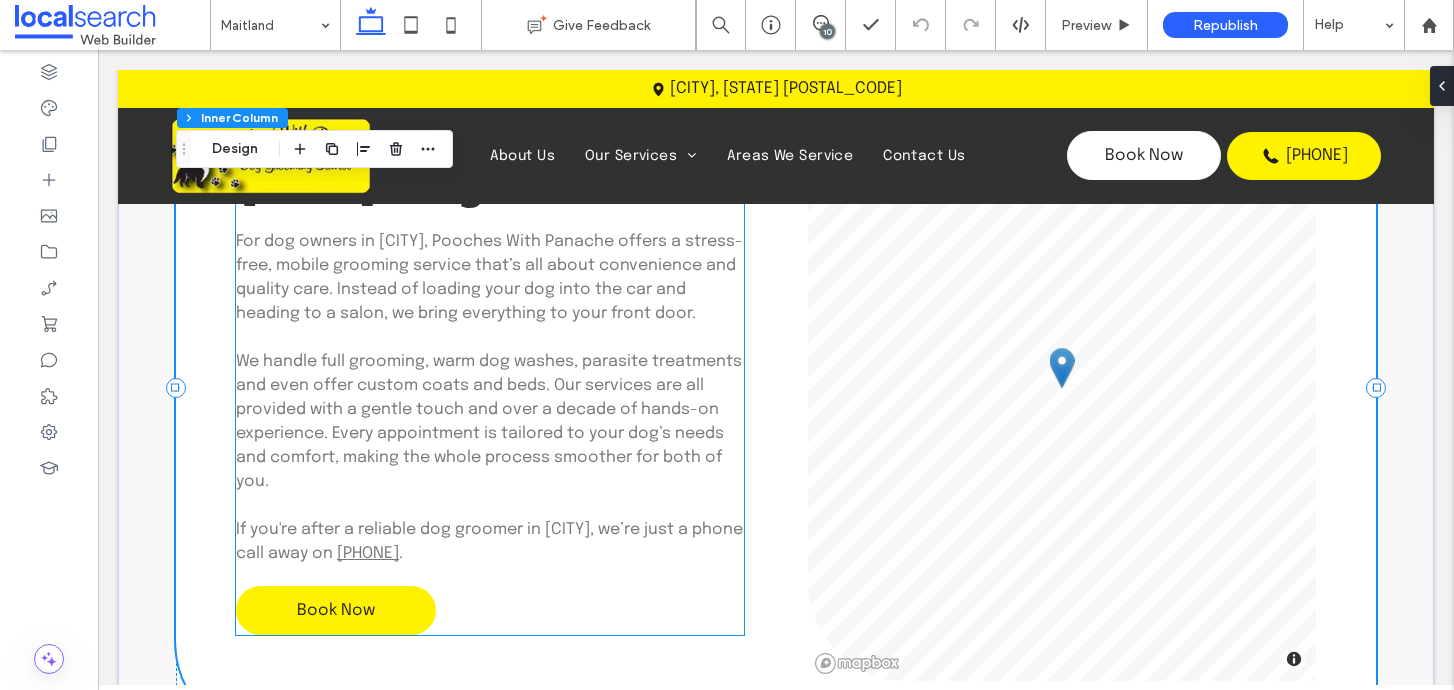click on "We handle full grooming, warm dog washes, parasite treatments and even offer custom coats and beds. Our services are all provided with a gentle touch and over a decade of hands-on experience. Every appointment is tailored to your dog’s needs and comfort, making the whole process smoother for both of you." at bounding box center (489, 421) 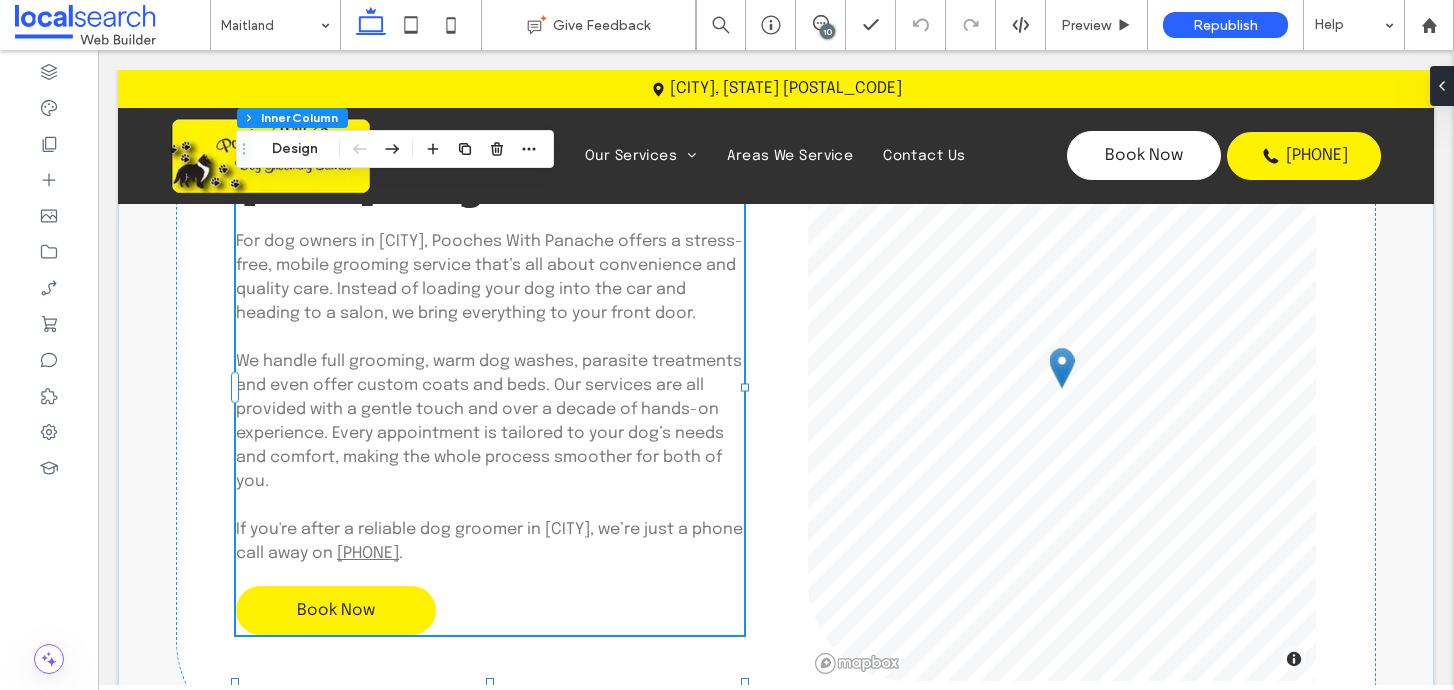 click on "We handle full grooming, warm dog washes, parasite treatments and even offer custom coats and beds. Our services are all provided with a gentle touch and over a decade of hands-on experience. Every appointment is tailored to your dog’s needs and comfort, making the whole process smoother for both of you." at bounding box center [489, 421] 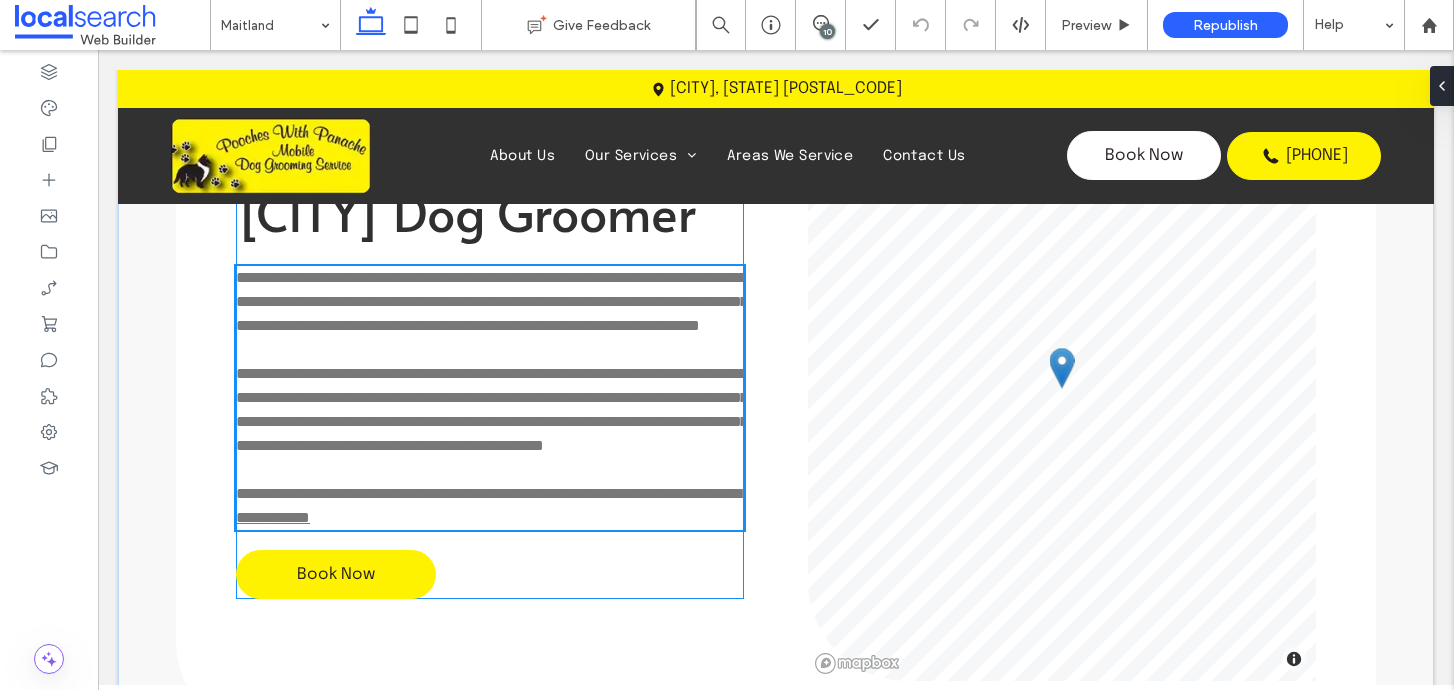 type on "********" 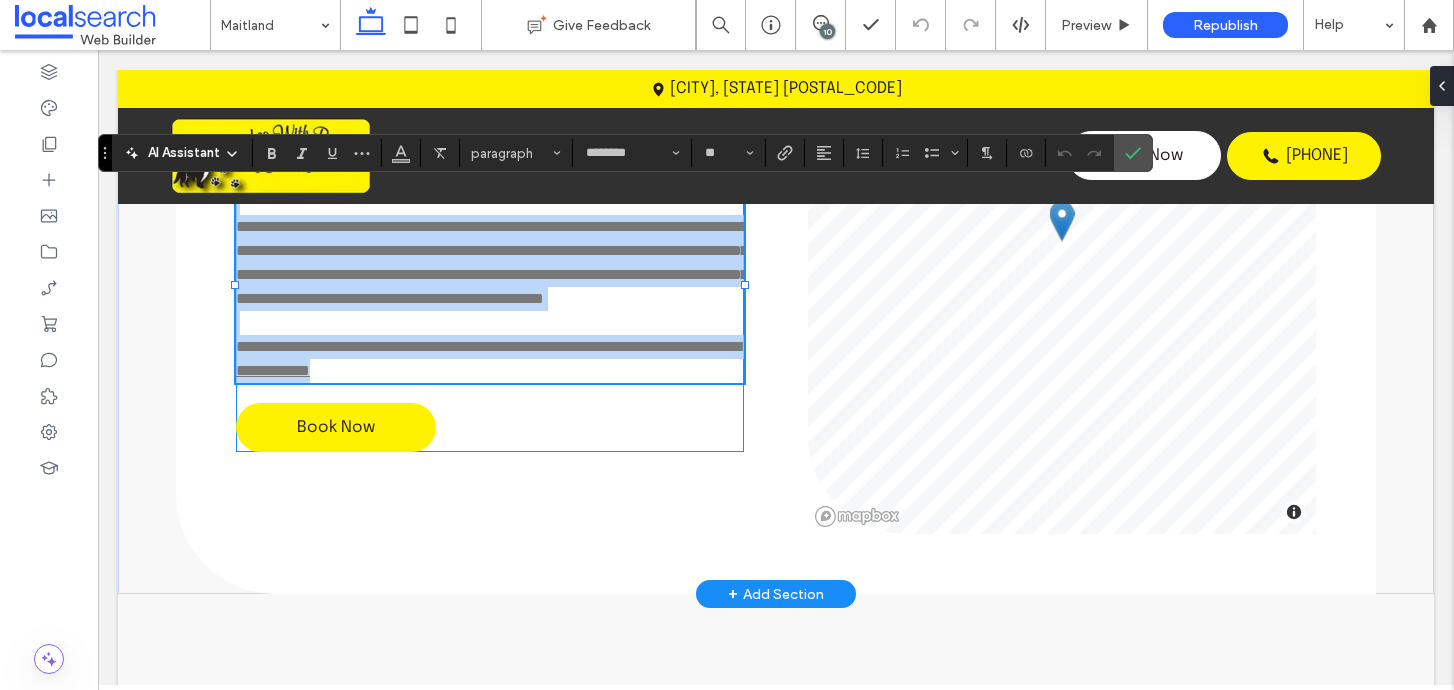 copy on "**********" 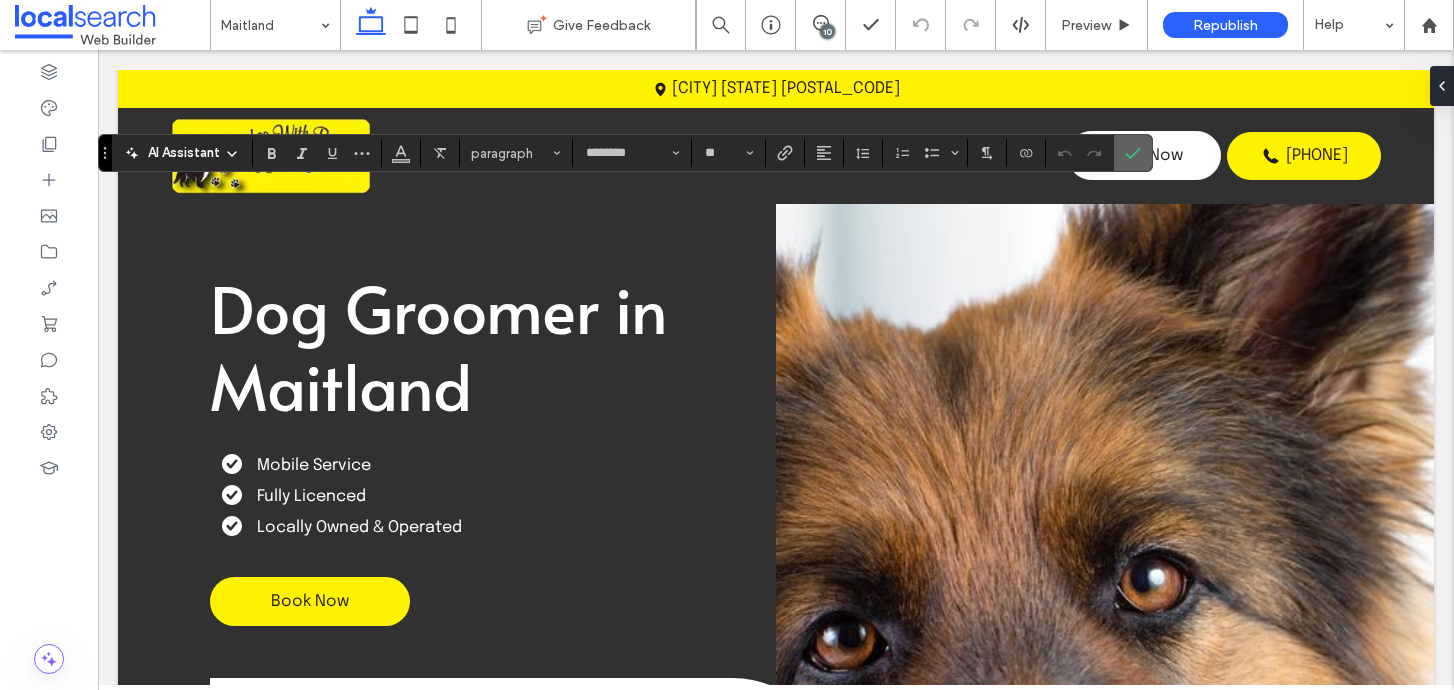 scroll, scrollTop: 1581, scrollLeft: 0, axis: vertical 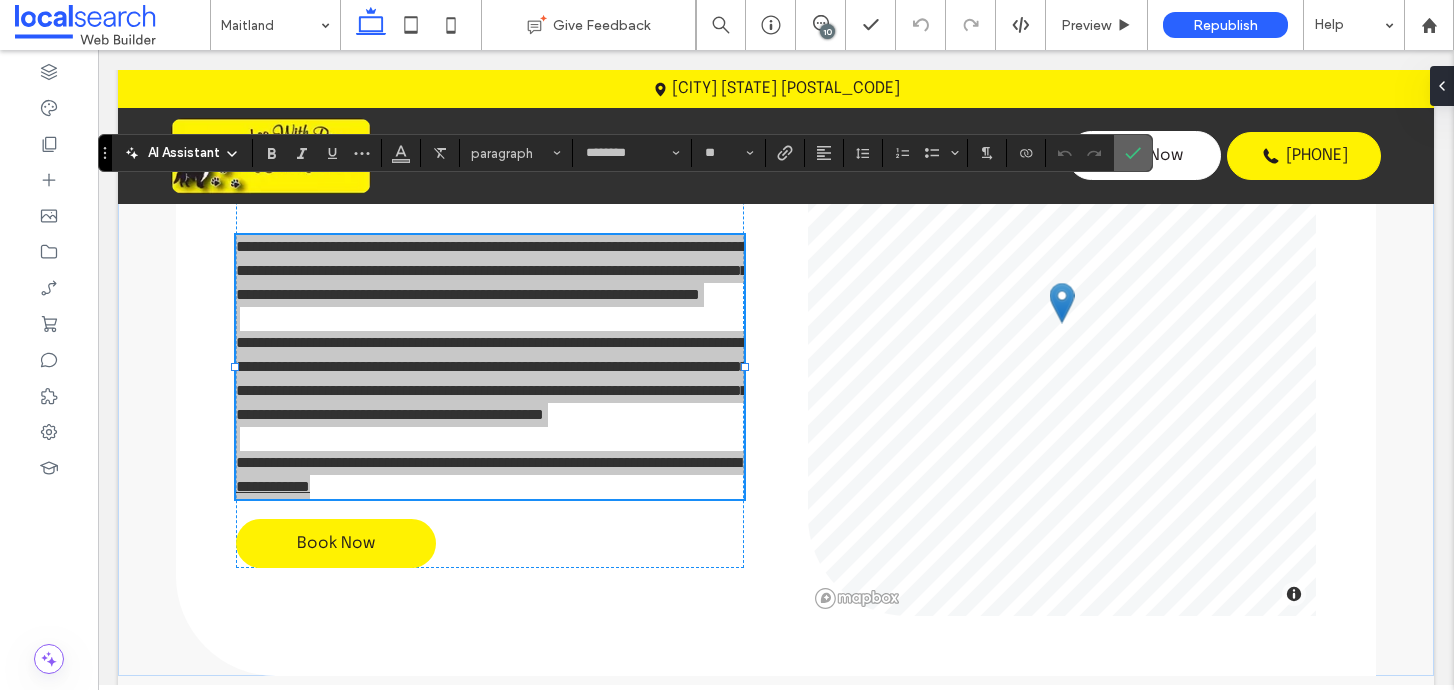 click 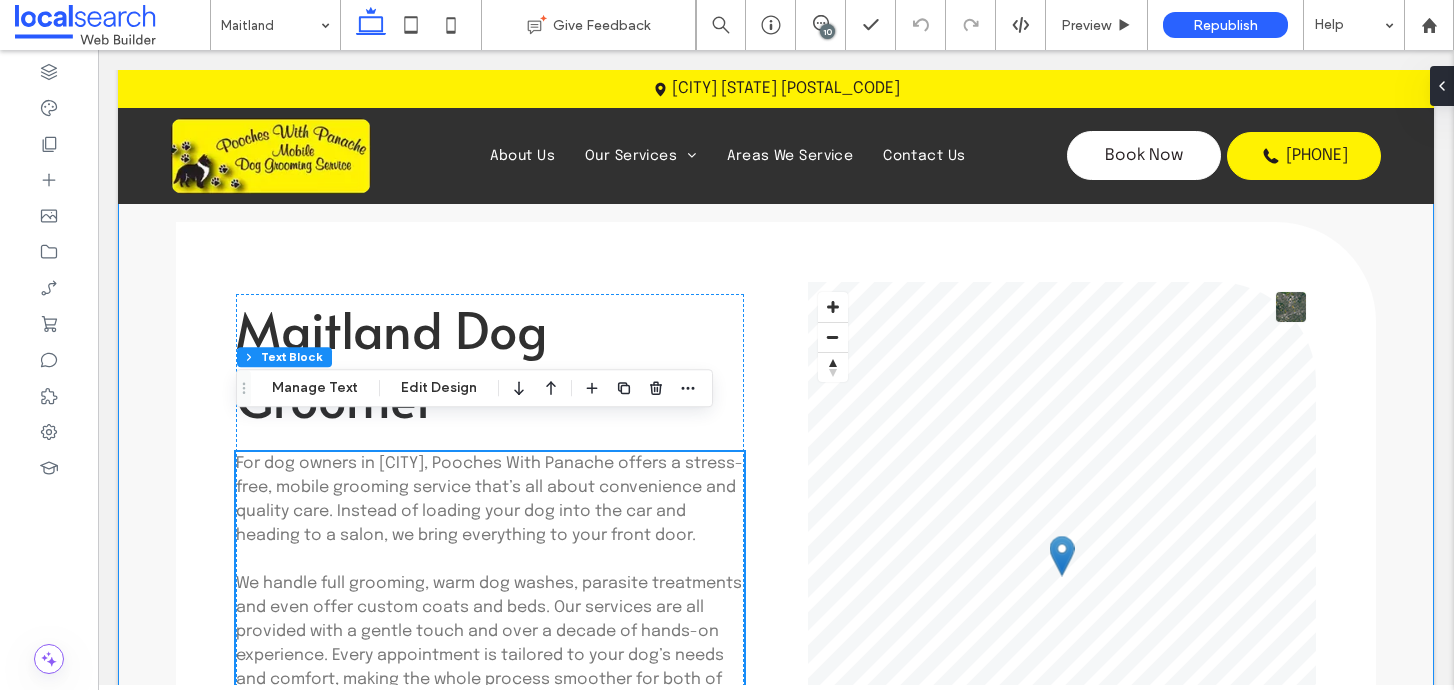 scroll, scrollTop: 1347, scrollLeft: 0, axis: vertical 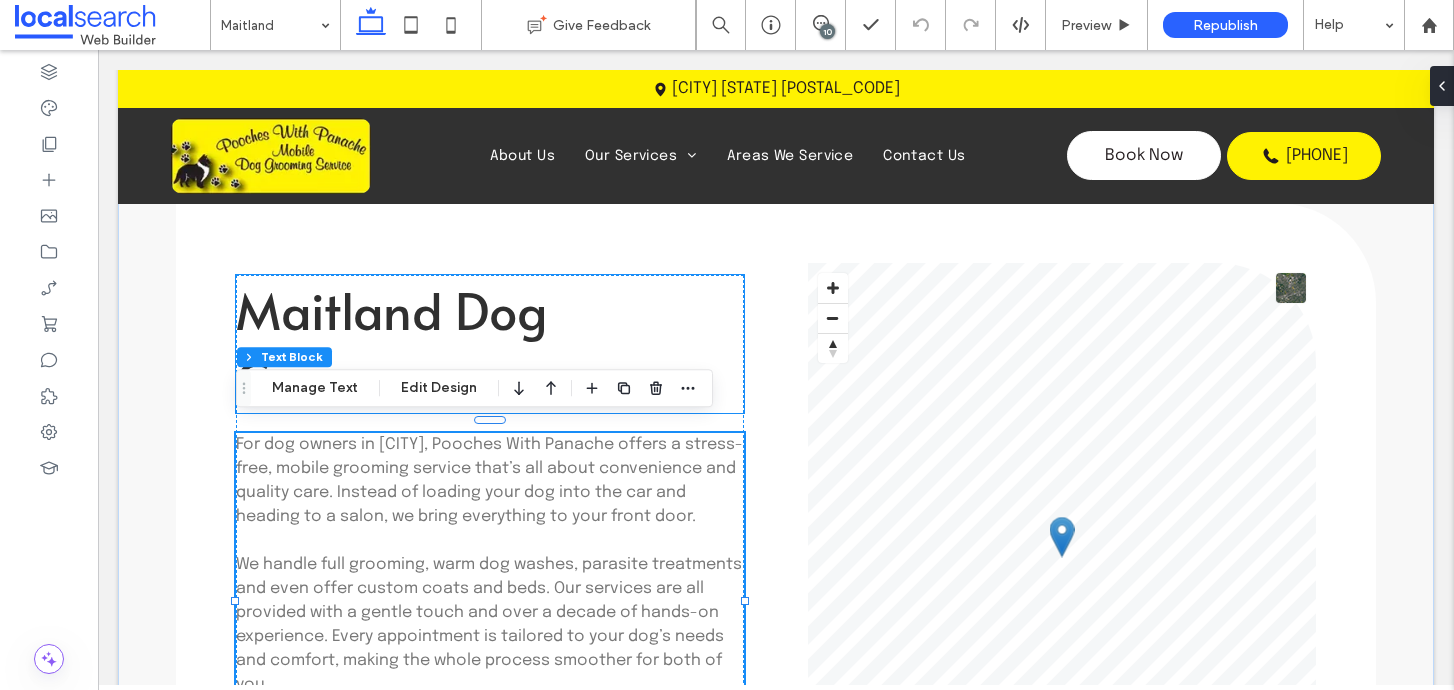click on "Maitland Dog Groomer" at bounding box center (391, 344) 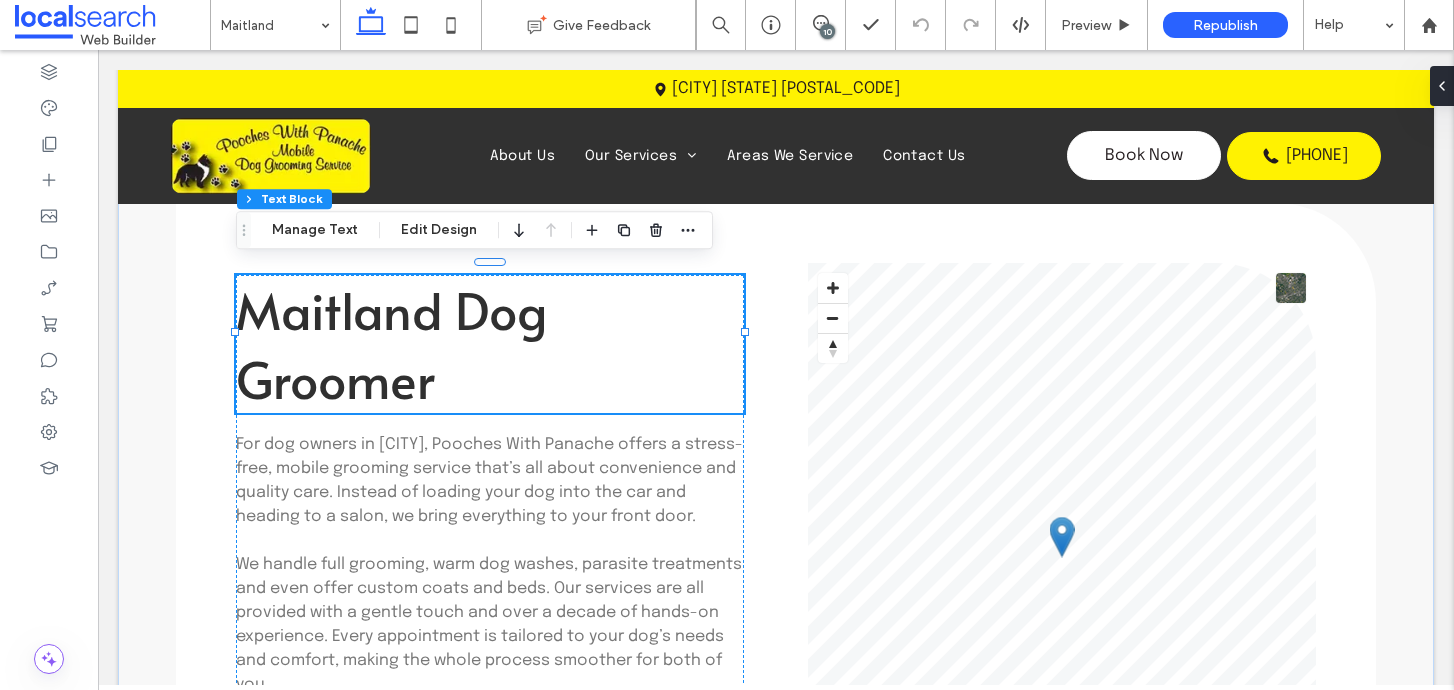 click on "Maitland Dog Groomer" at bounding box center [391, 344] 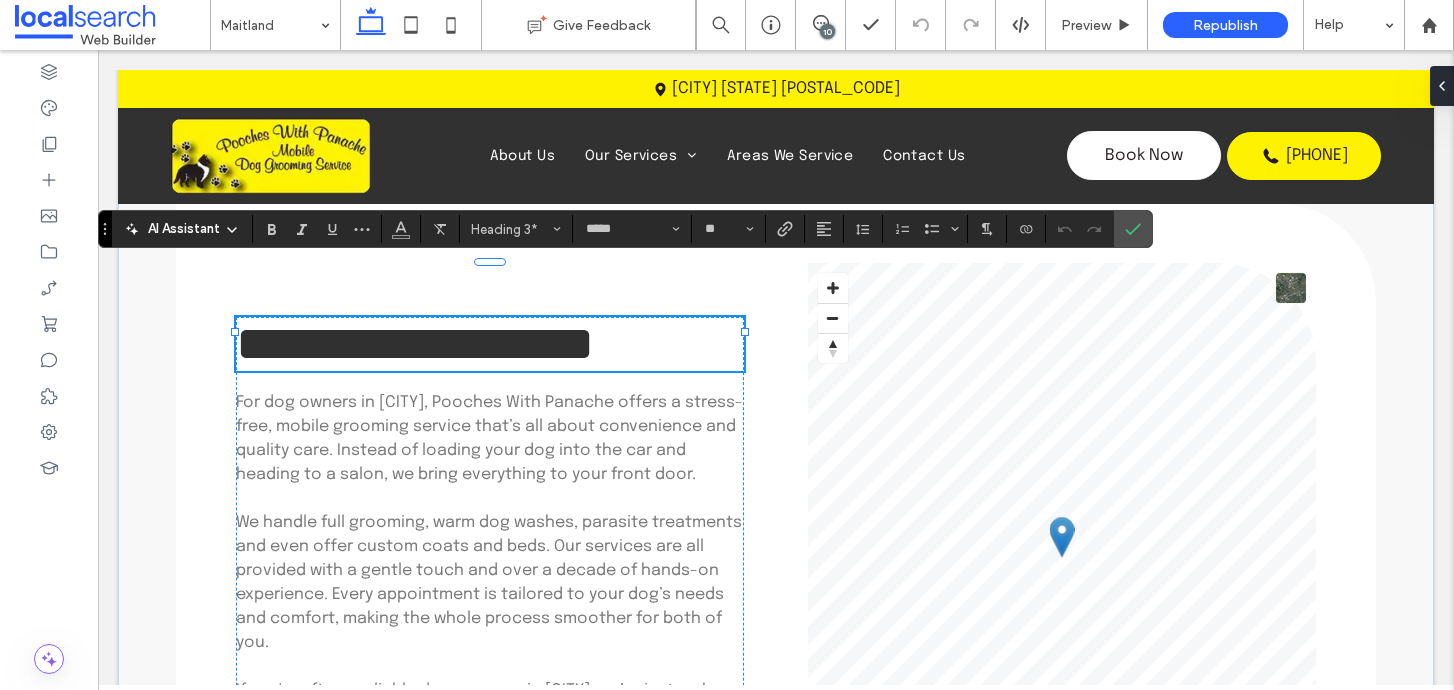 type on "********" 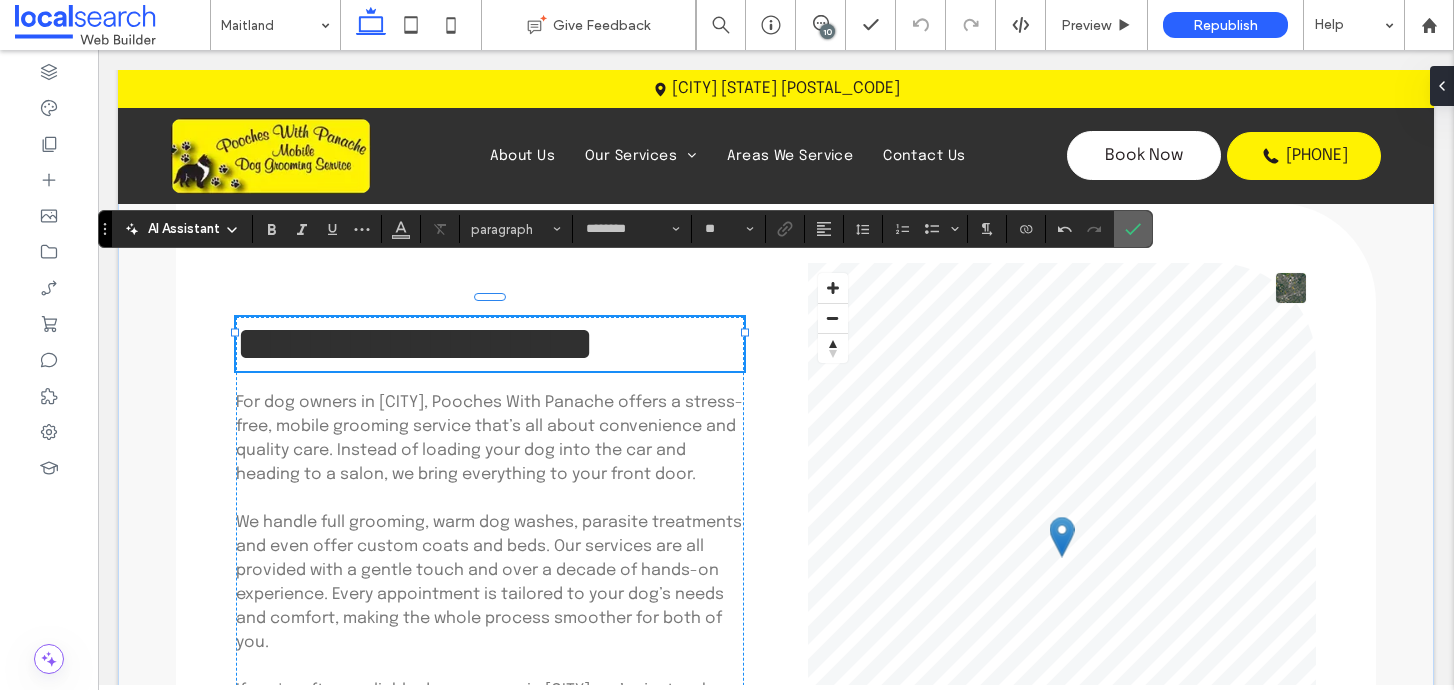click at bounding box center [1133, 229] 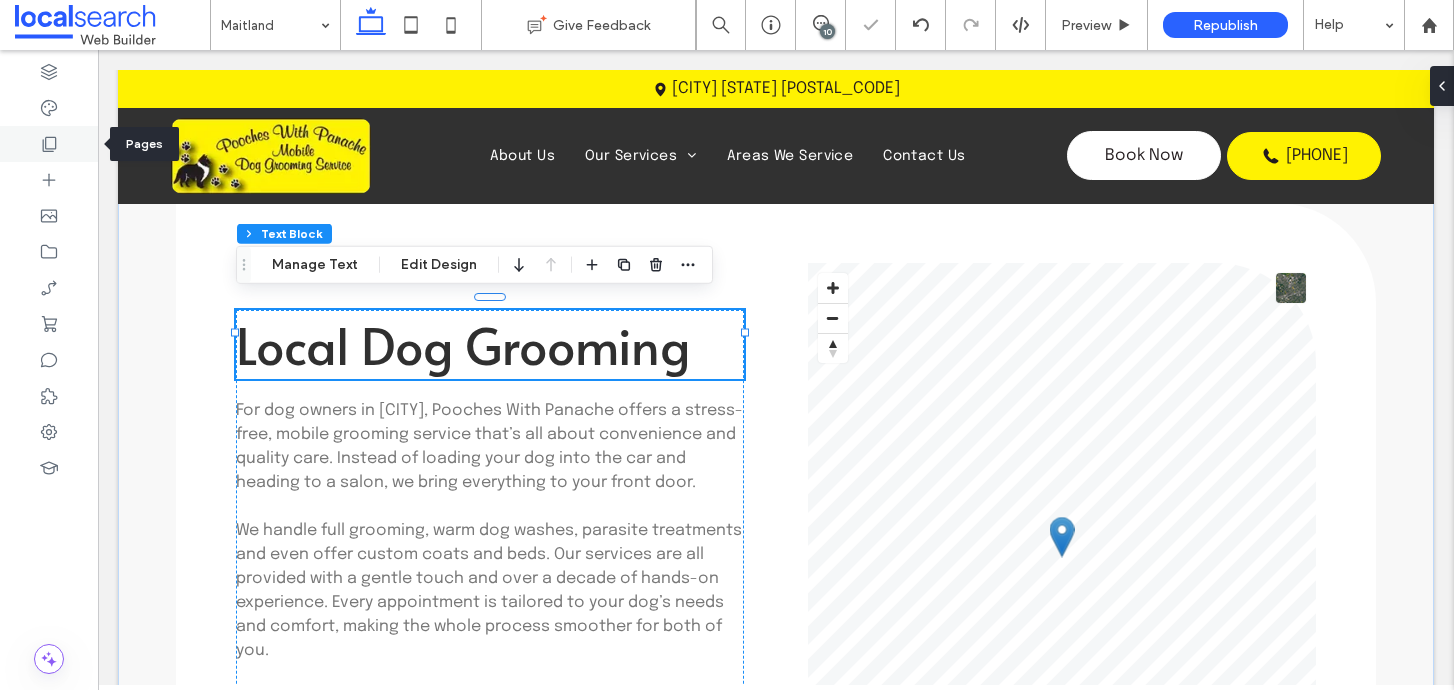click at bounding box center [49, 144] 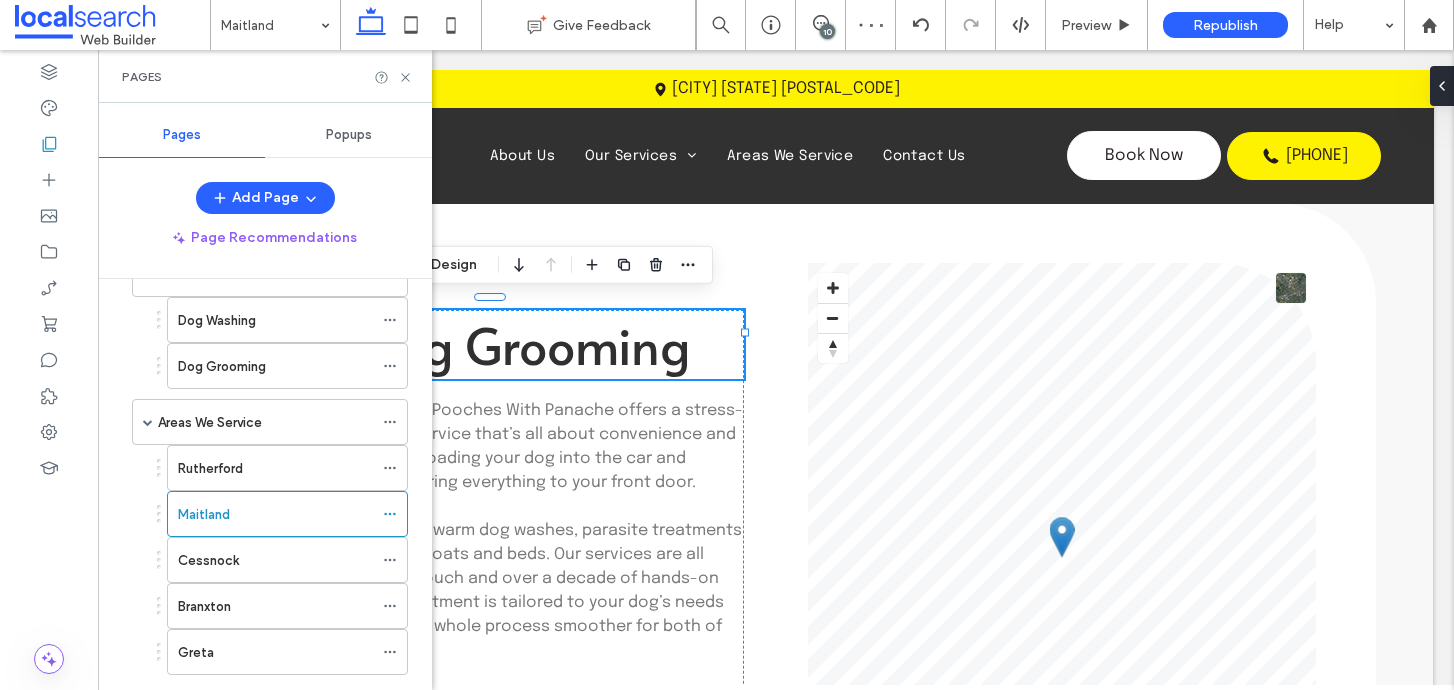 scroll, scrollTop: 275, scrollLeft: 0, axis: vertical 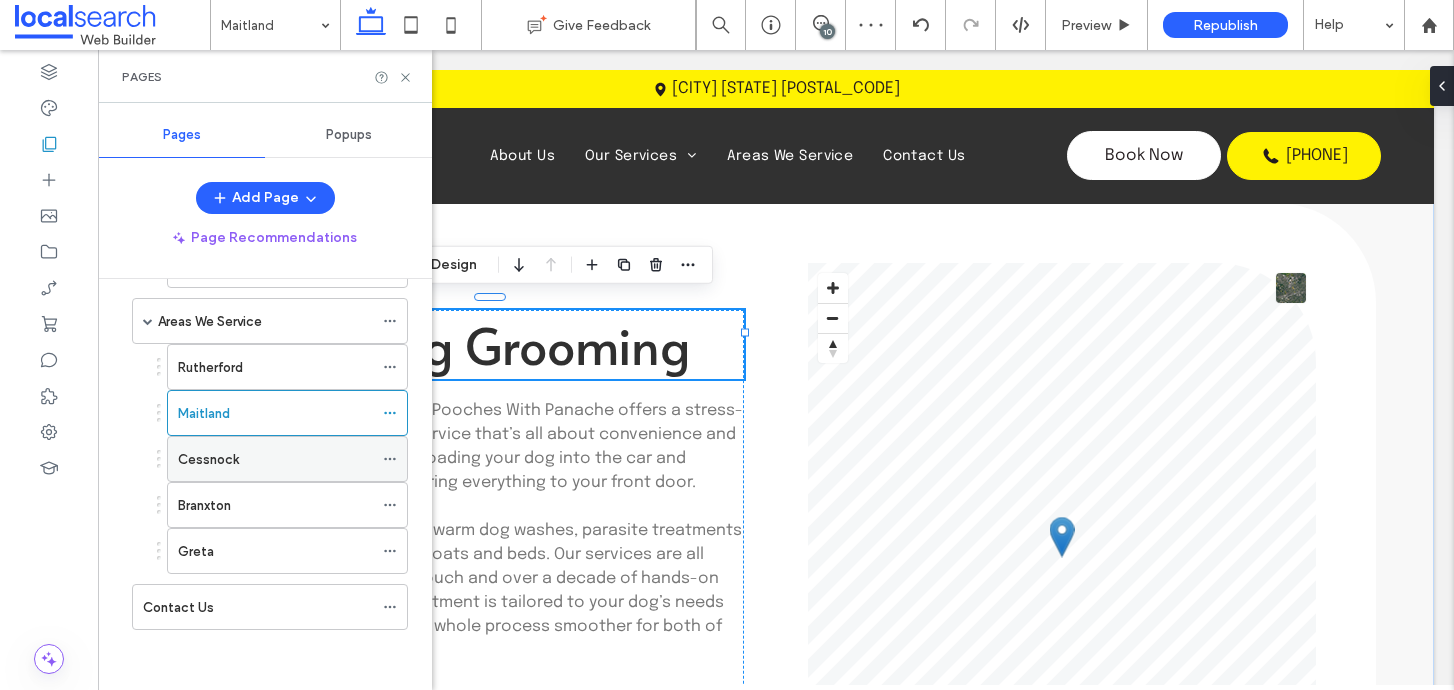 click on "Cessnock" at bounding box center [208, 459] 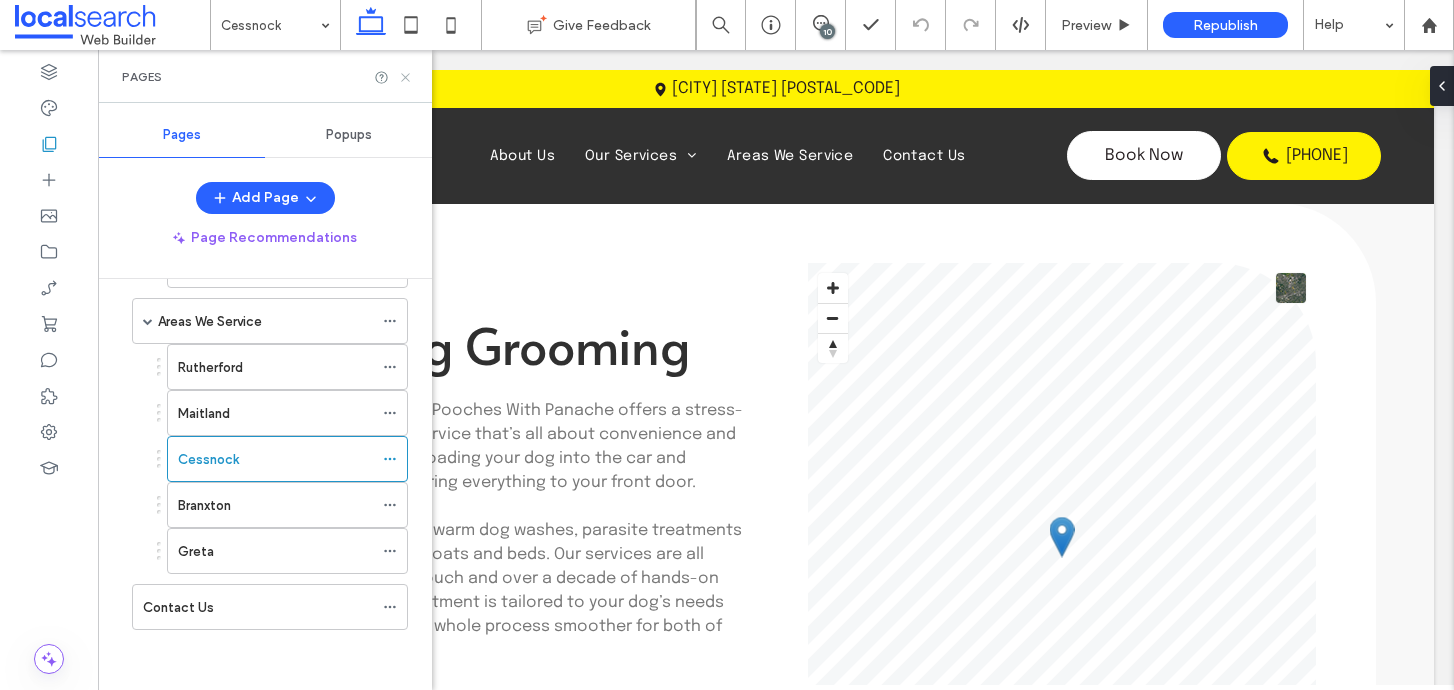 click 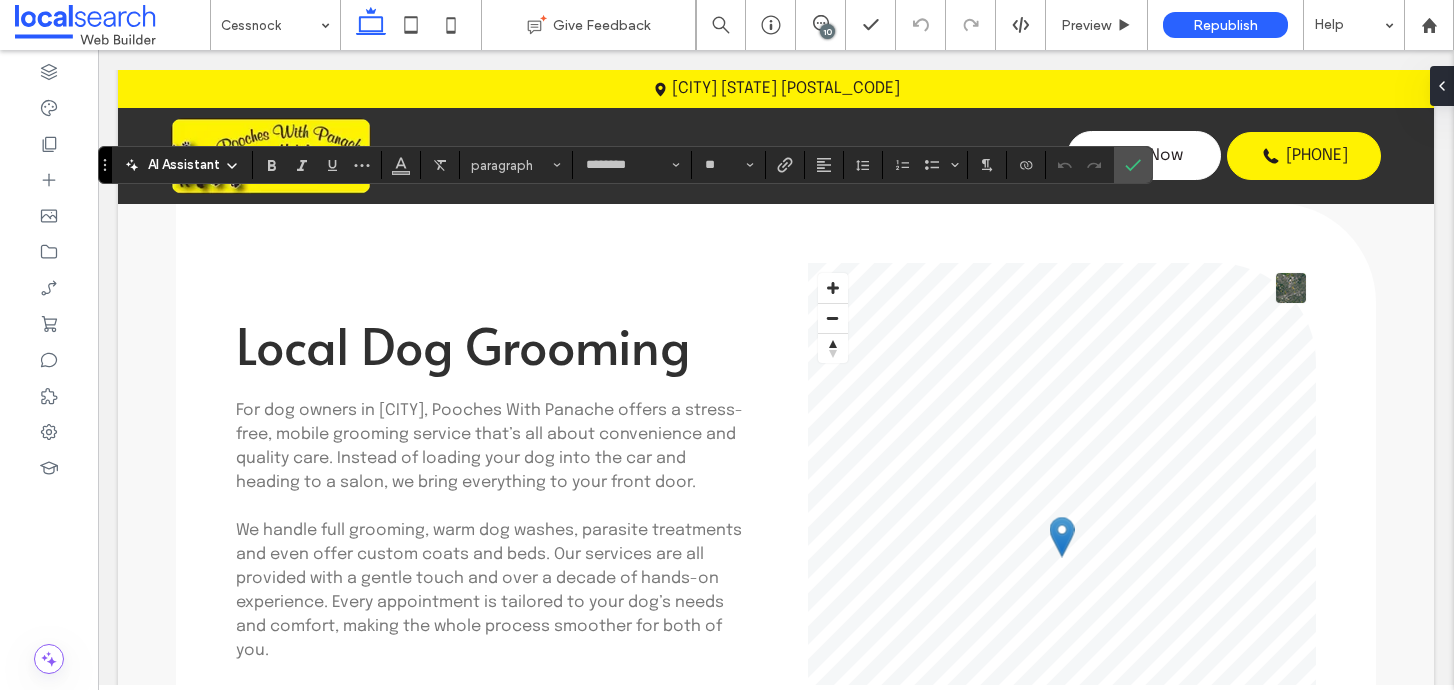 type on "********" 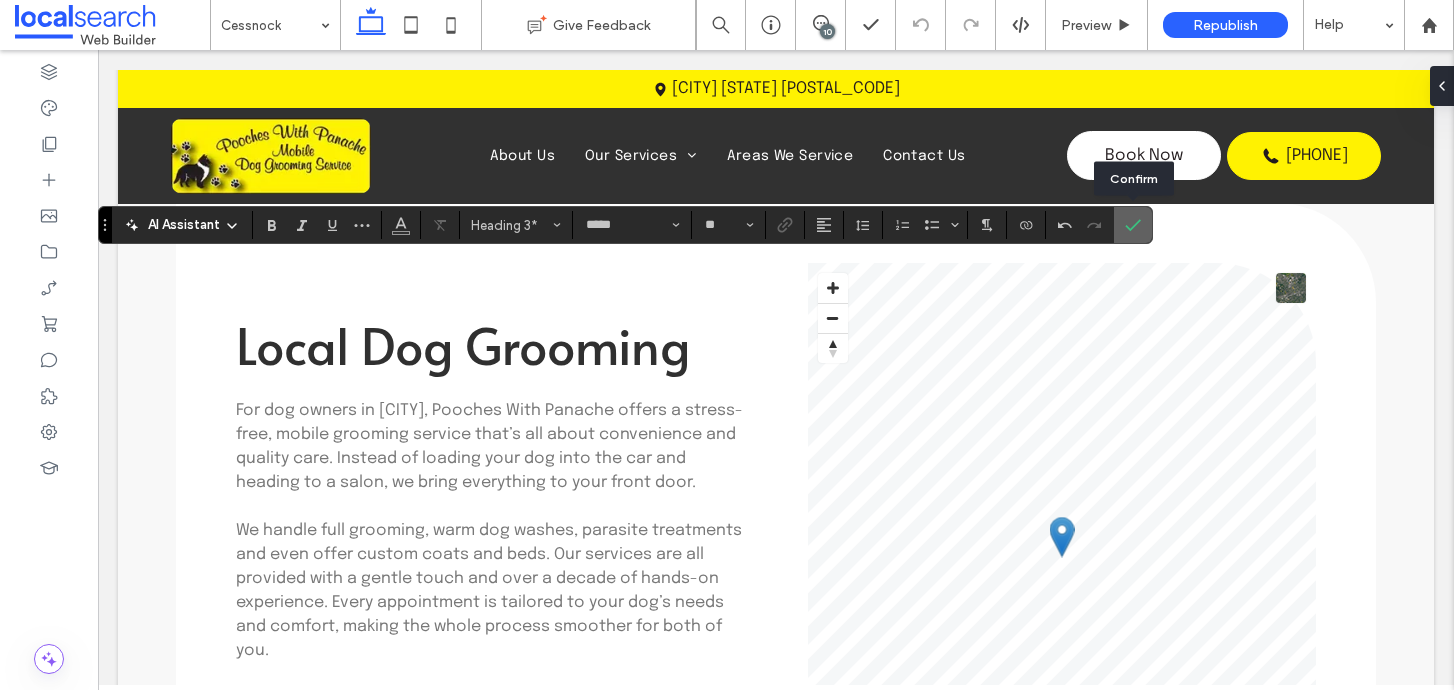 click at bounding box center (1133, 225) 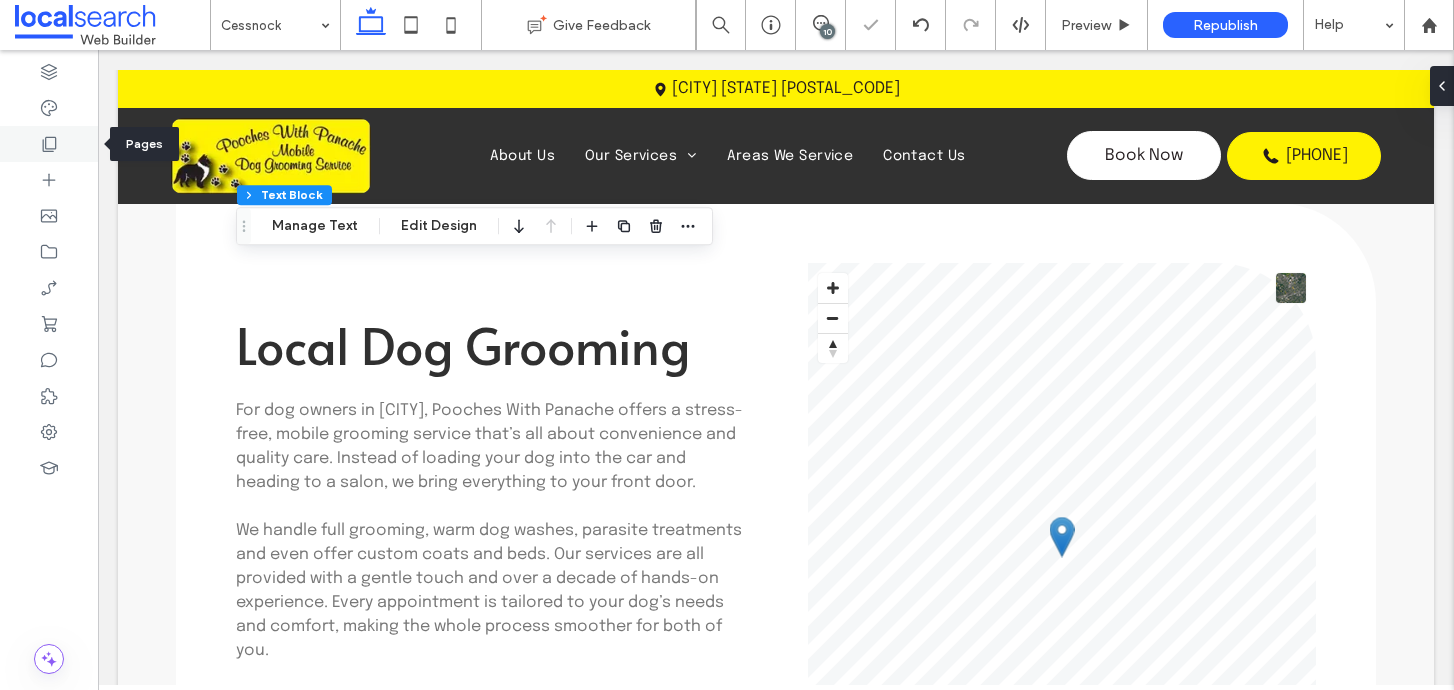 click at bounding box center [49, 144] 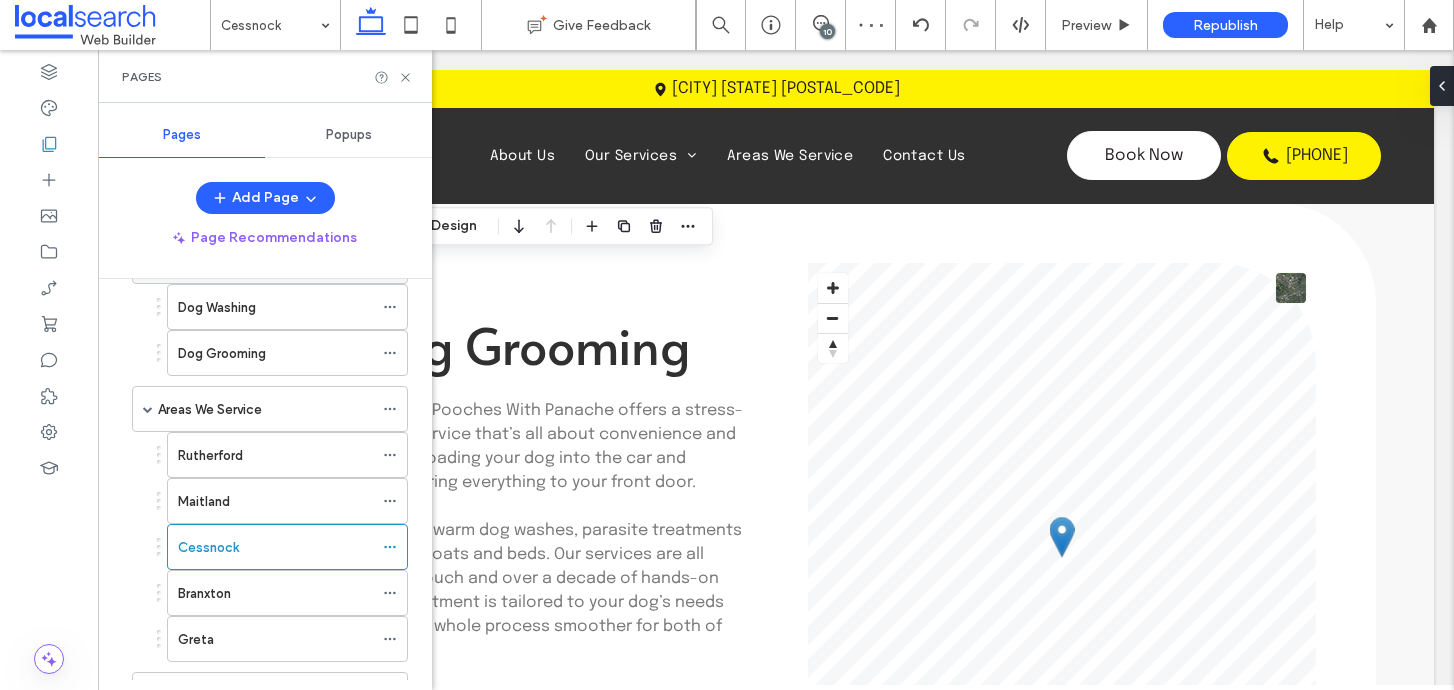 scroll, scrollTop: 275, scrollLeft: 0, axis: vertical 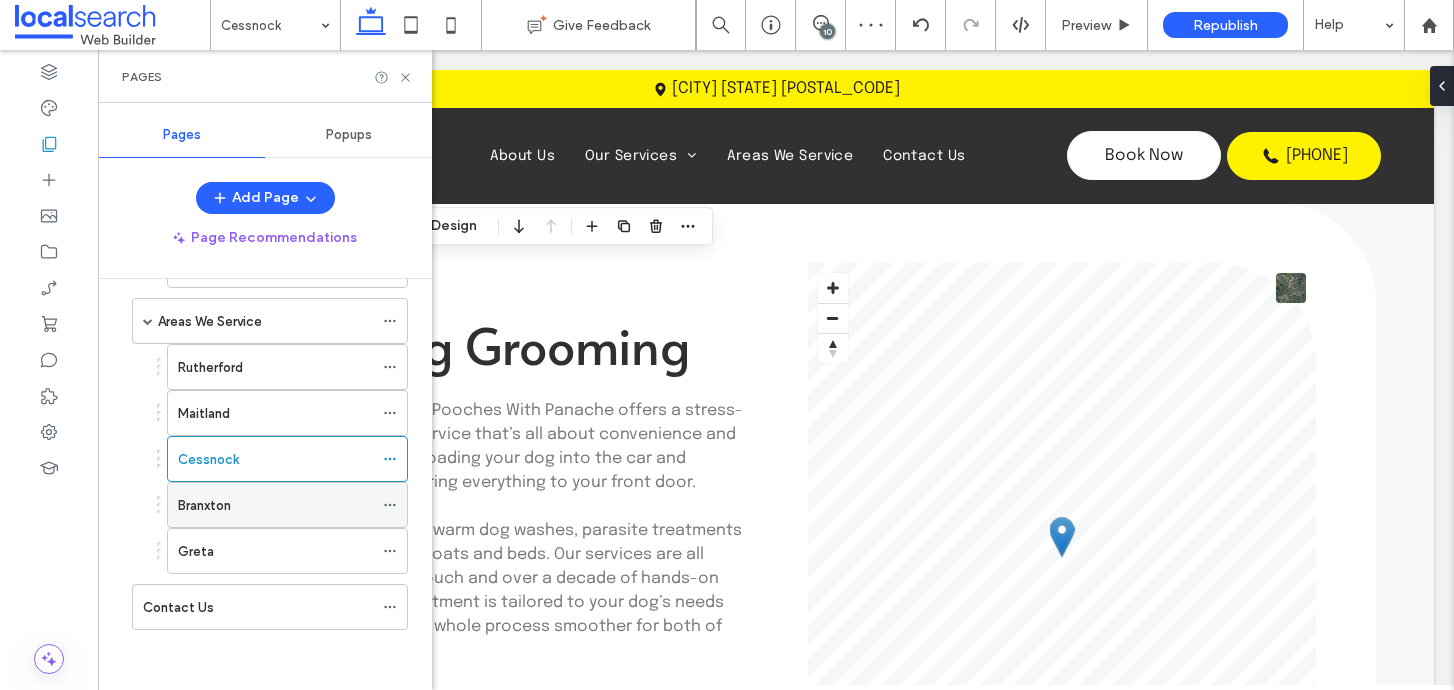 click on "Branxton" at bounding box center [275, 505] 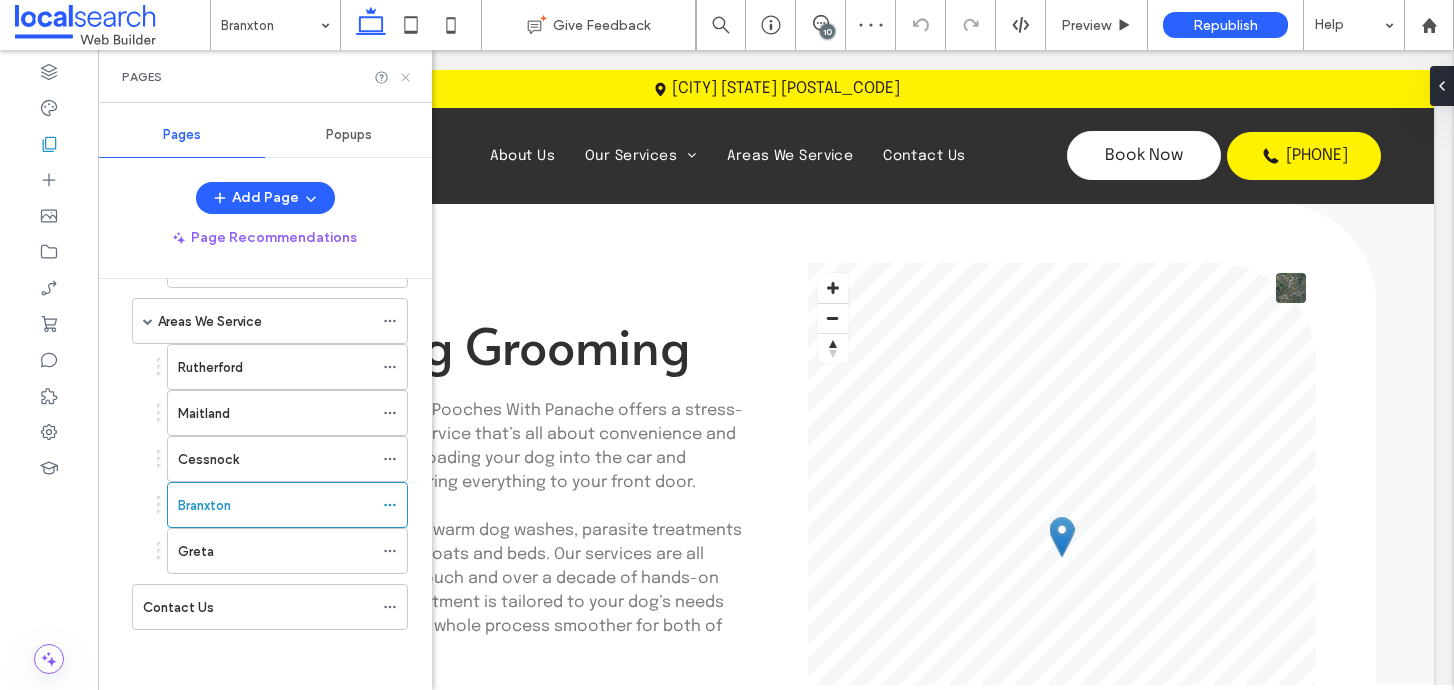 click 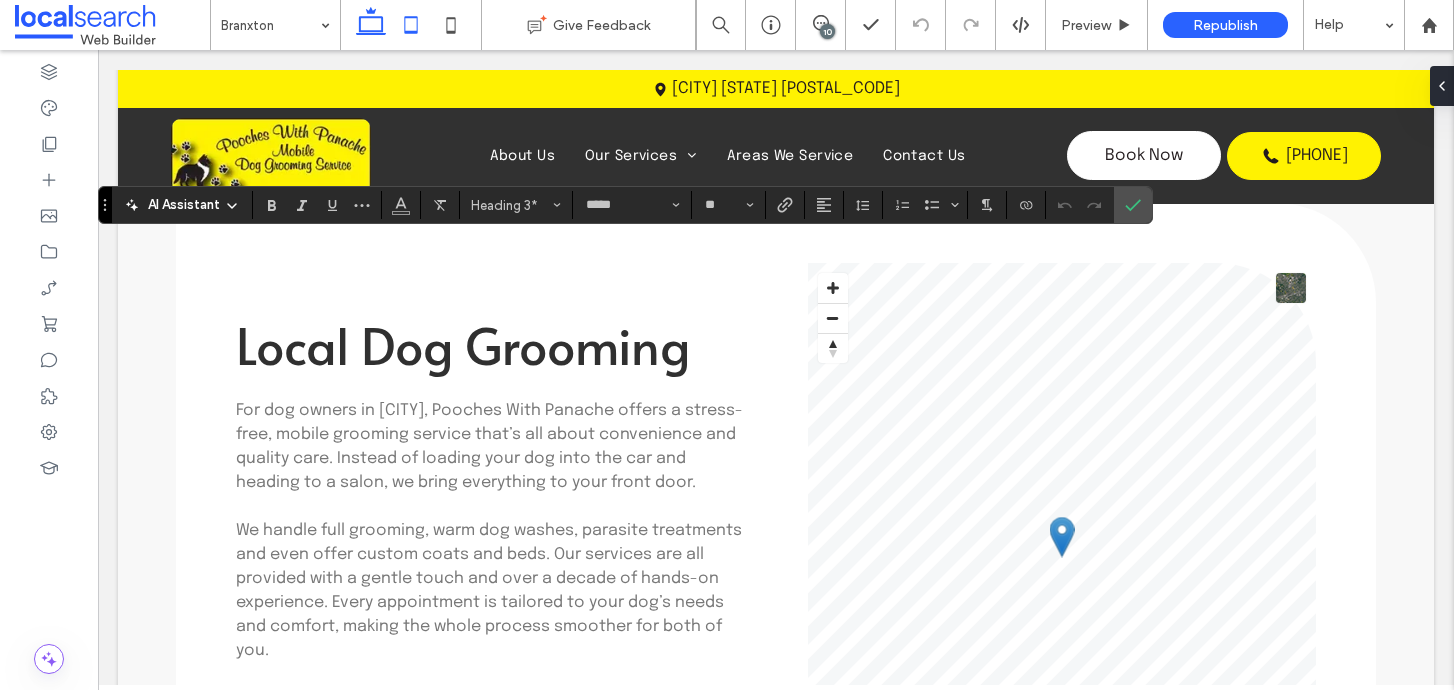 type on "********" 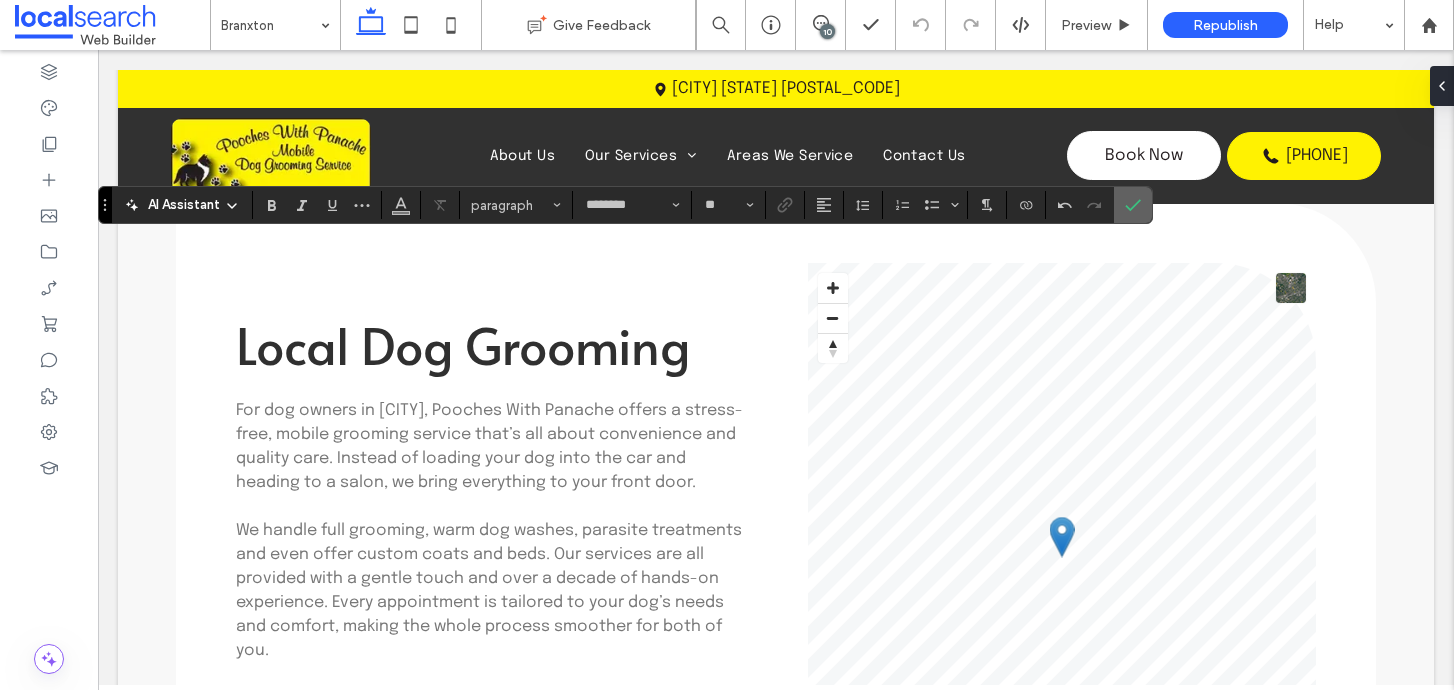 click at bounding box center (1129, 205) 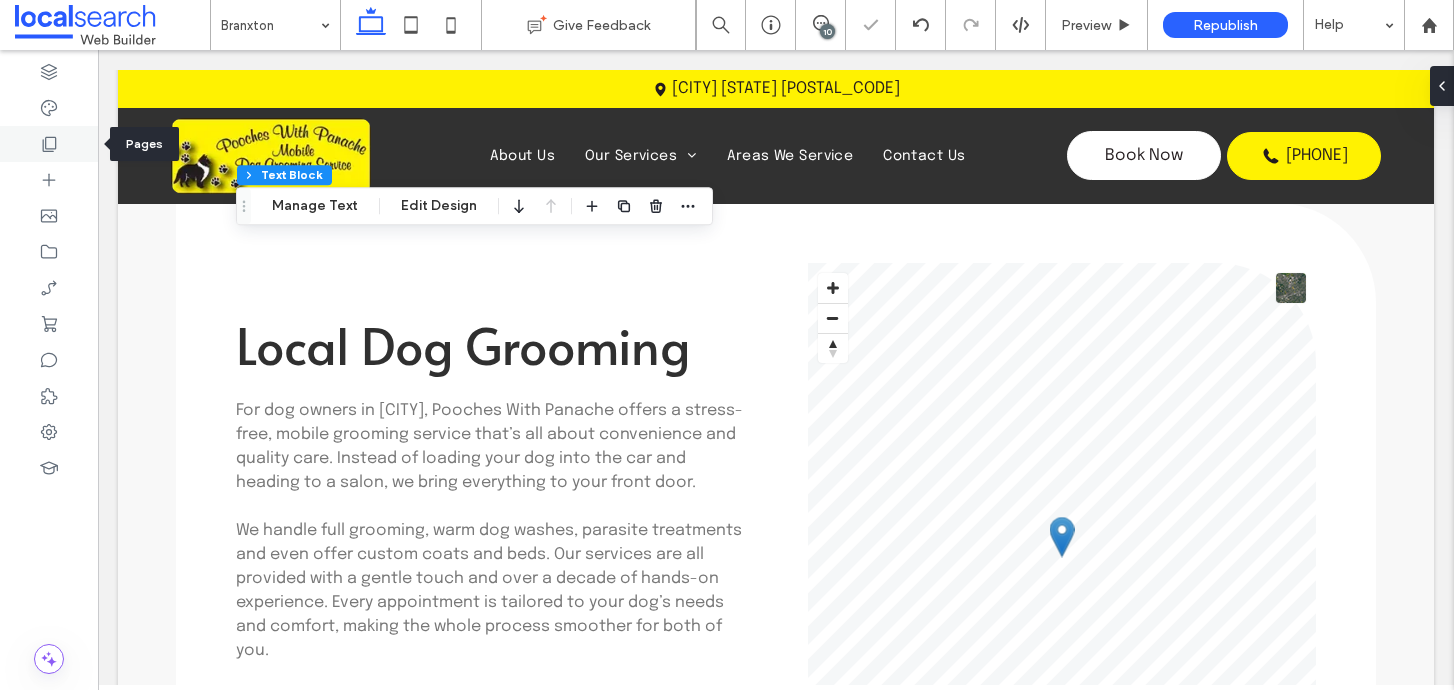 click at bounding box center (49, 144) 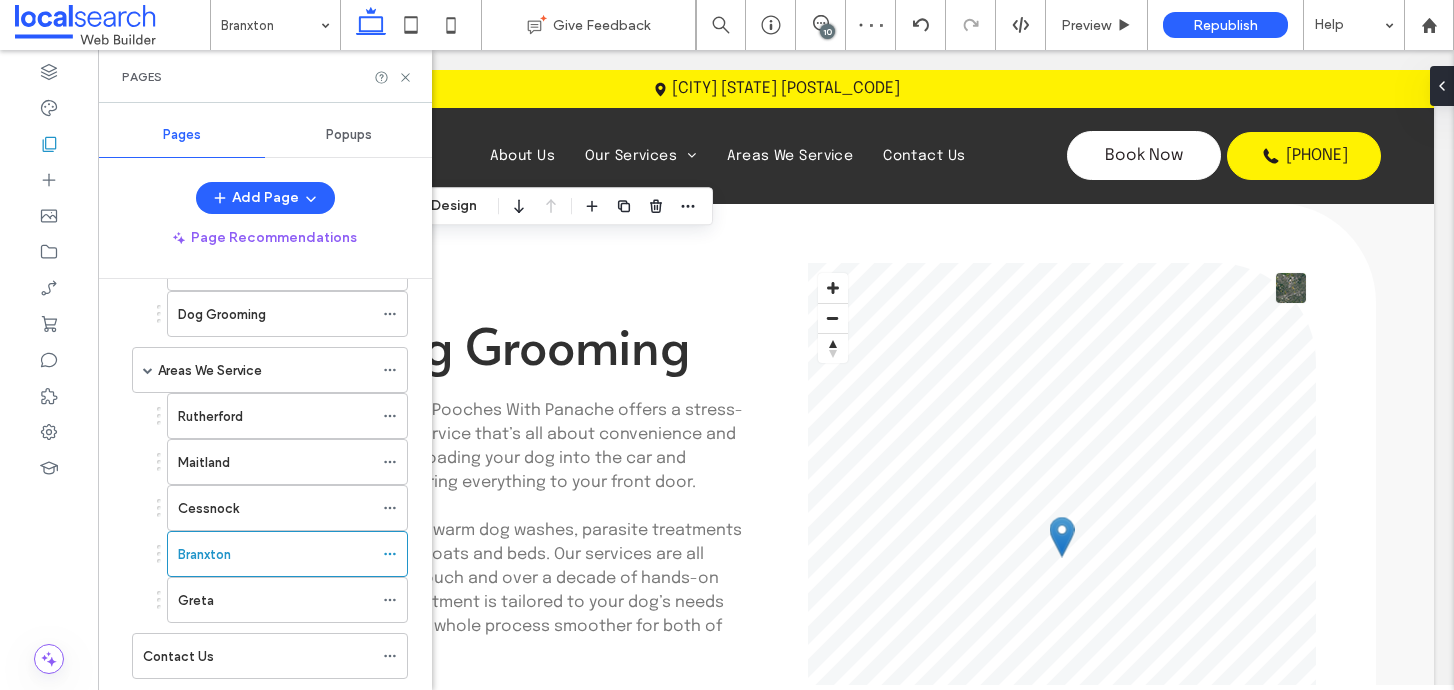 scroll, scrollTop: 275, scrollLeft: 0, axis: vertical 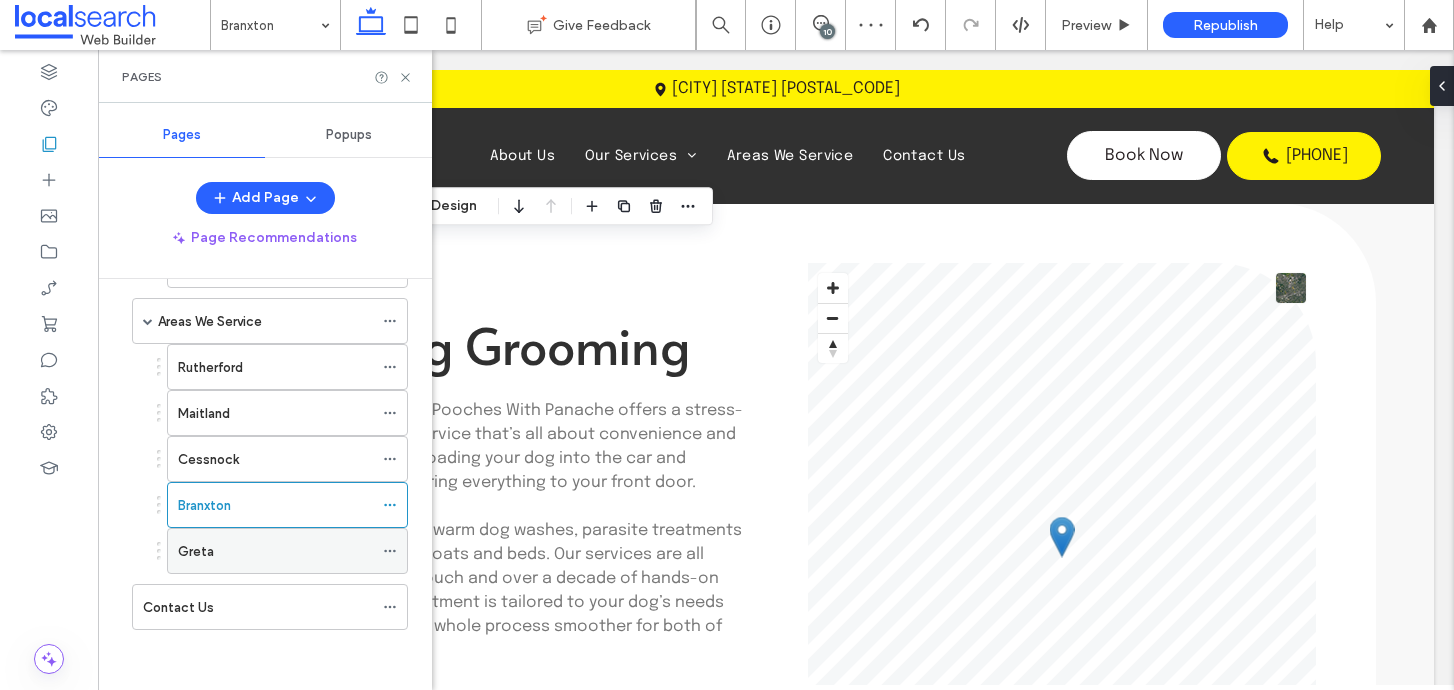 click on "Greta" at bounding box center [275, 551] 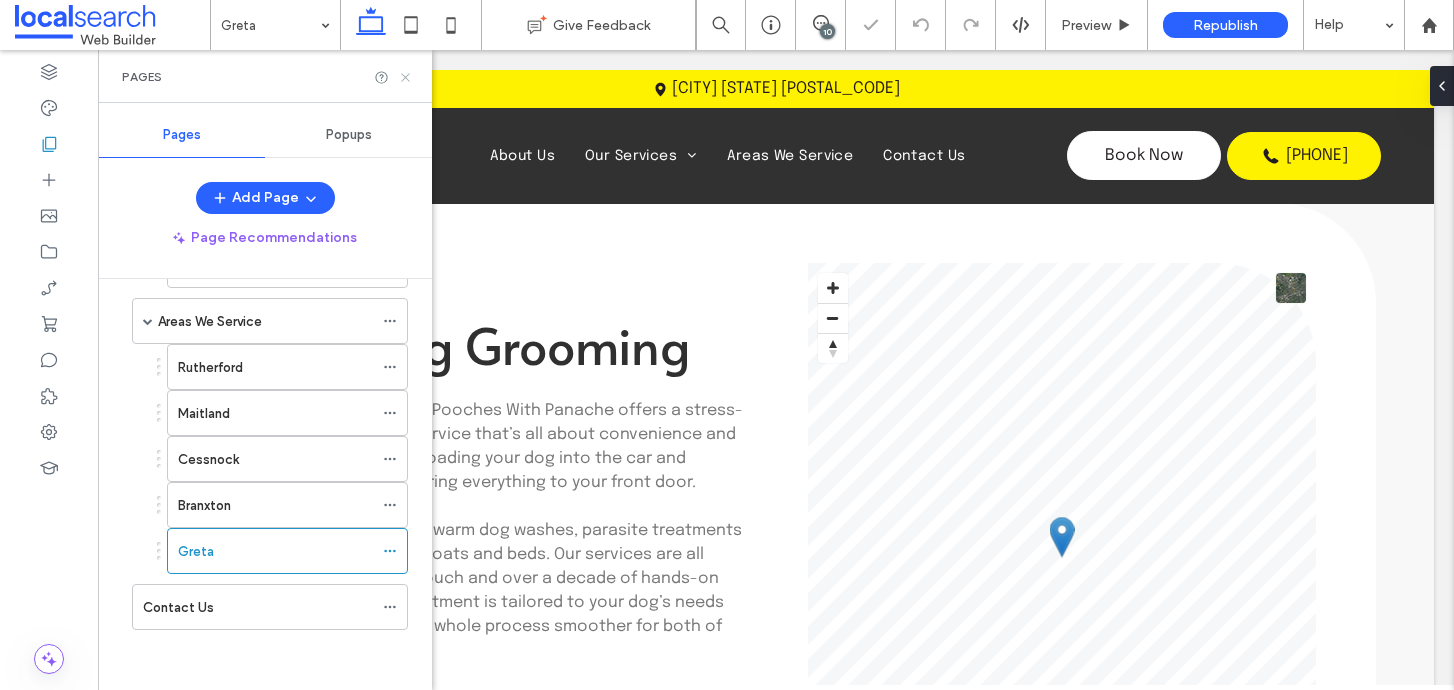 click 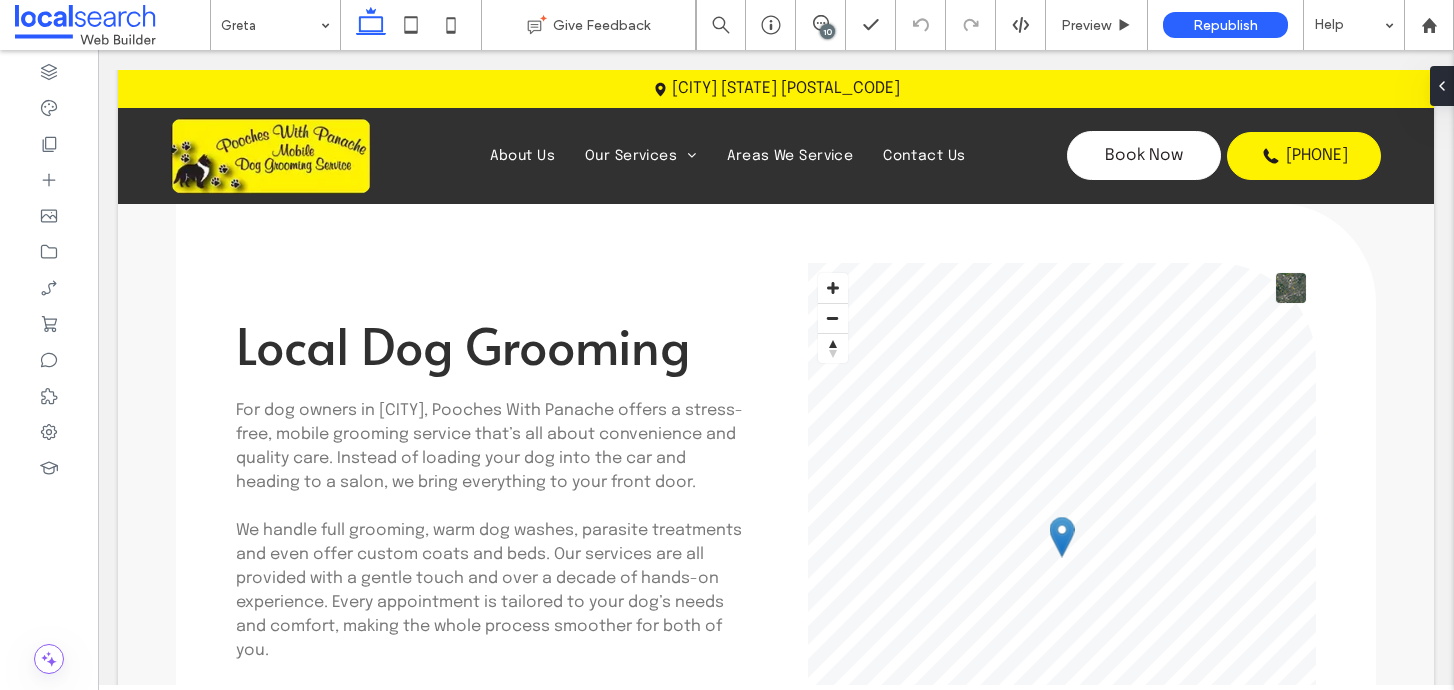 type on "********" 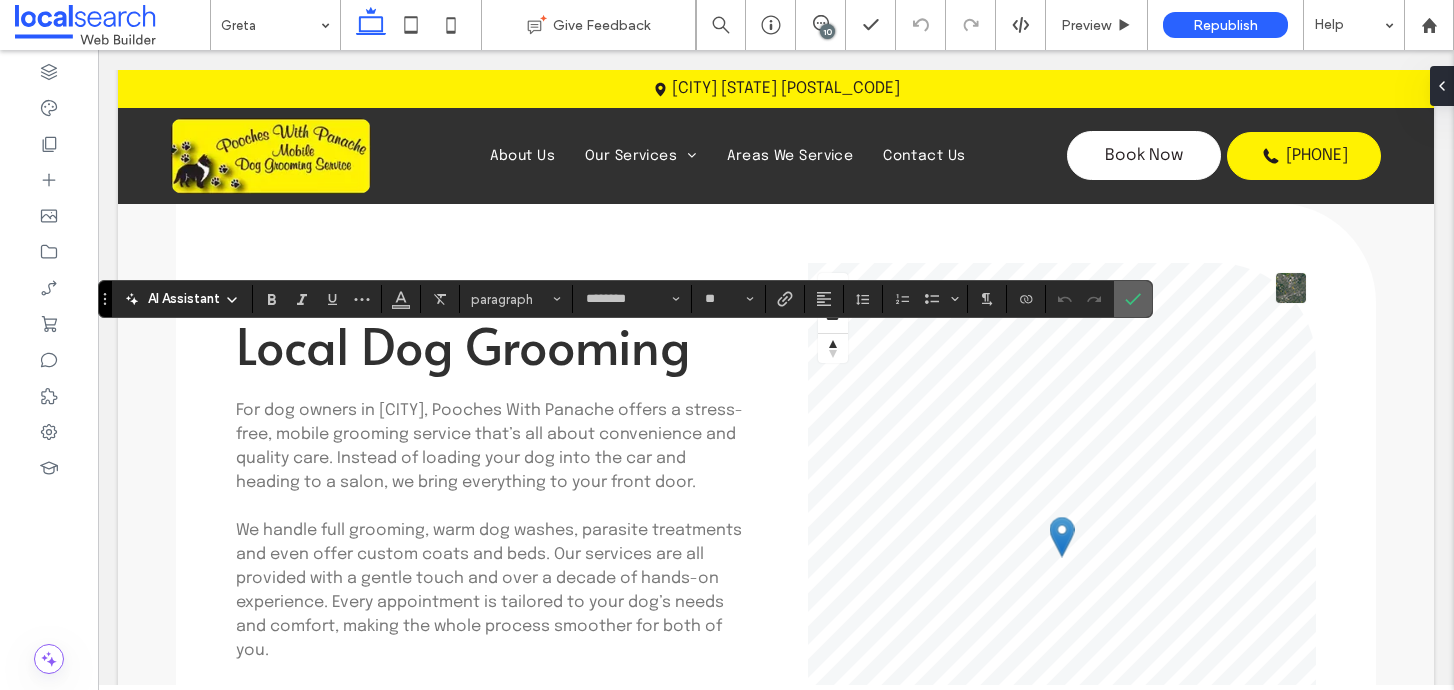 click at bounding box center [1133, 299] 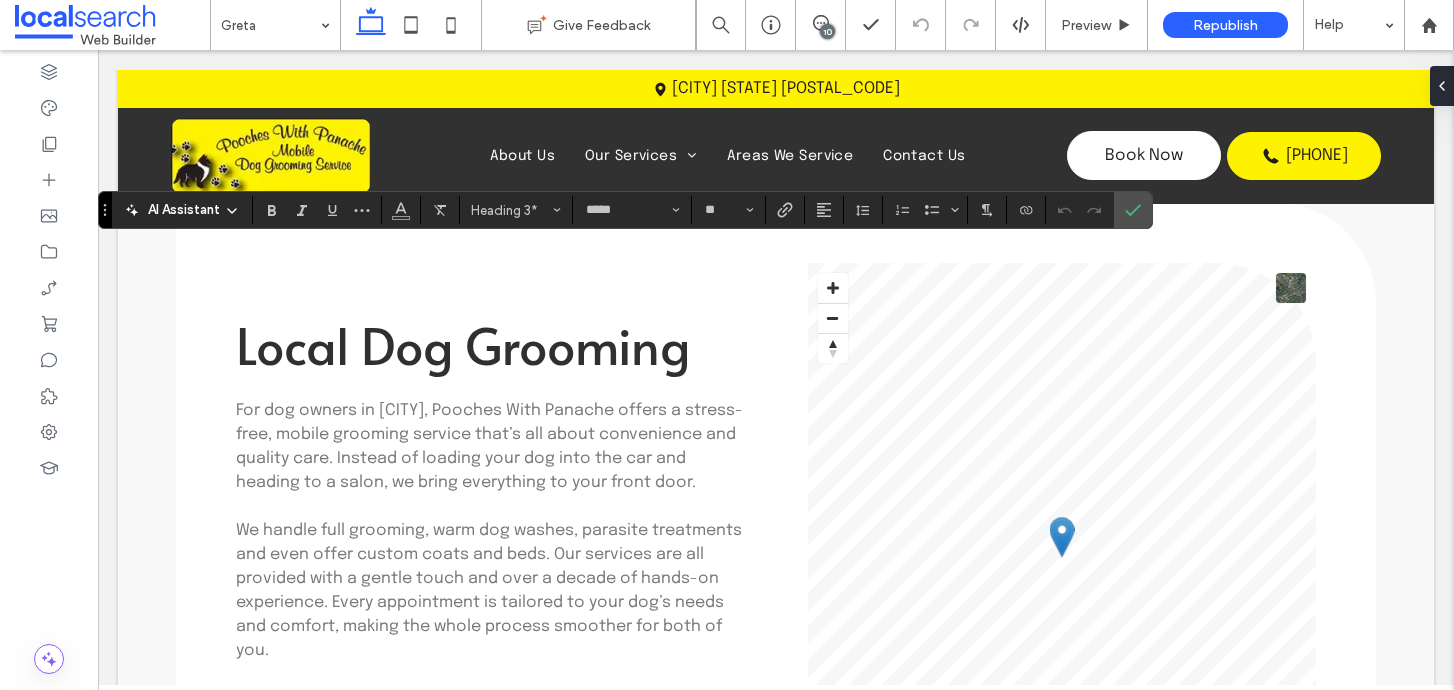 type on "********" 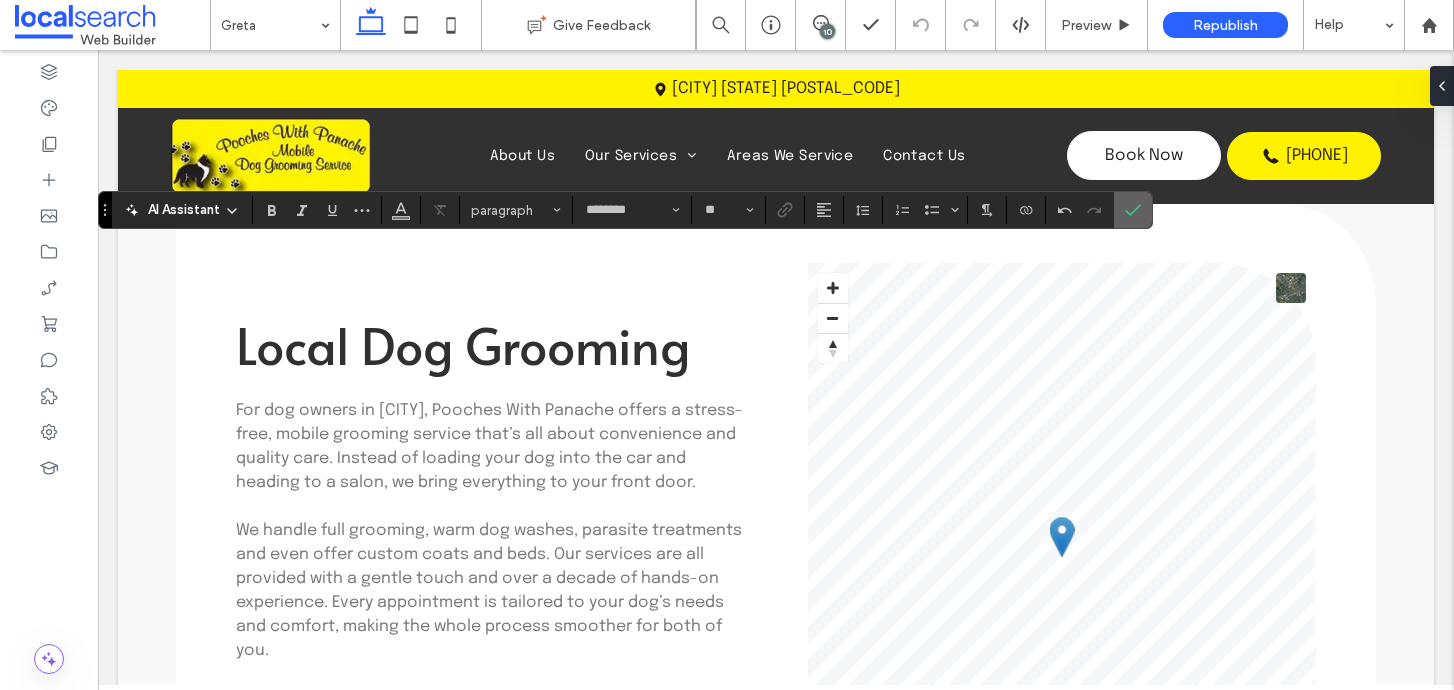 click at bounding box center [1133, 210] 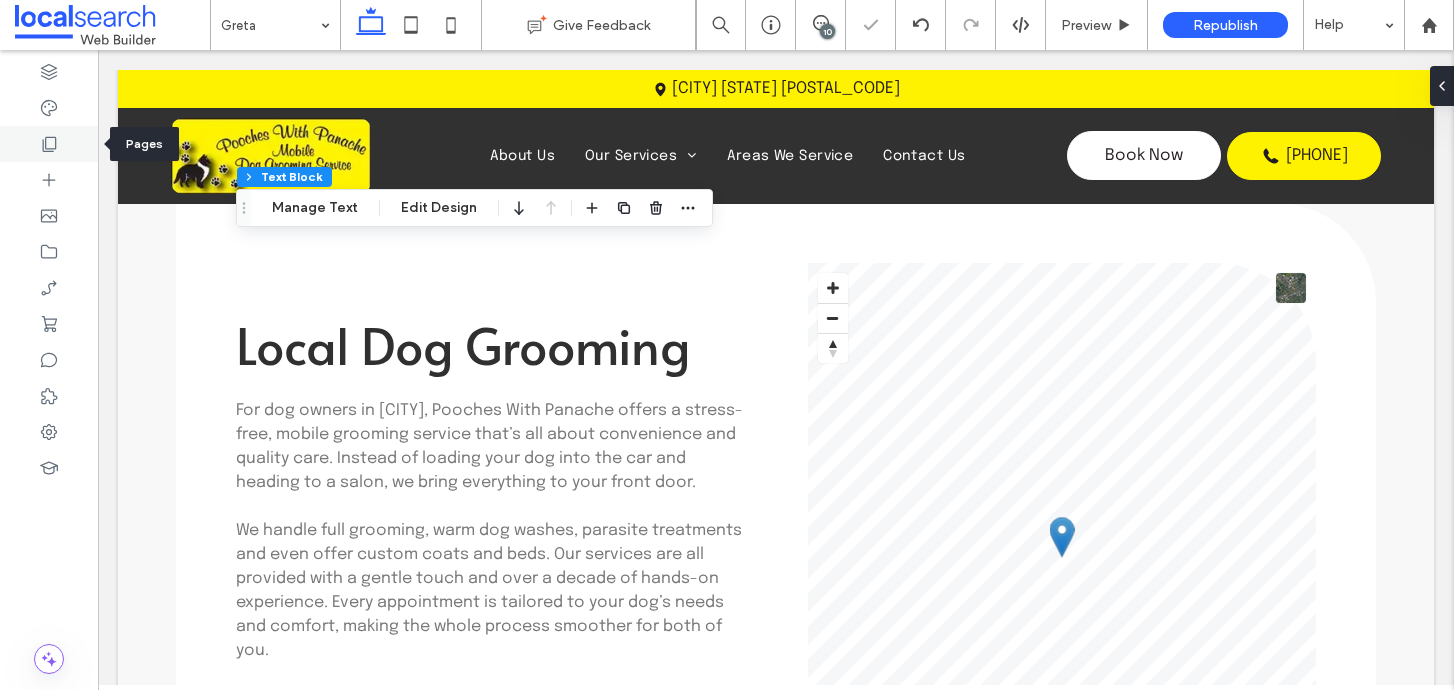 click at bounding box center (49, 144) 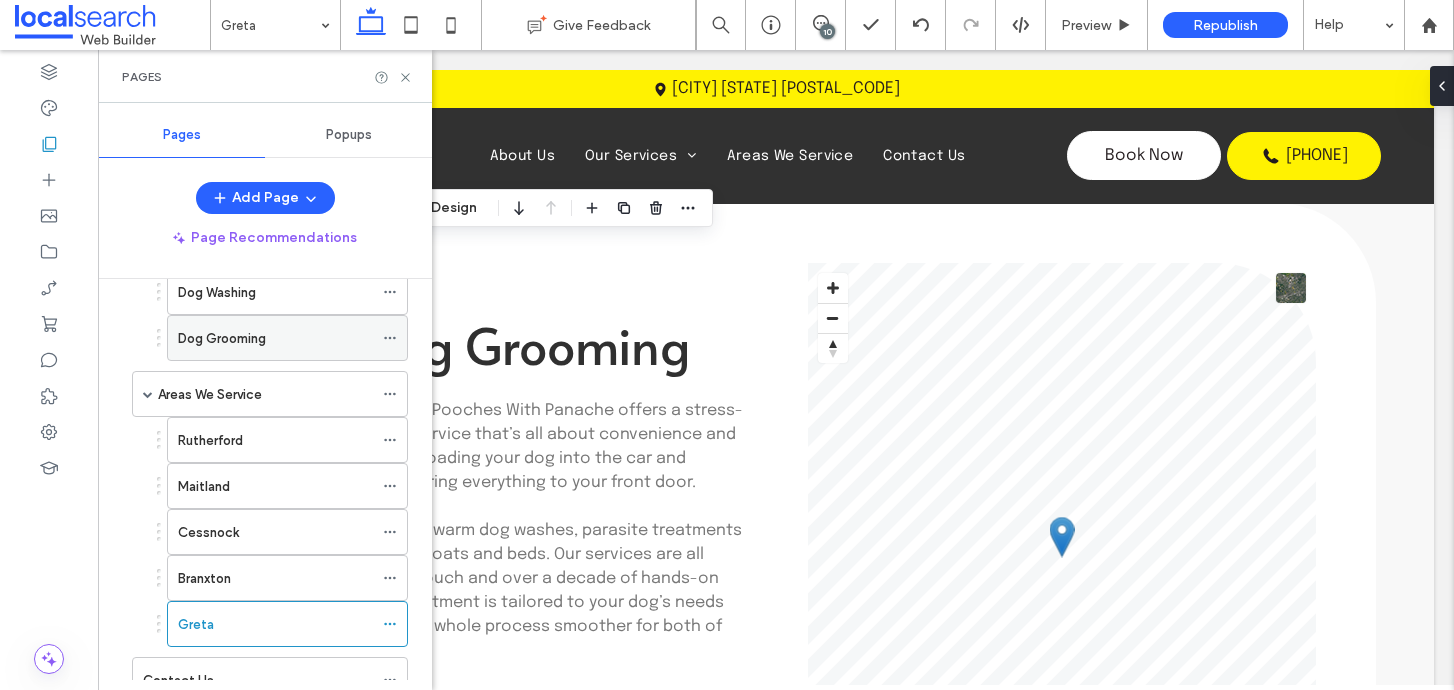 scroll, scrollTop: 275, scrollLeft: 0, axis: vertical 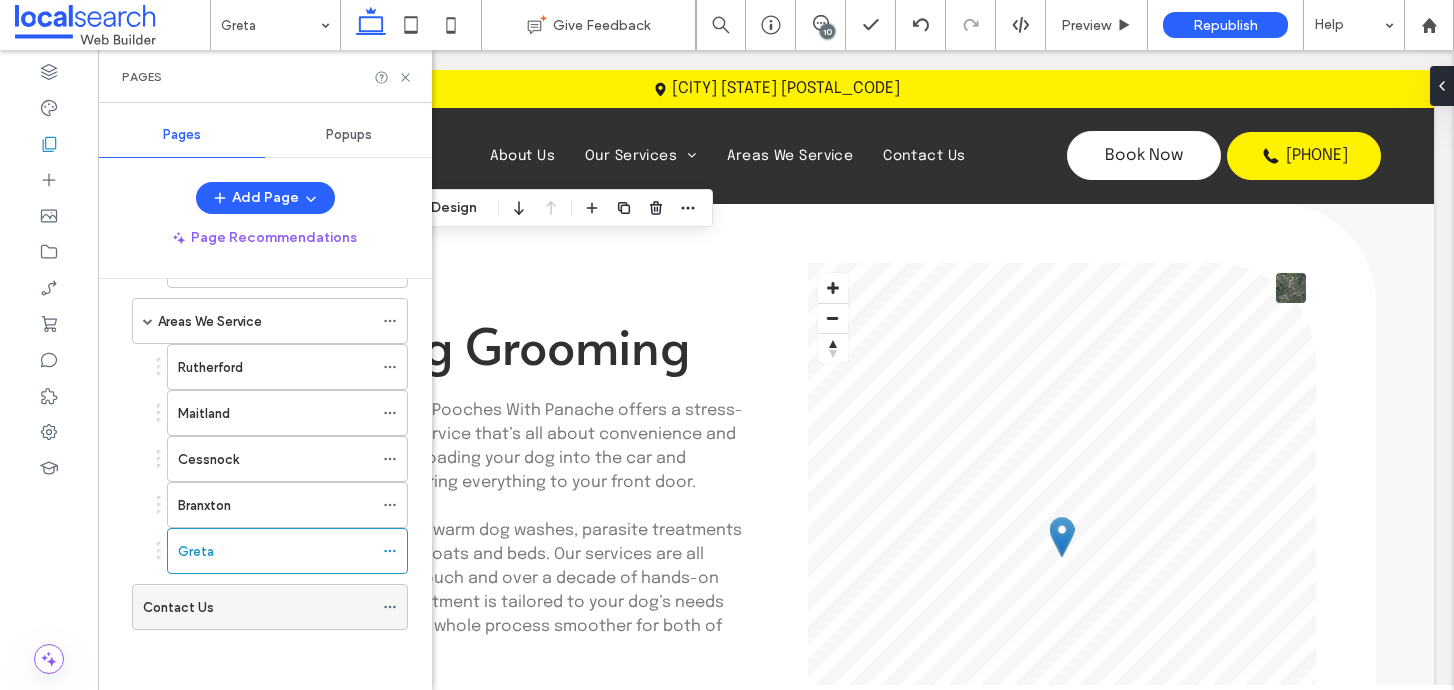 click on "Contact Us" at bounding box center (178, 607) 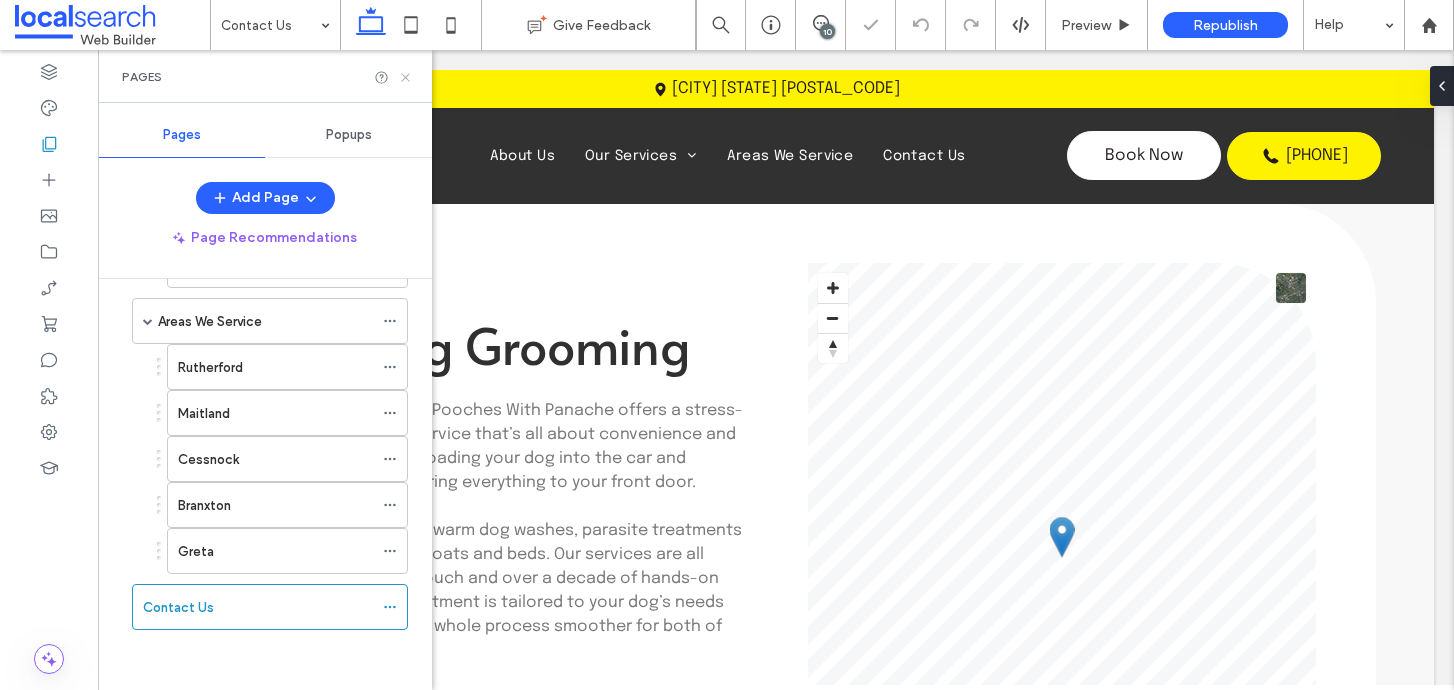 click 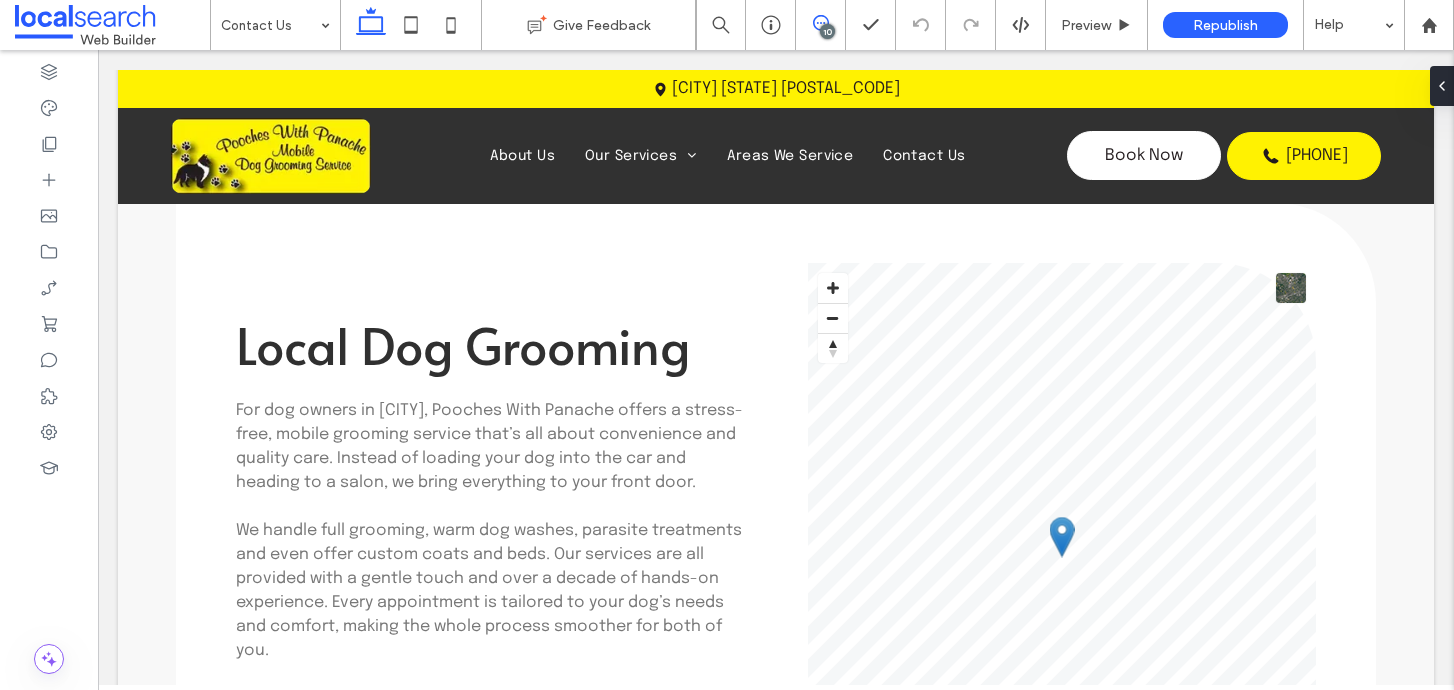 click 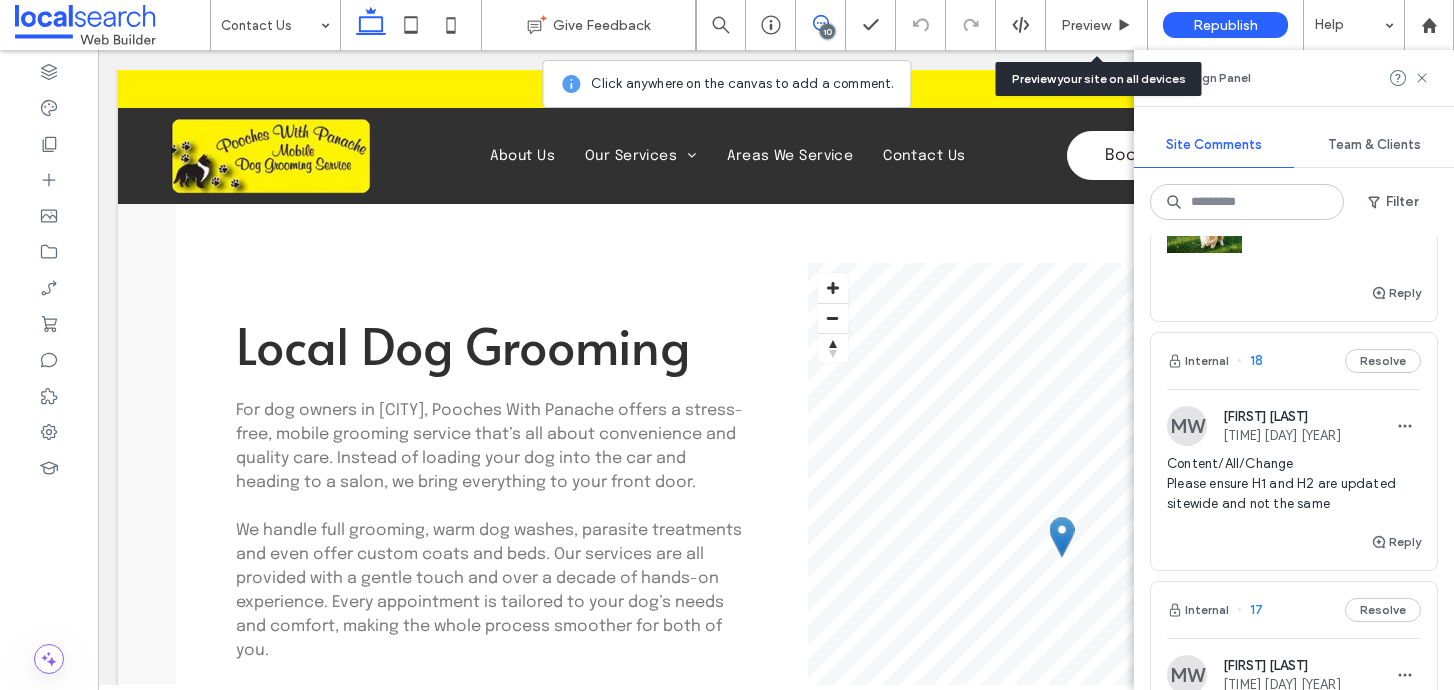 scroll, scrollTop: 325, scrollLeft: 0, axis: vertical 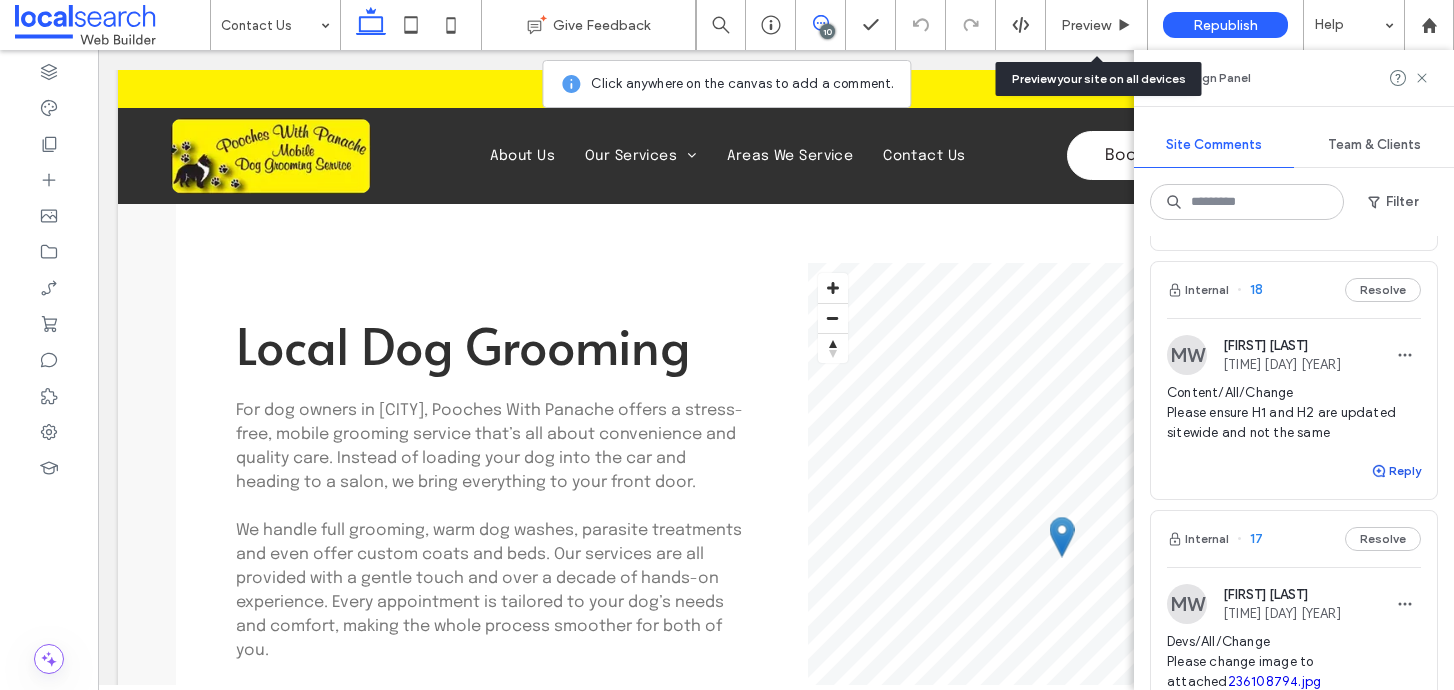 click on "Reply" at bounding box center [1396, 471] 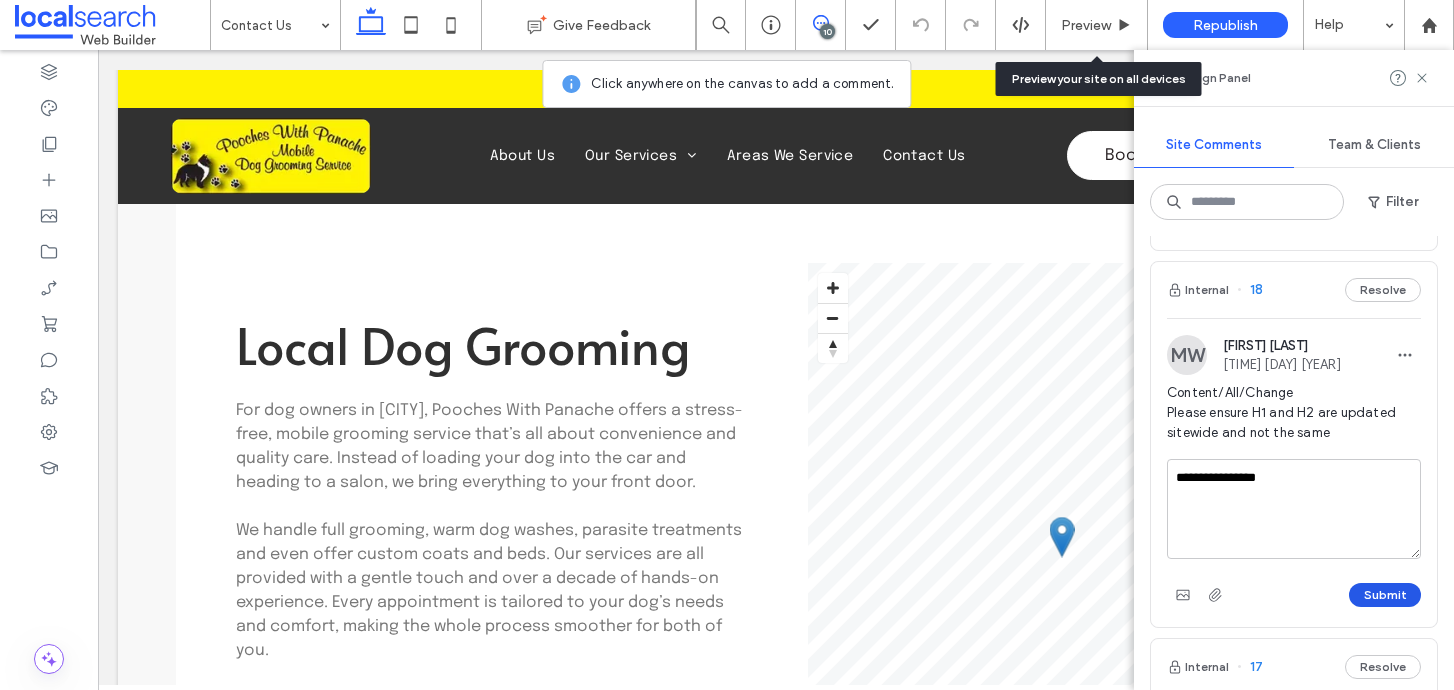 type on "**********" 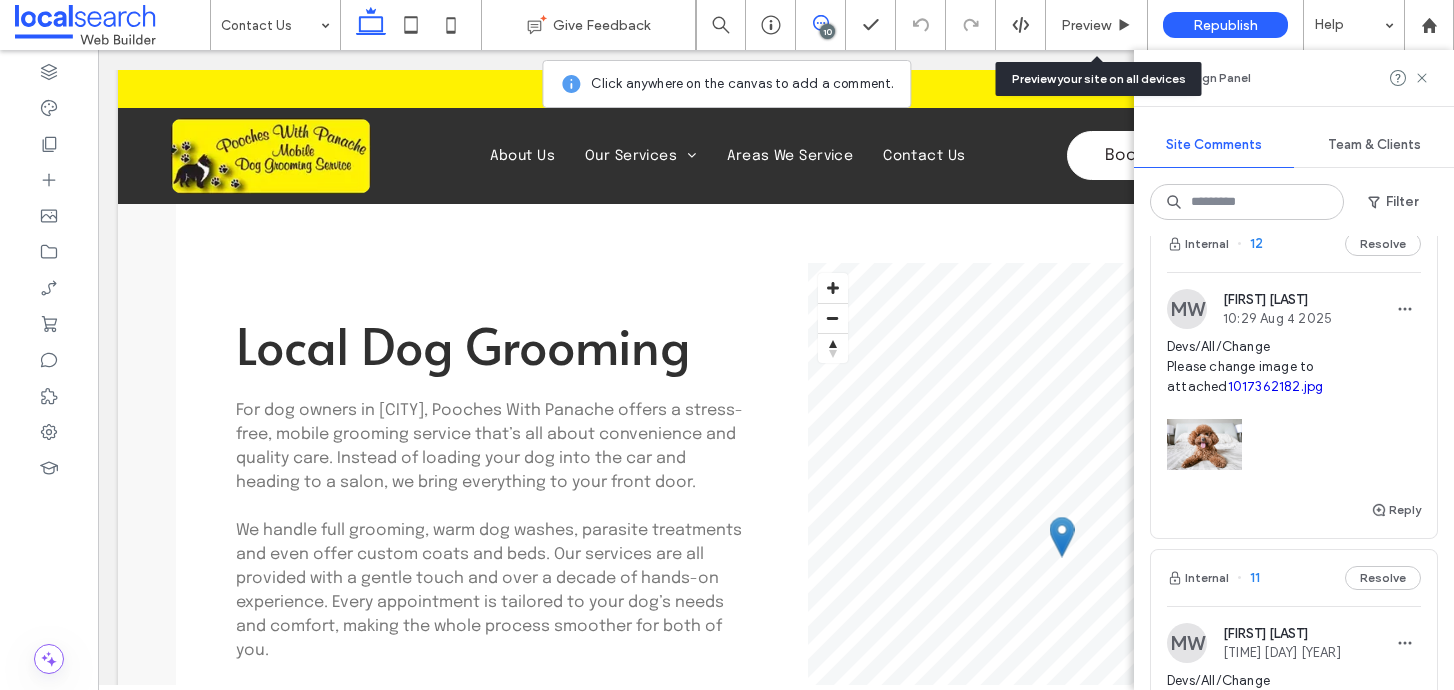 scroll, scrollTop: 2445, scrollLeft: 0, axis: vertical 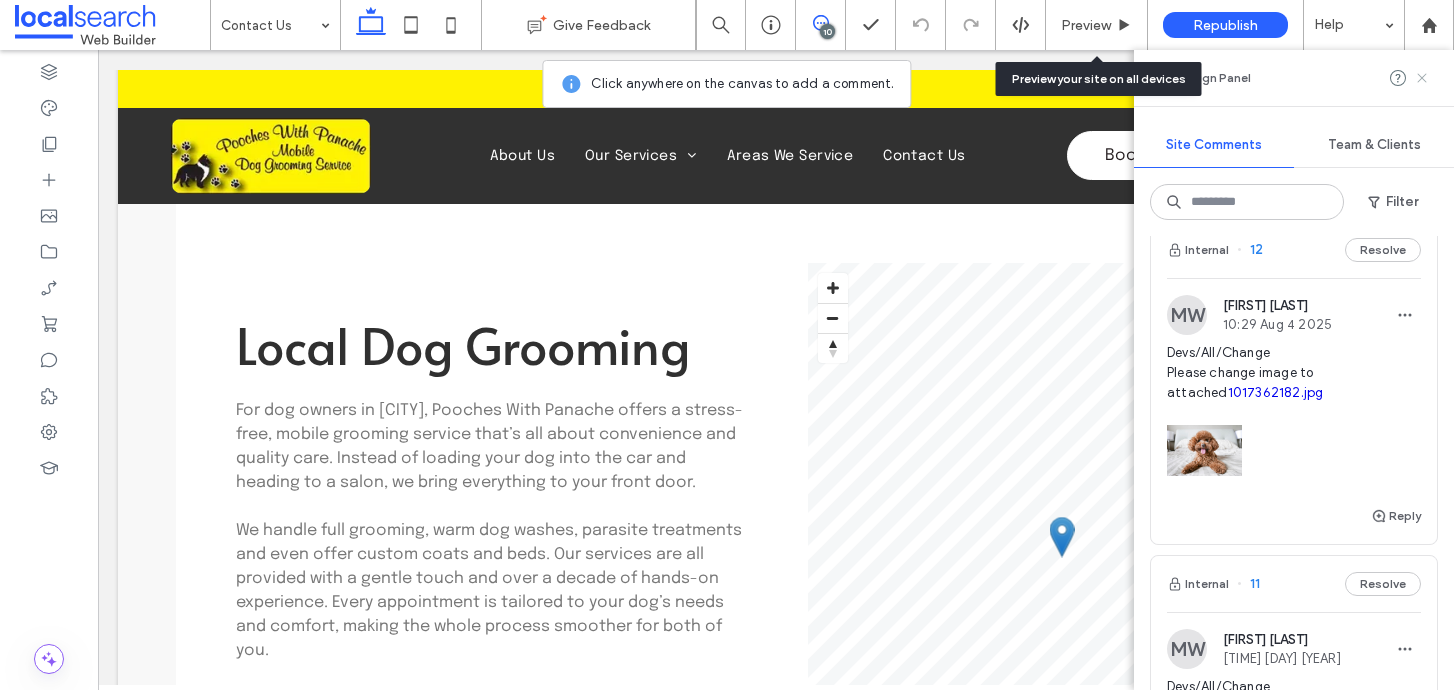 click 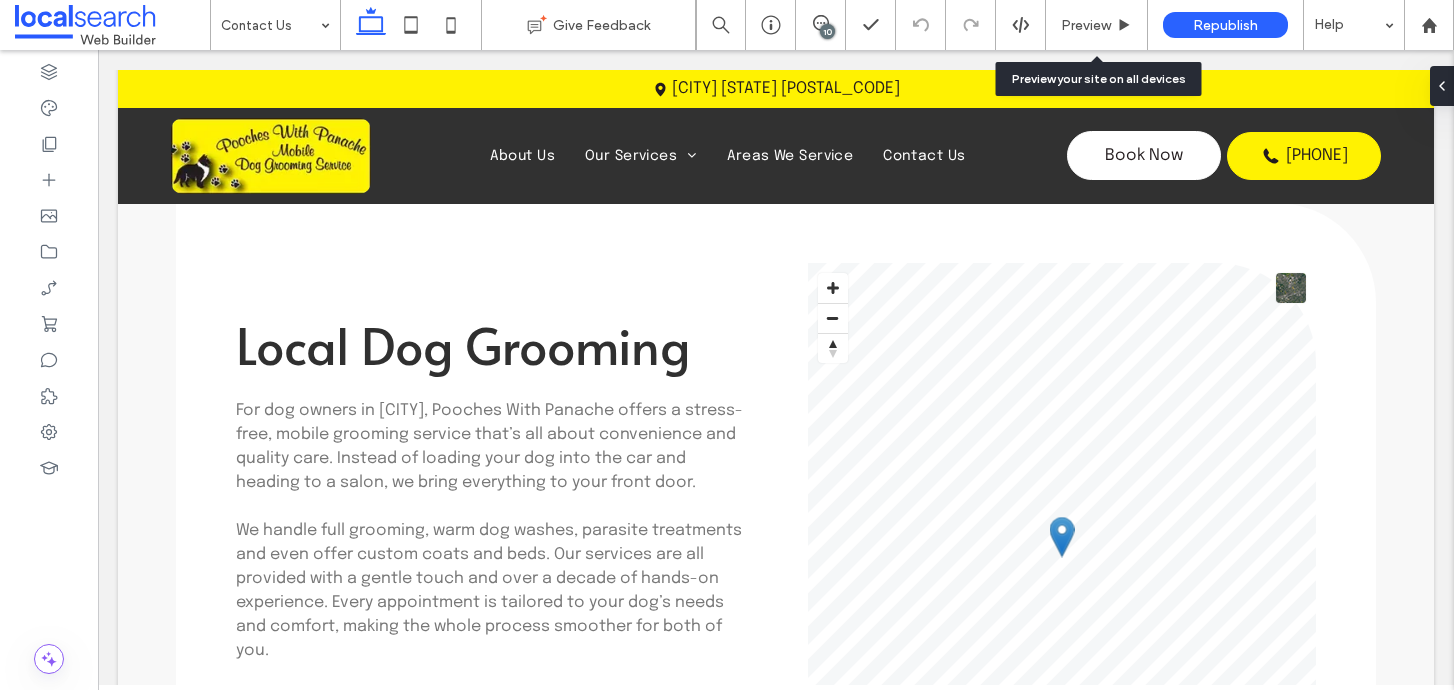 scroll, scrollTop: 0, scrollLeft: 0, axis: both 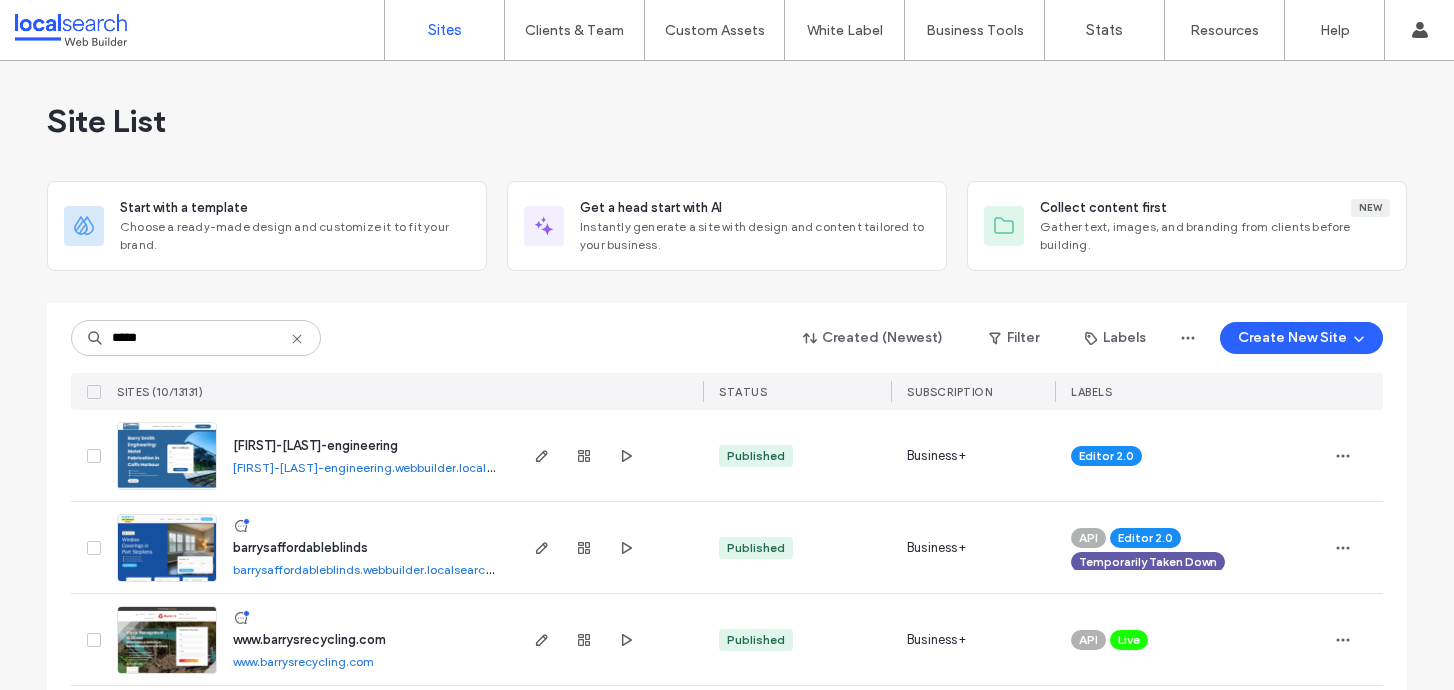 type on "*****" 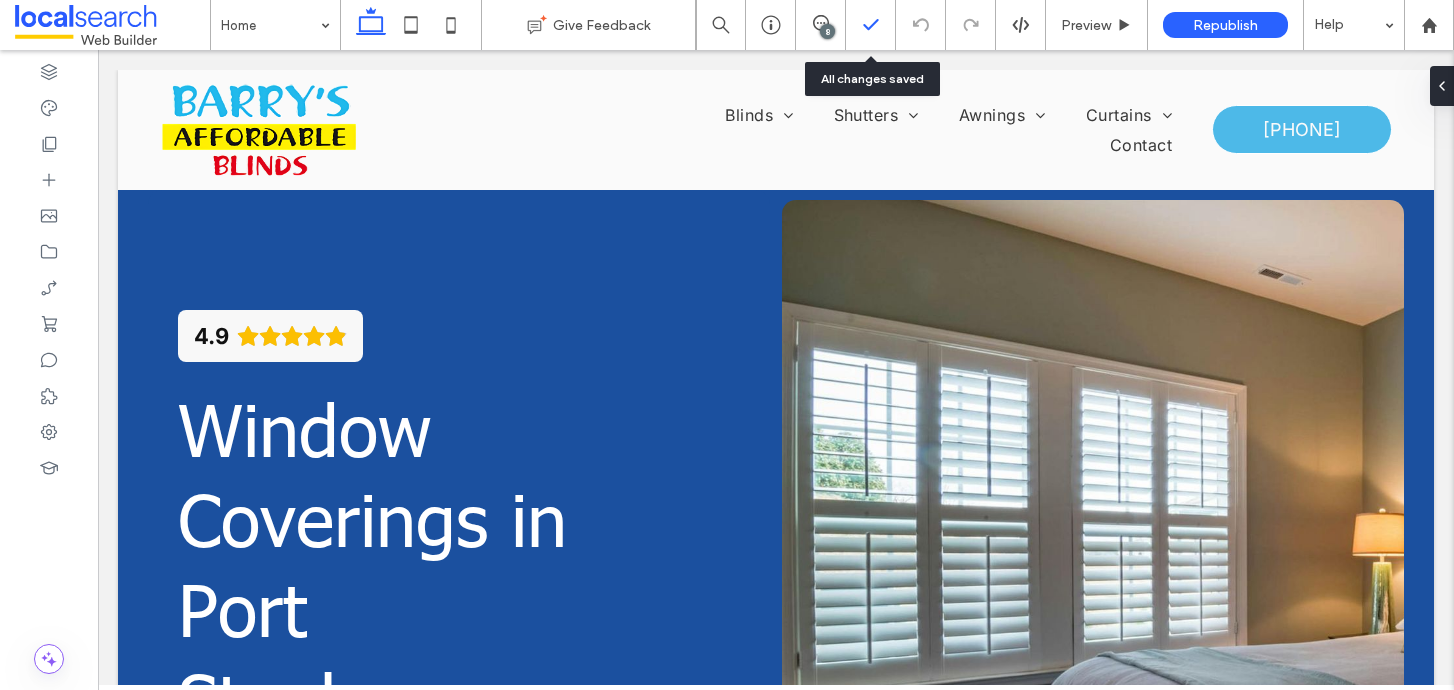 scroll, scrollTop: 0, scrollLeft: 0, axis: both 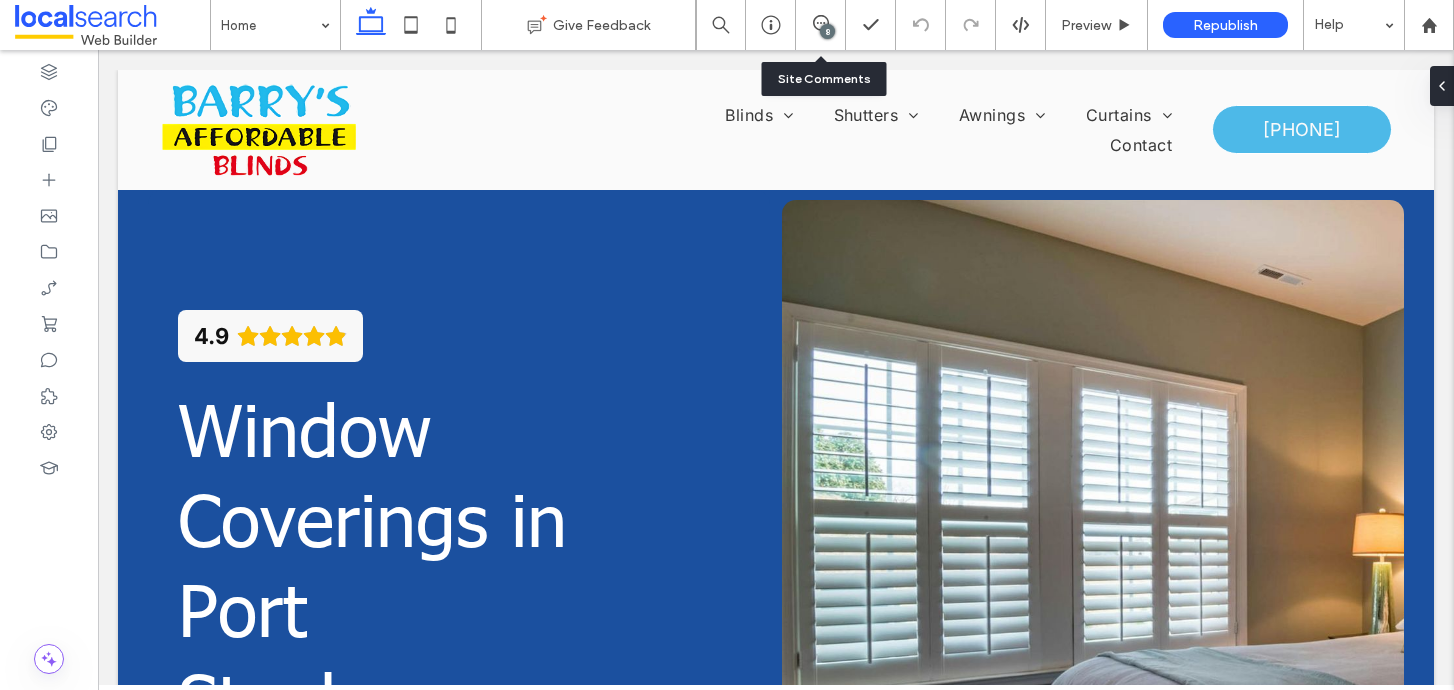 click on "8" at bounding box center (820, 25) 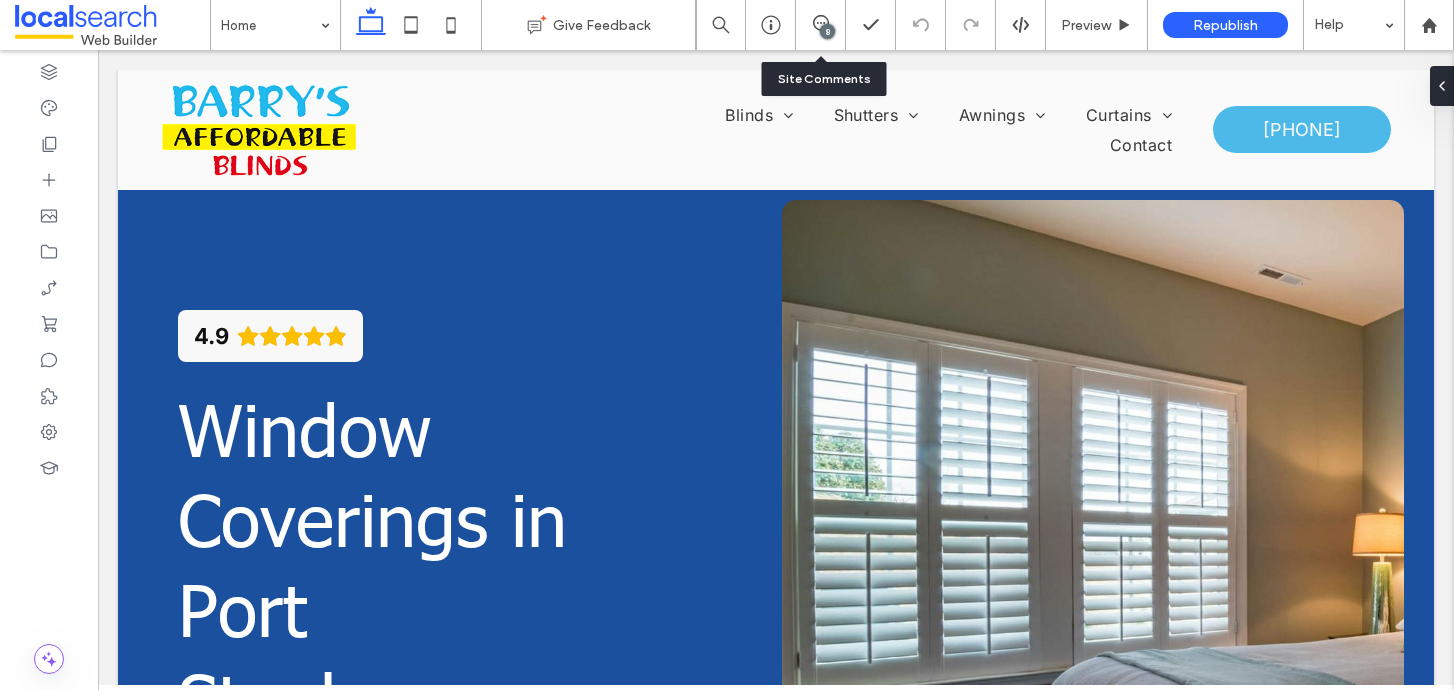click on "8" at bounding box center [827, 31] 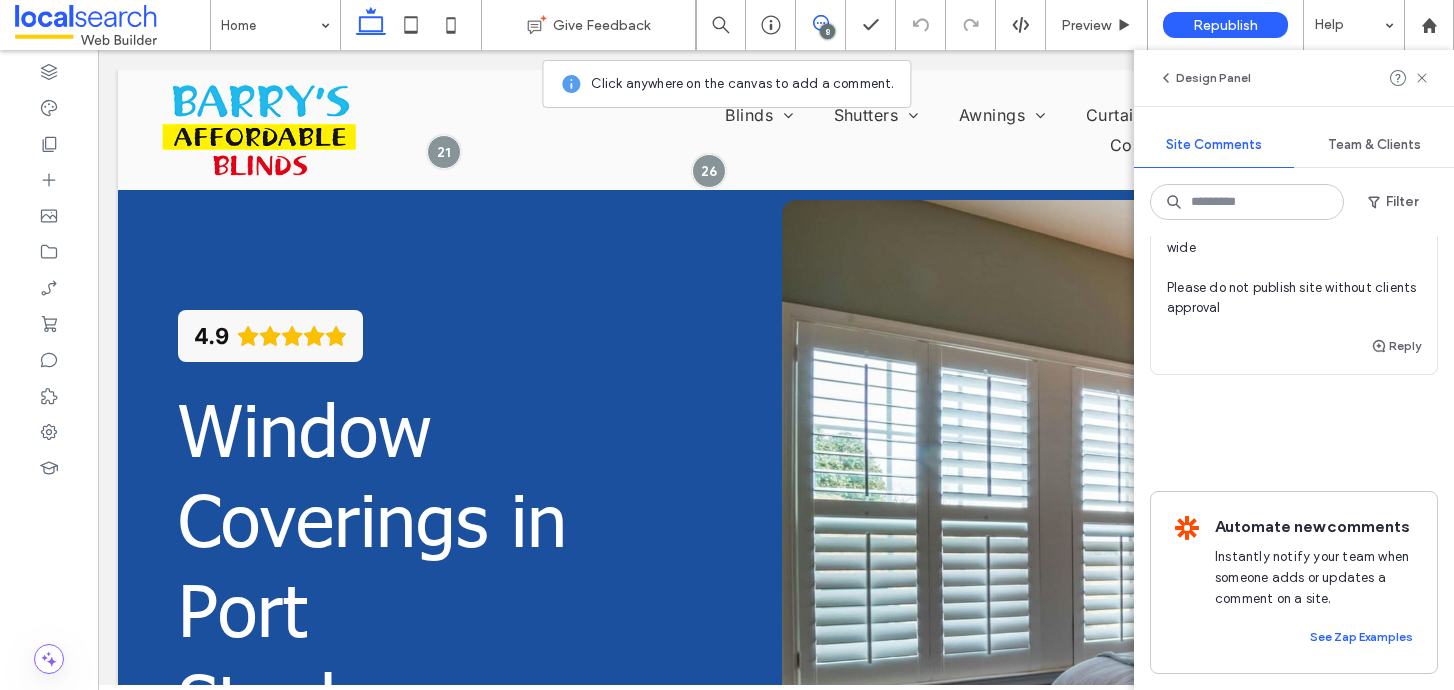 scroll, scrollTop: 2679, scrollLeft: 0, axis: vertical 